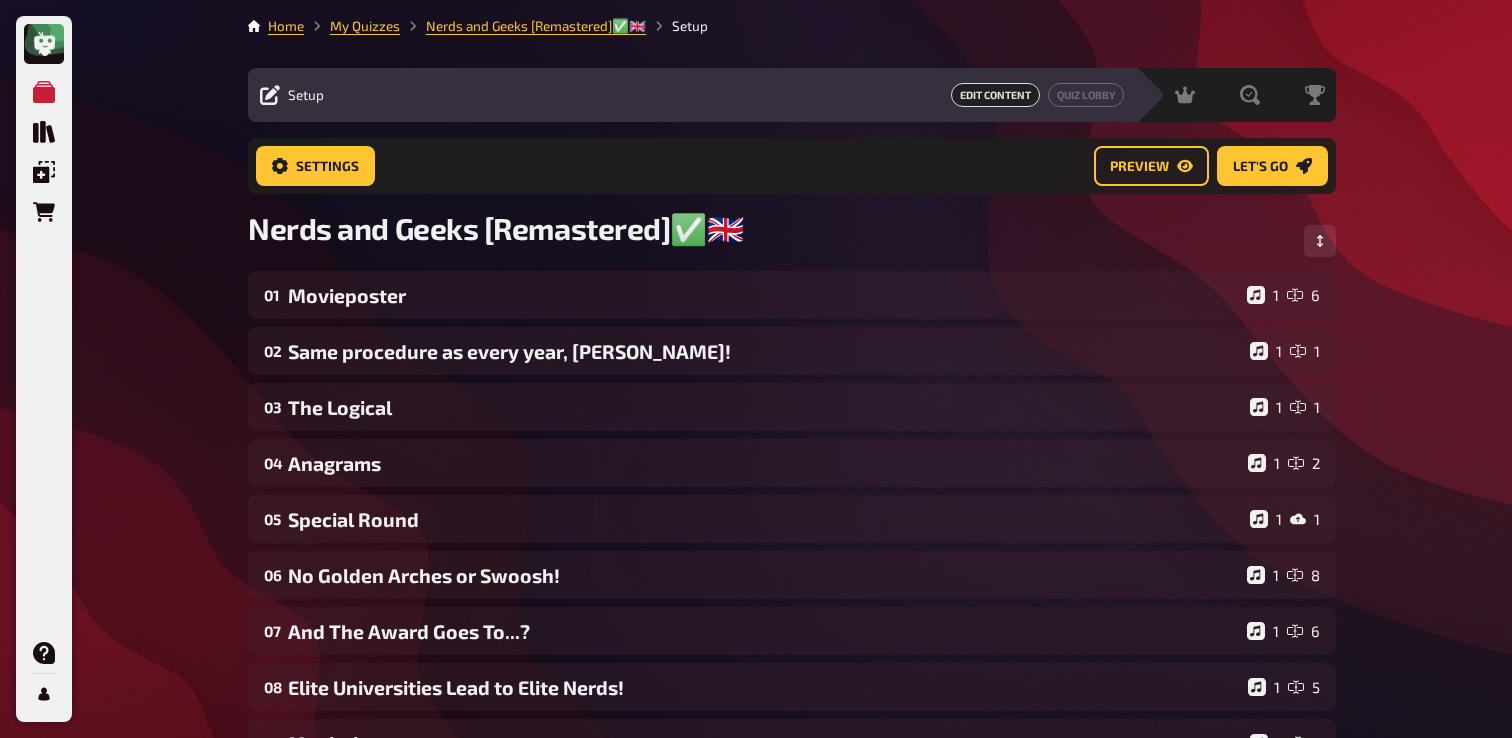 scroll, scrollTop: 134, scrollLeft: 0, axis: vertical 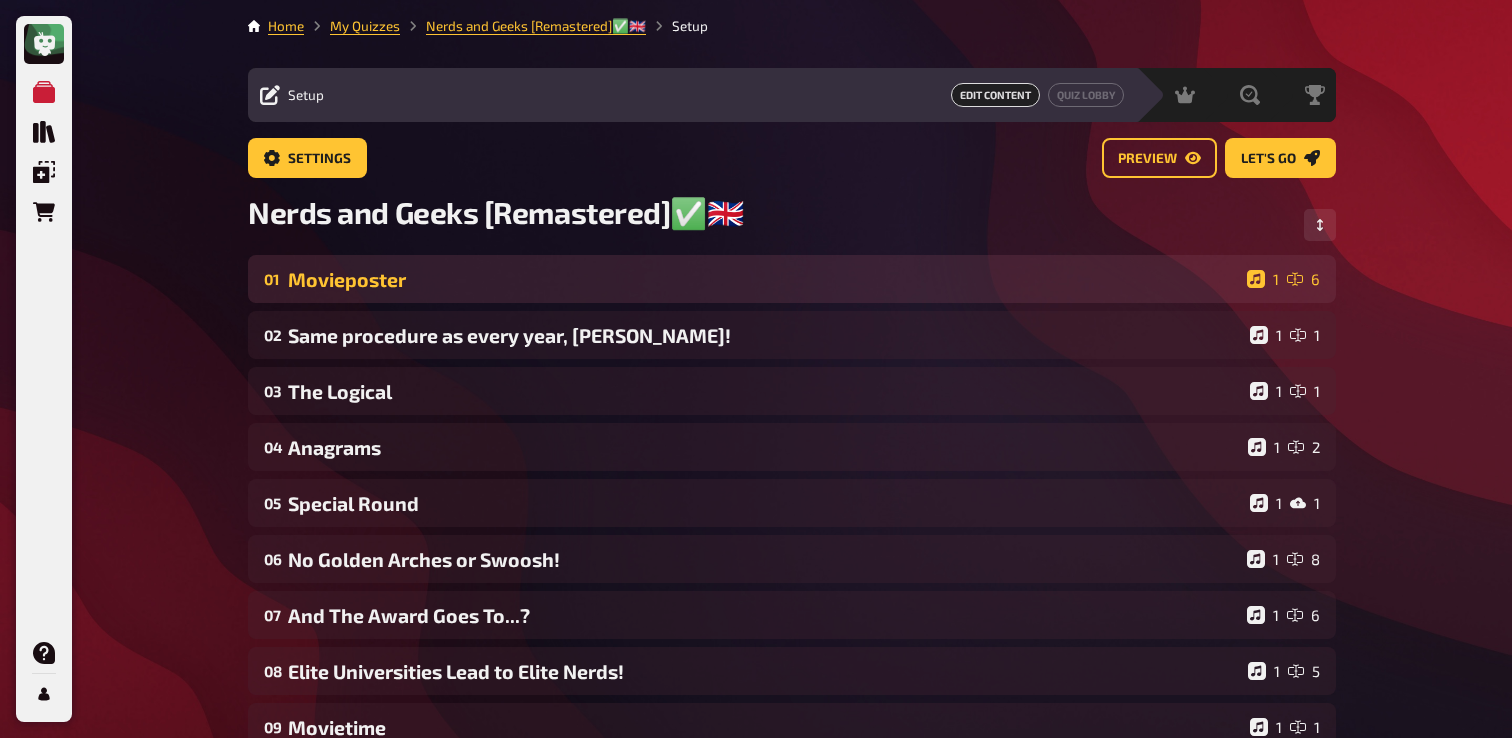 click on "01 Movieposter   1 6" at bounding box center (792, 279) 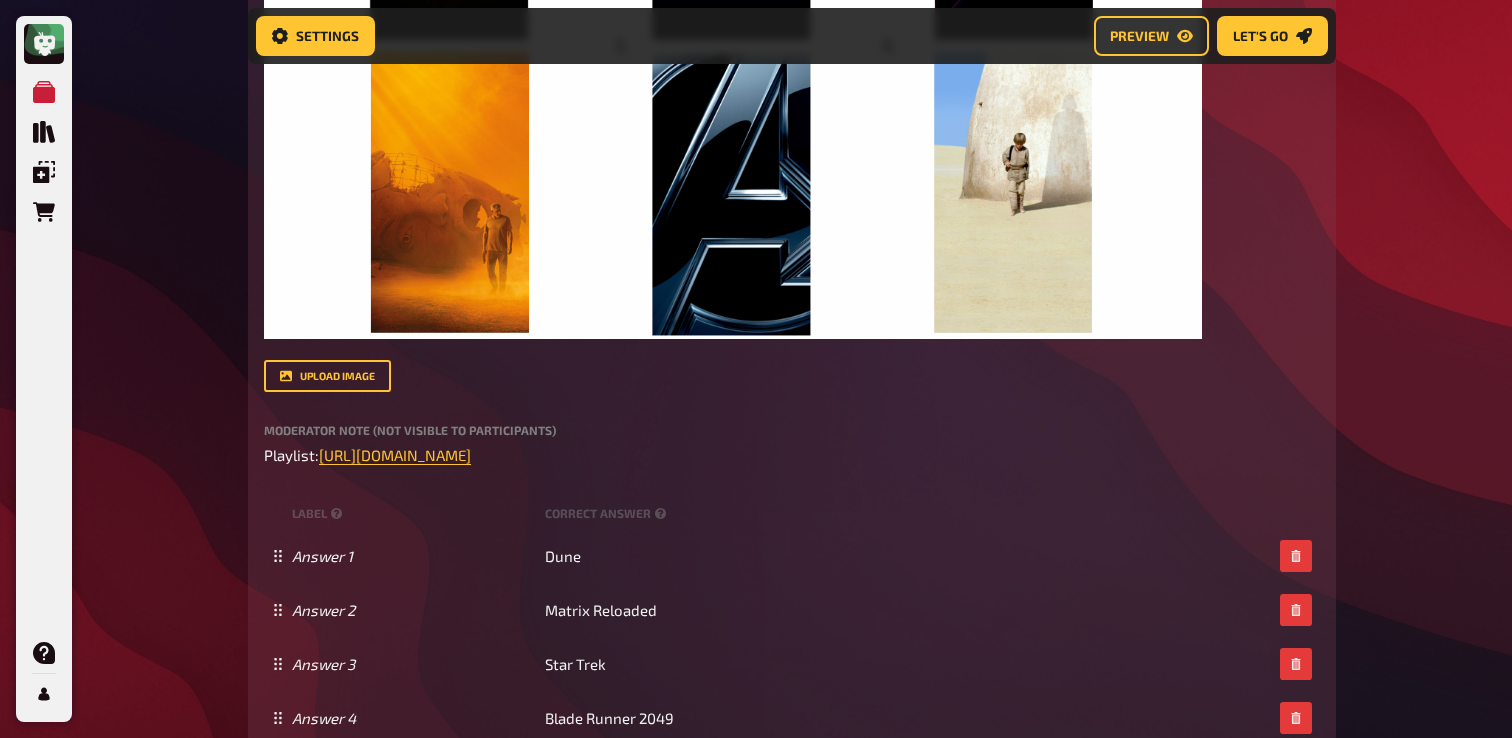 scroll, scrollTop: 805, scrollLeft: 0, axis: vertical 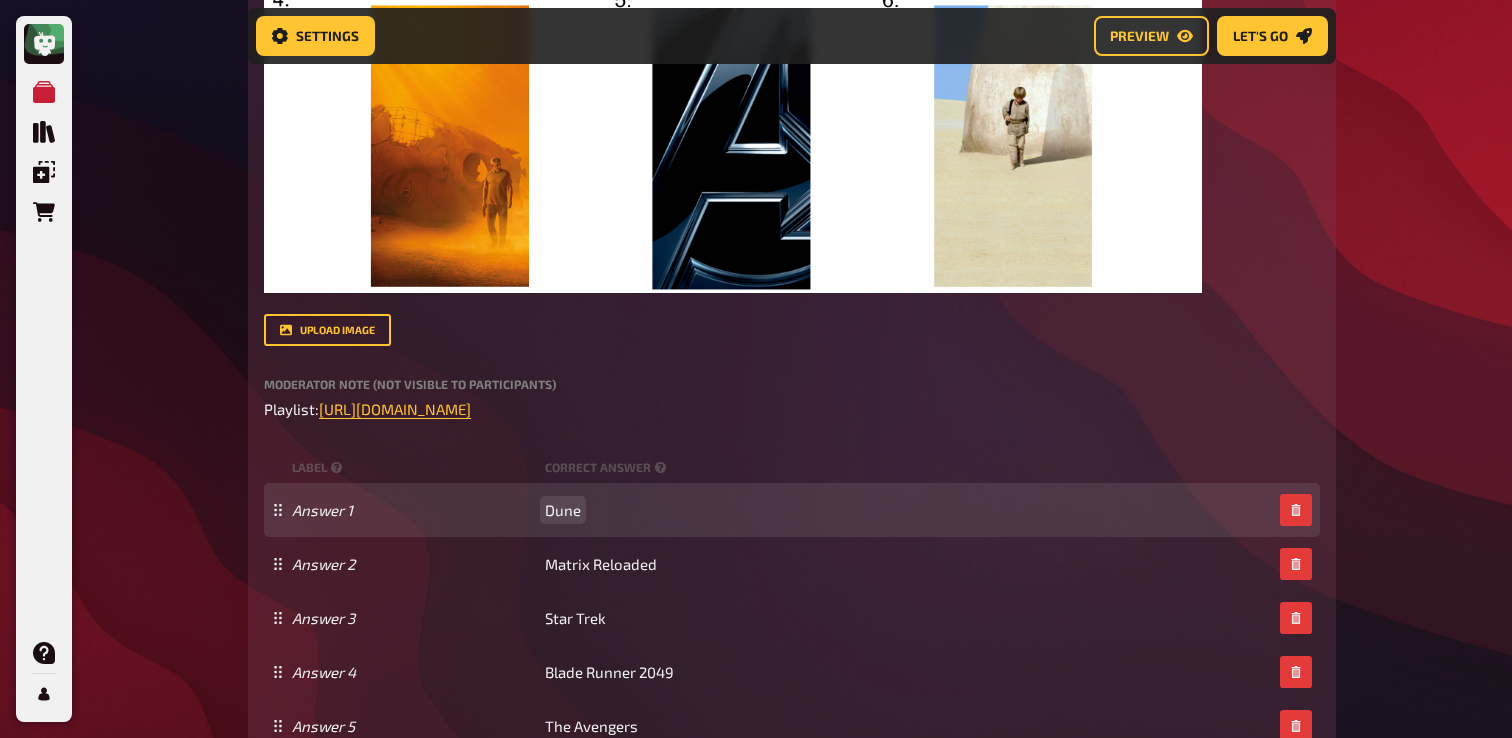 click on "Dune" at bounding box center [563, 510] 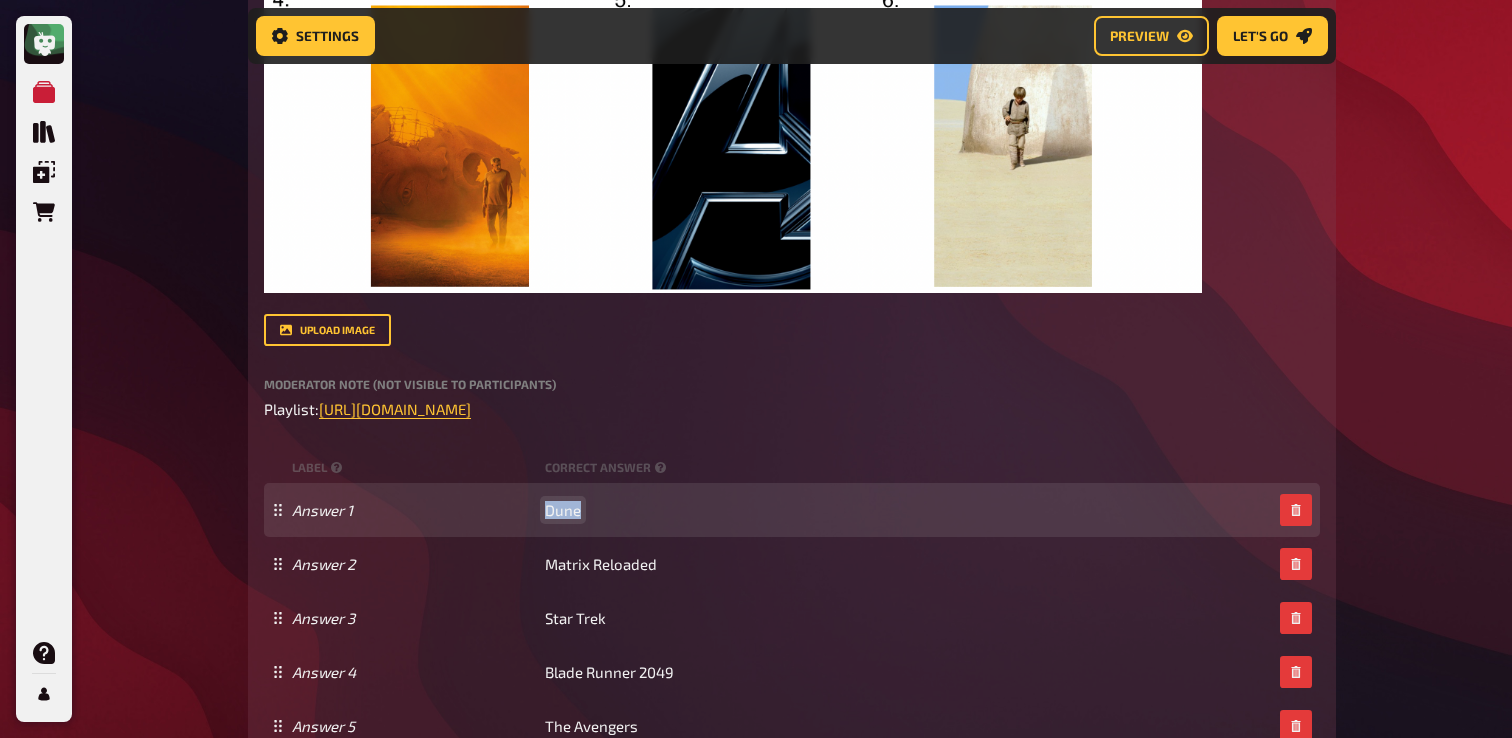 click on "Dune" at bounding box center [563, 510] 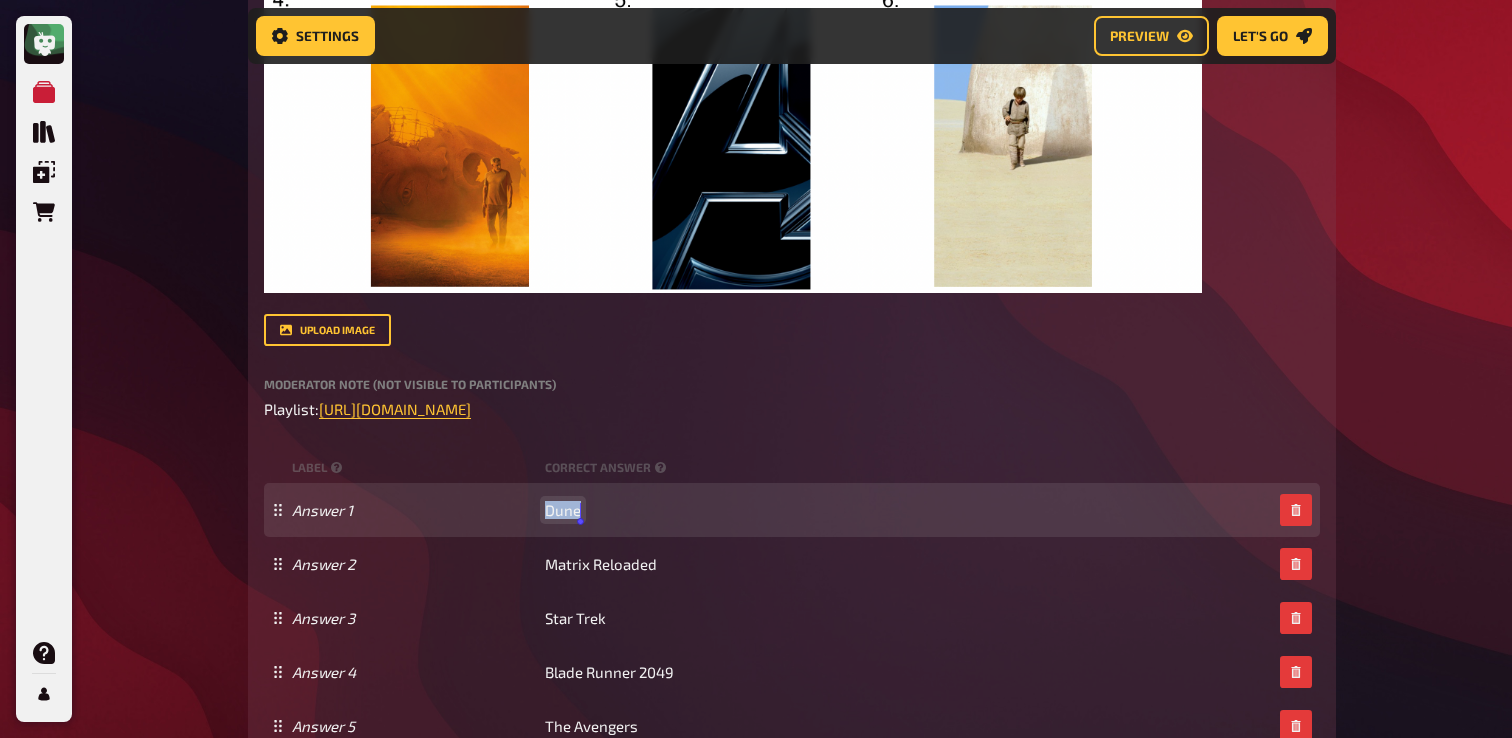 paste 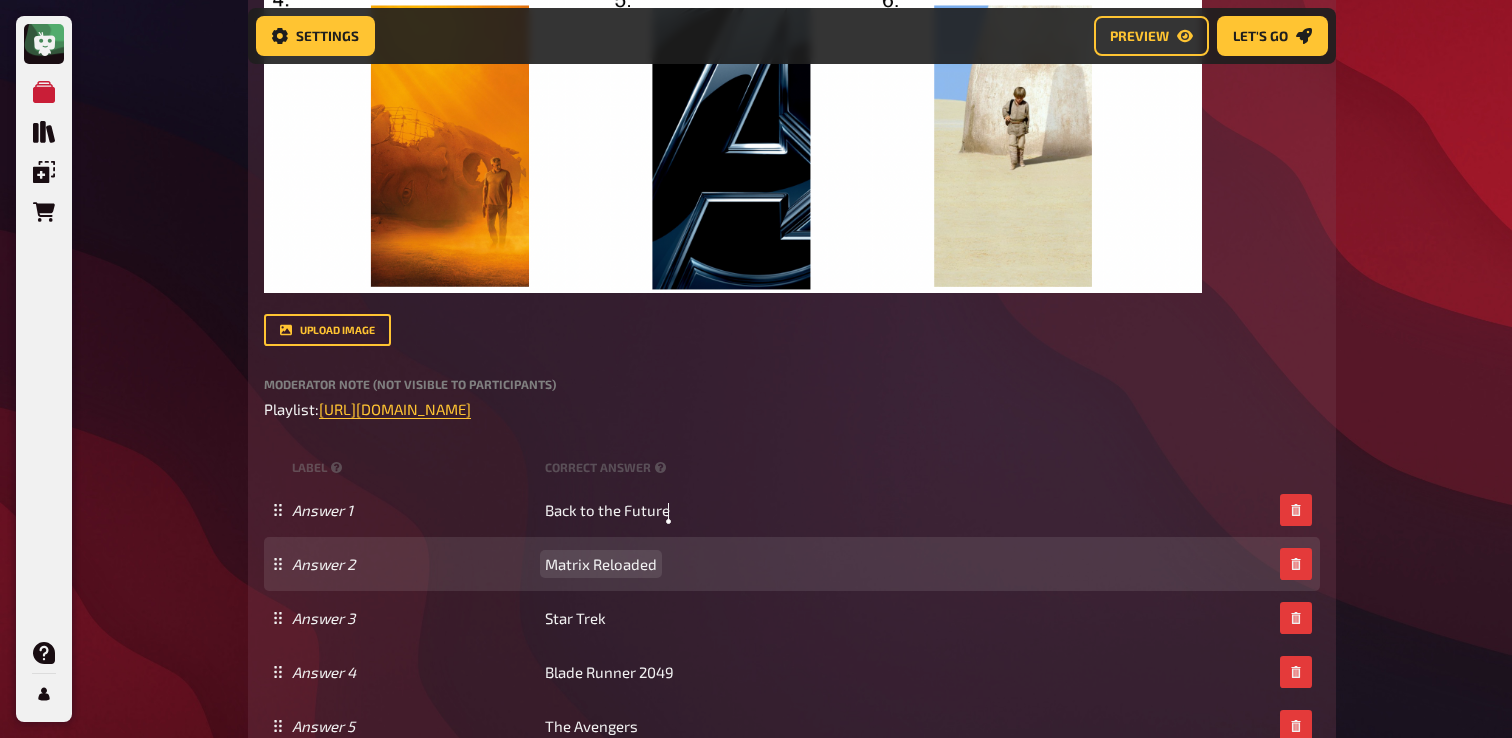 click on "Matrix Reloaded" at bounding box center (601, 564) 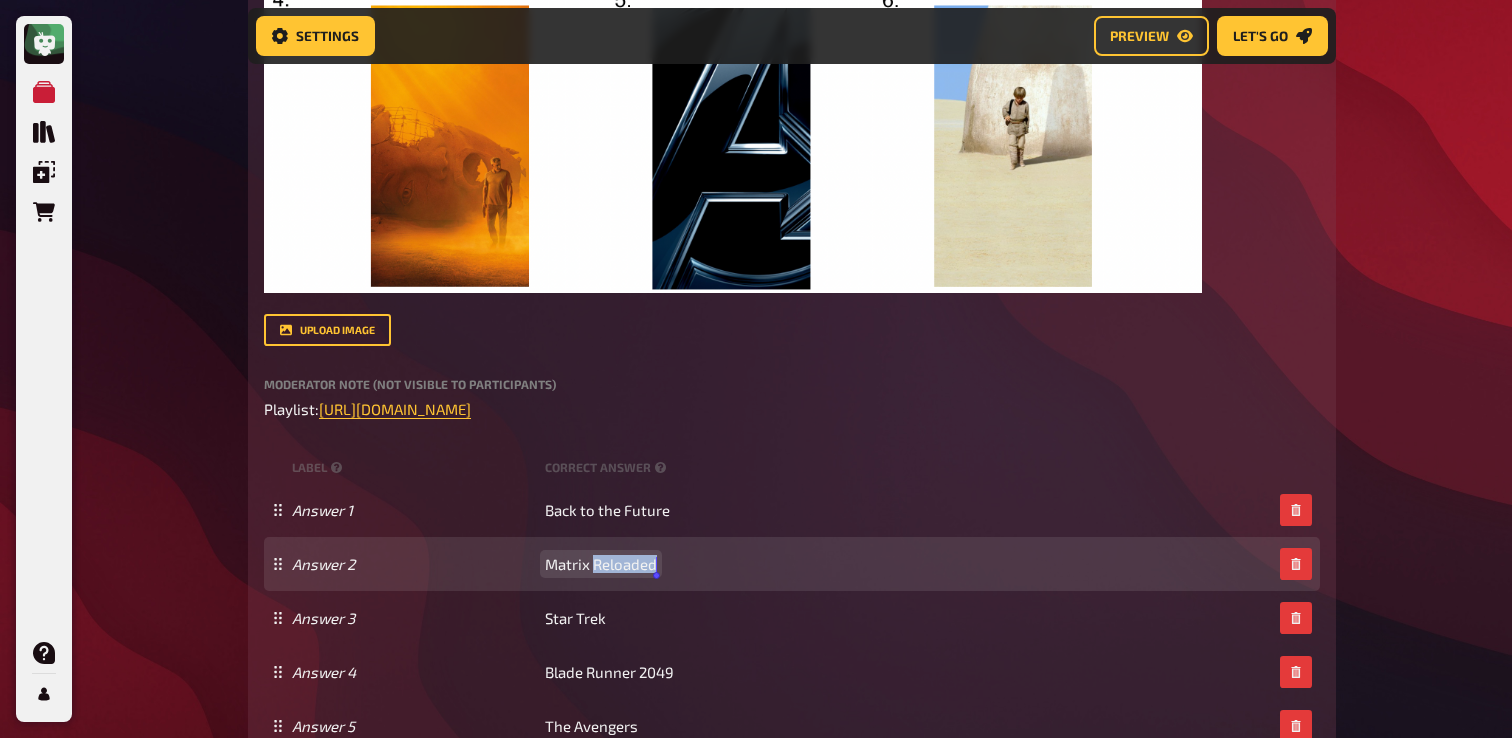 click on "Matrix Reloaded" at bounding box center (601, 564) 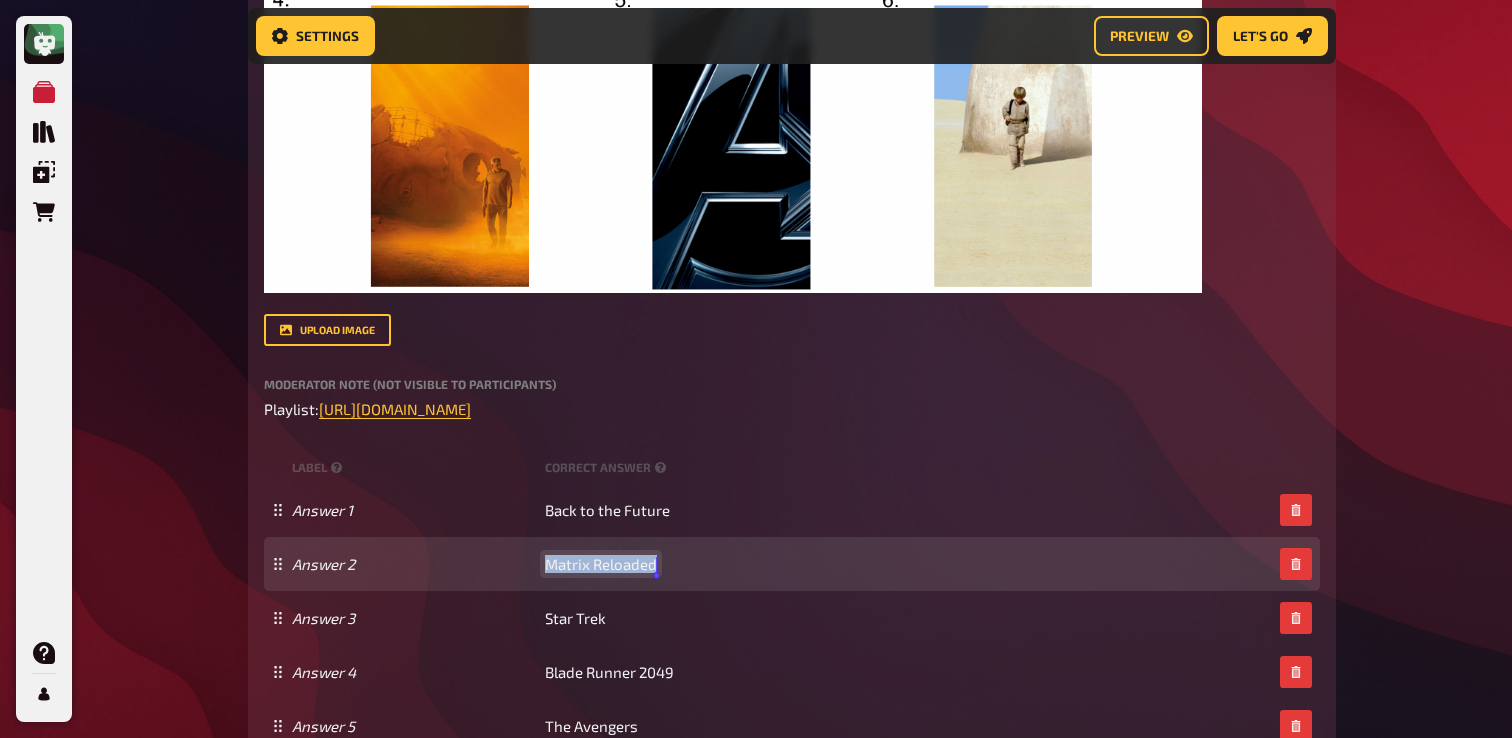 click on "Matrix Reloaded" at bounding box center [601, 564] 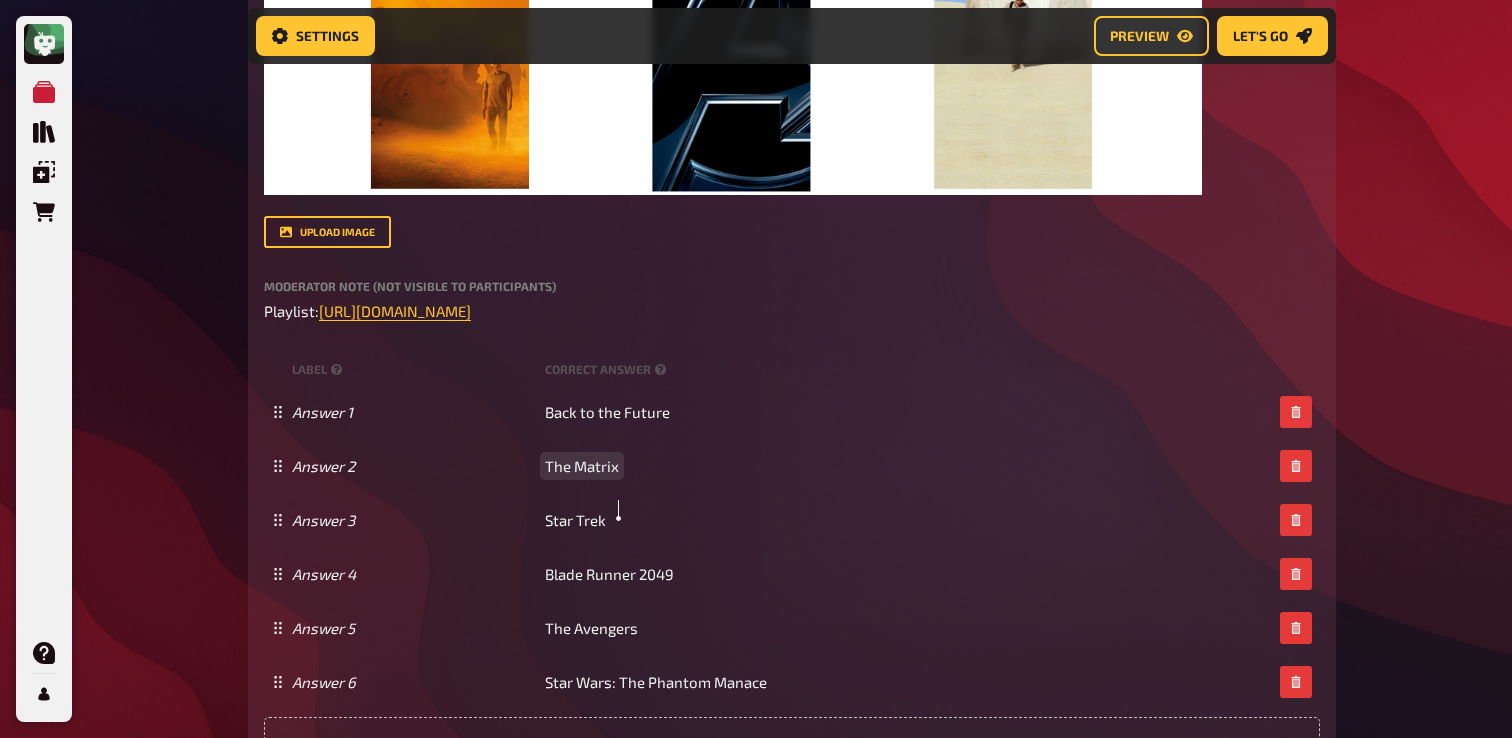 scroll, scrollTop: 911, scrollLeft: 0, axis: vertical 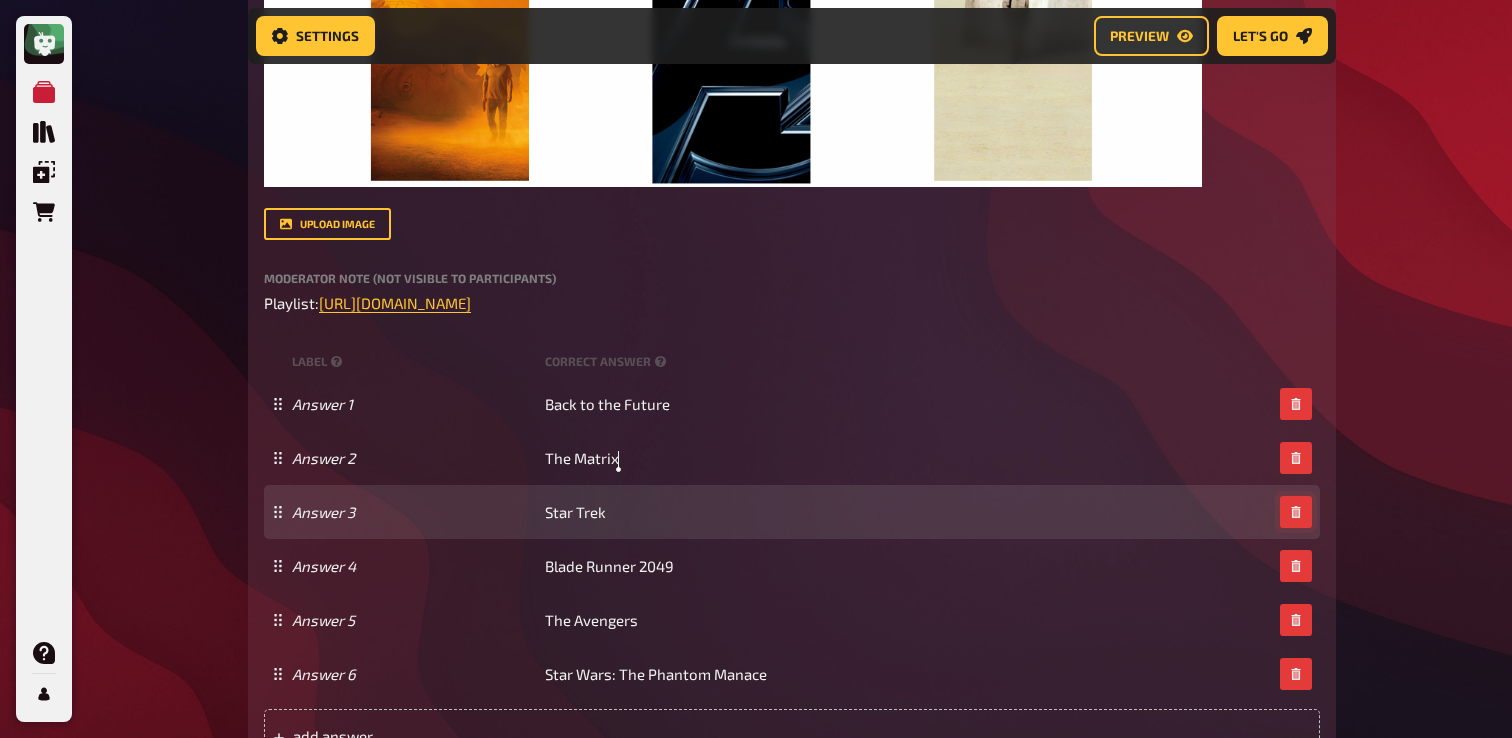 click 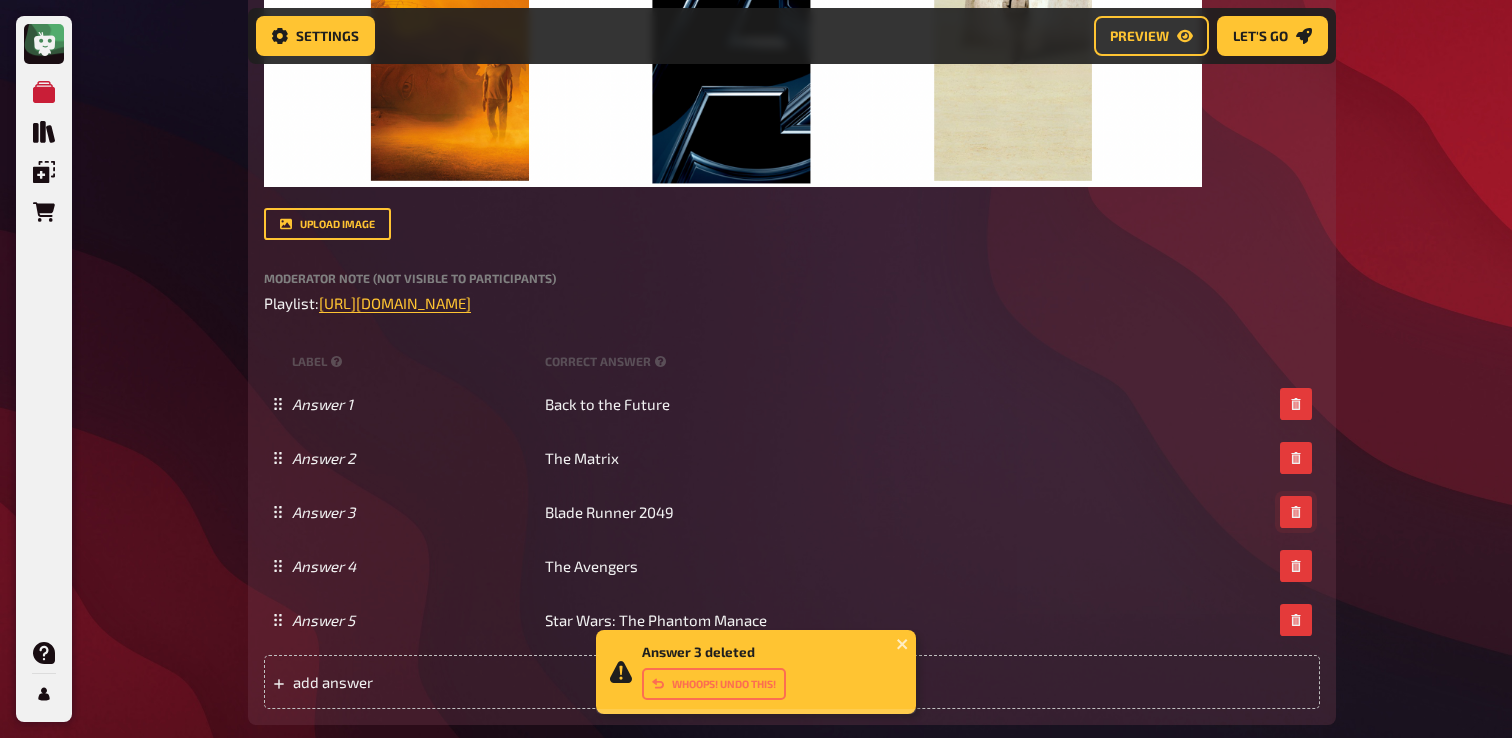 click 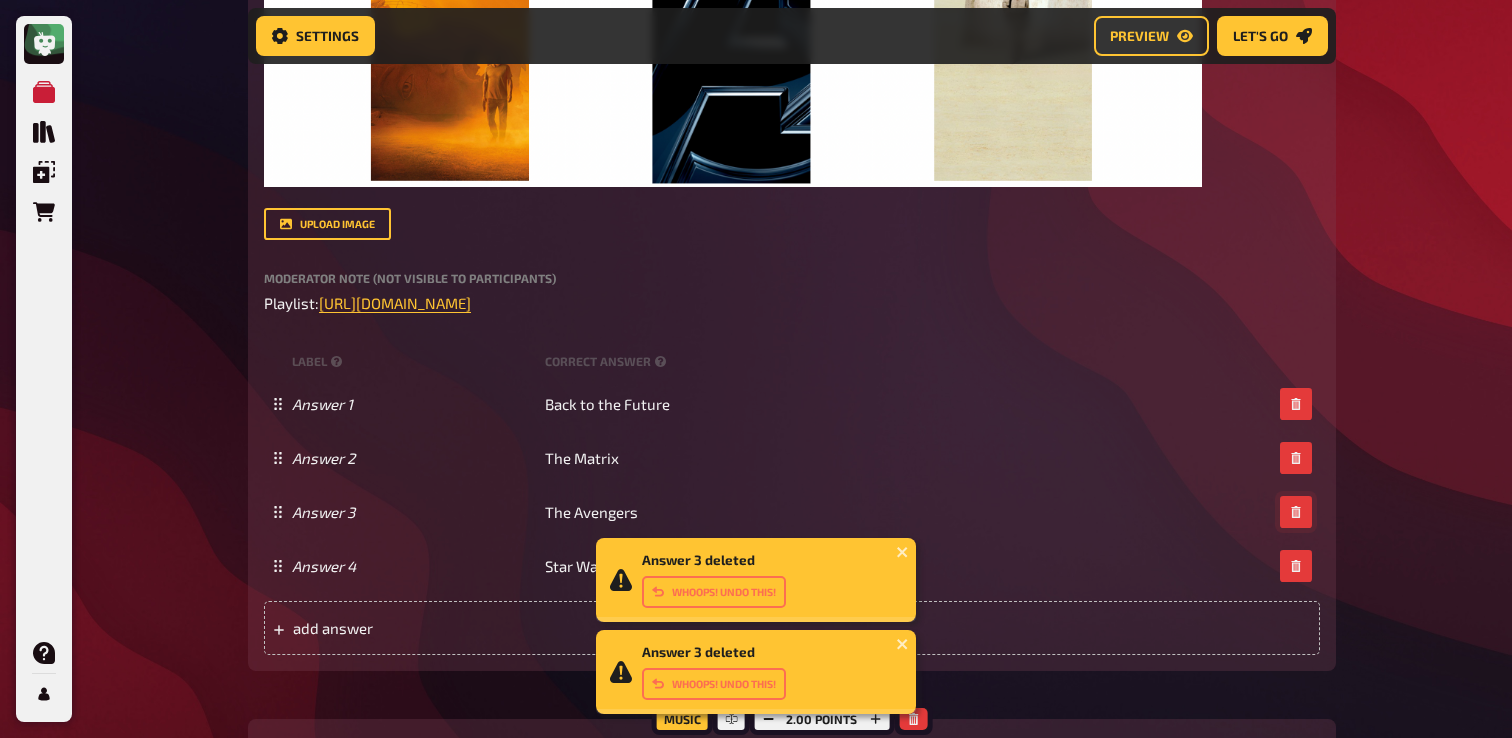 click 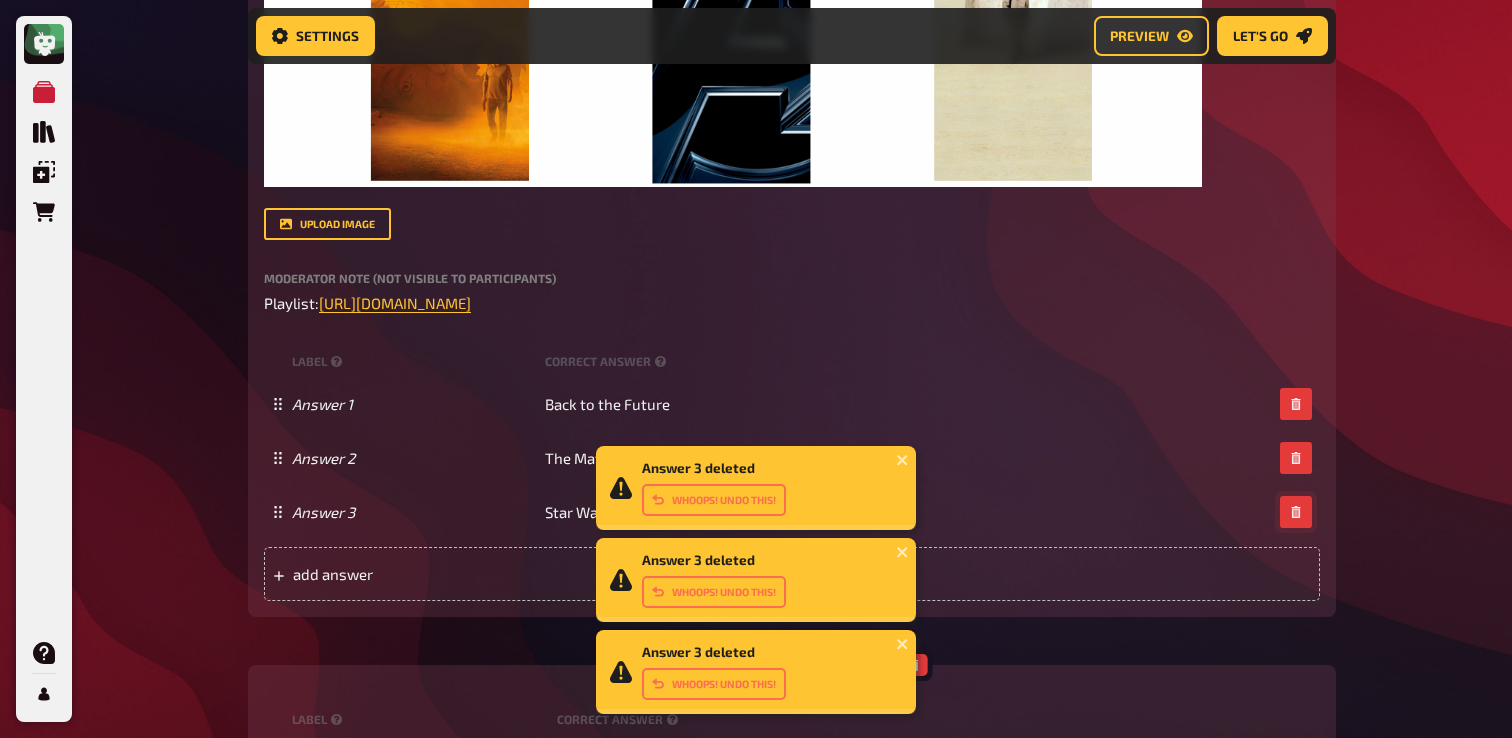 click 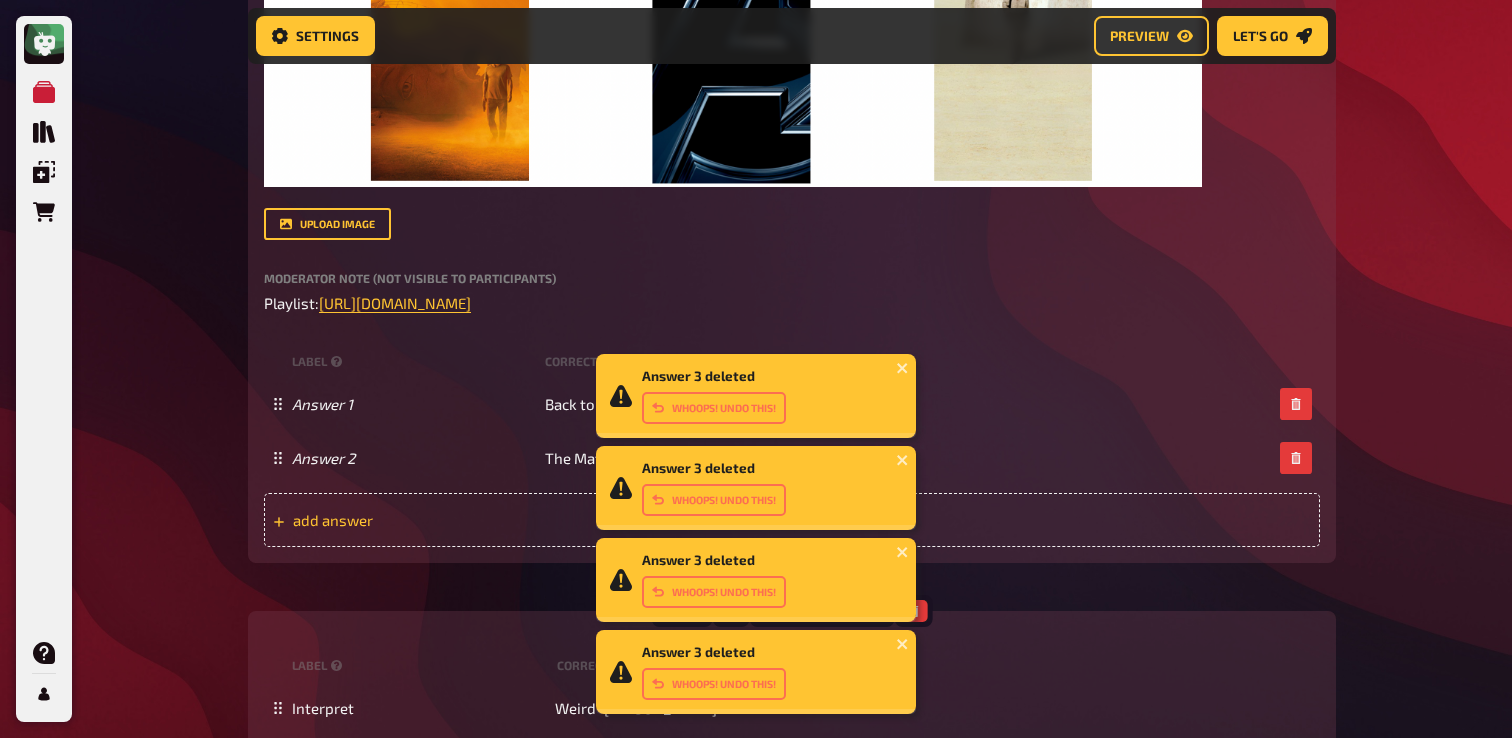 click on "add answer" at bounding box center (448, 520) 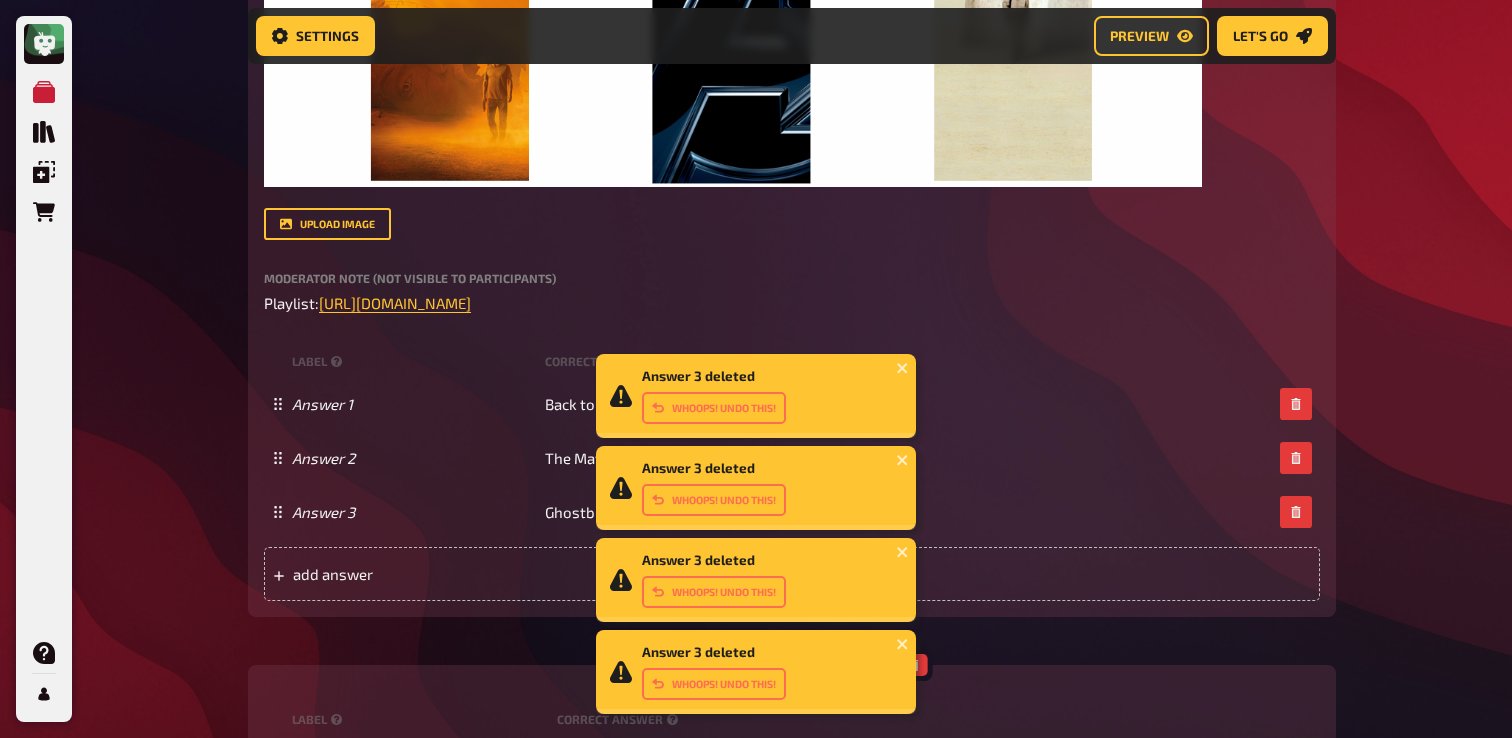 click on "Answer 3 deleted   Whoops! Undo this! Answer 3 deleted   Whoops! Undo this! Answer 3 deleted   Whoops! Undo this! Answer 3 deleted   Whoops! Undo this! My Quizzes Quiz Library Overlays Orders Help Profile Home My Quizzes Nerds and Geeks [Remastered]✅​🇬🇧​ Setup Setup Edit Content Quiz Lobby Hosting undefined Evaluation Leaderboard Settings Preview Let's go Let's go Nerds and Geeks [Remastered]✅​🇬🇧​ 01 Movieposter   1 3 Trivia 3.00 points Title Movieposter Question body Which movies are represented by the following movie posters?  ﻿ Drop here to upload upload image   Moderator Note (not visible to participants) Playlist:  [URL][DOMAIN_NAME] ﻿ label correct answer Answer 1 Back to the Future Answer 2 The Matrix Answer 3 Ghostbusters add answer Music 2.00 points label correct answer Interpret Weird "Al" [PERSON_NAME] Titel The Saga Begins 02 Same procedure as every year, [PERSON_NAME]!   1 1 03 The Logical    1 1 04 Anagrams   1 2 05   1 1" at bounding box center (756, 513) 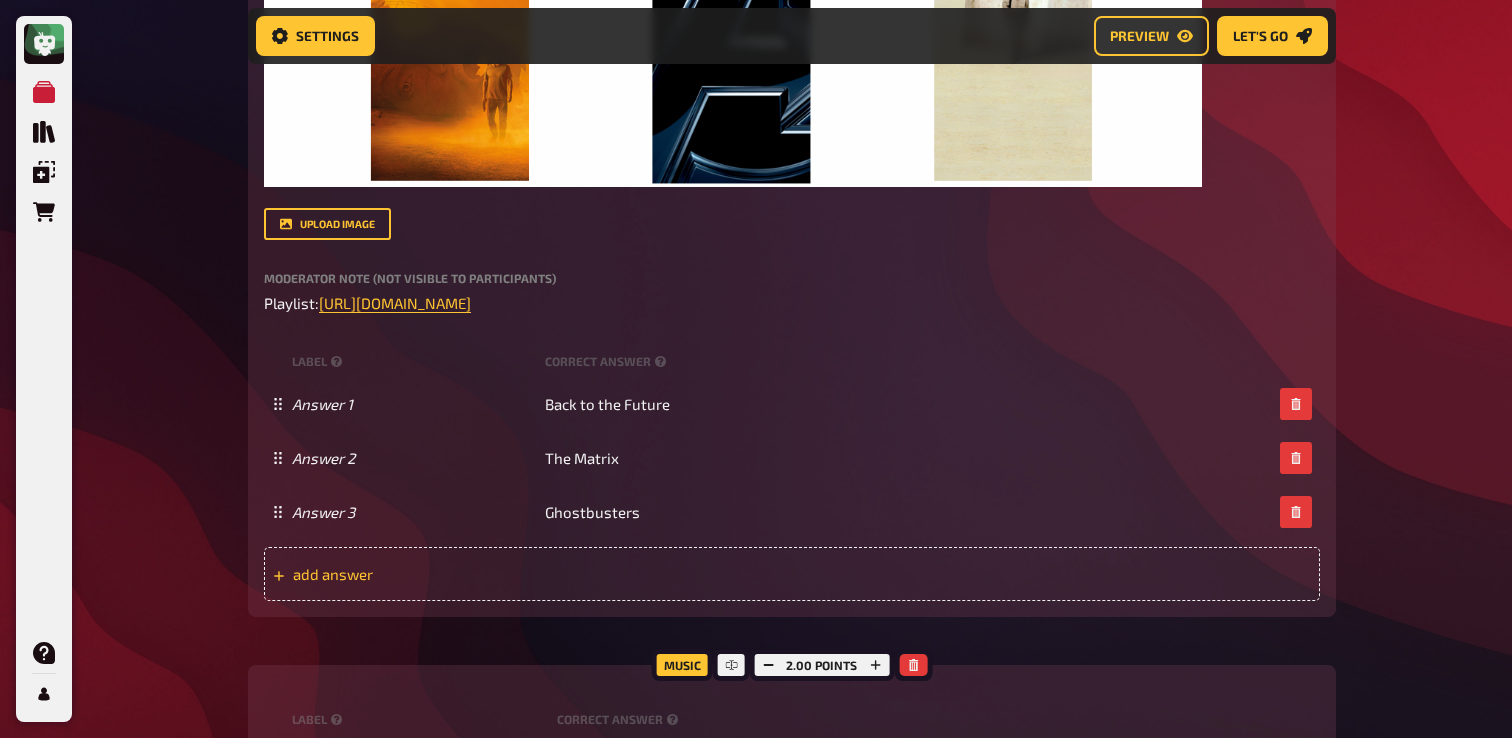 click on "add answer" at bounding box center [448, 574] 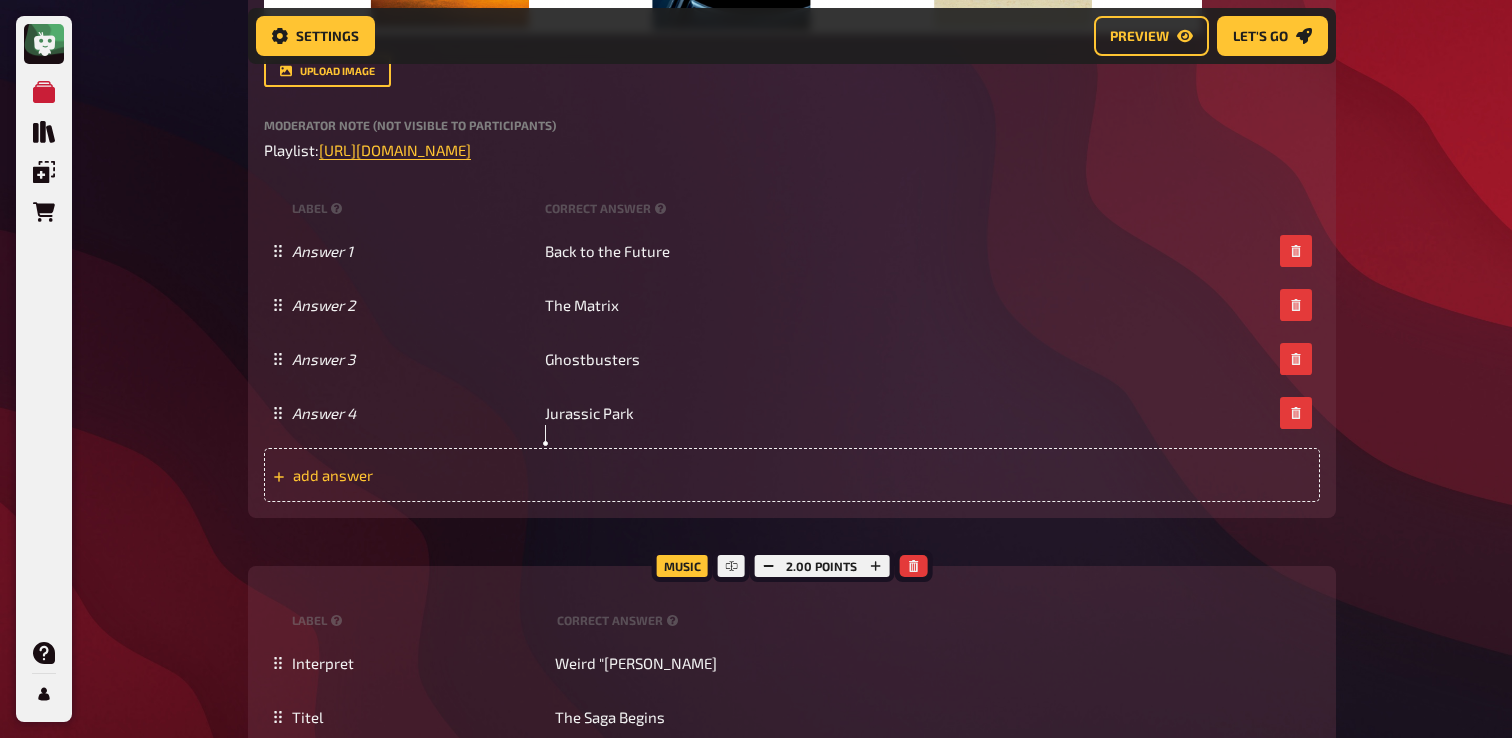 scroll, scrollTop: 1109, scrollLeft: 0, axis: vertical 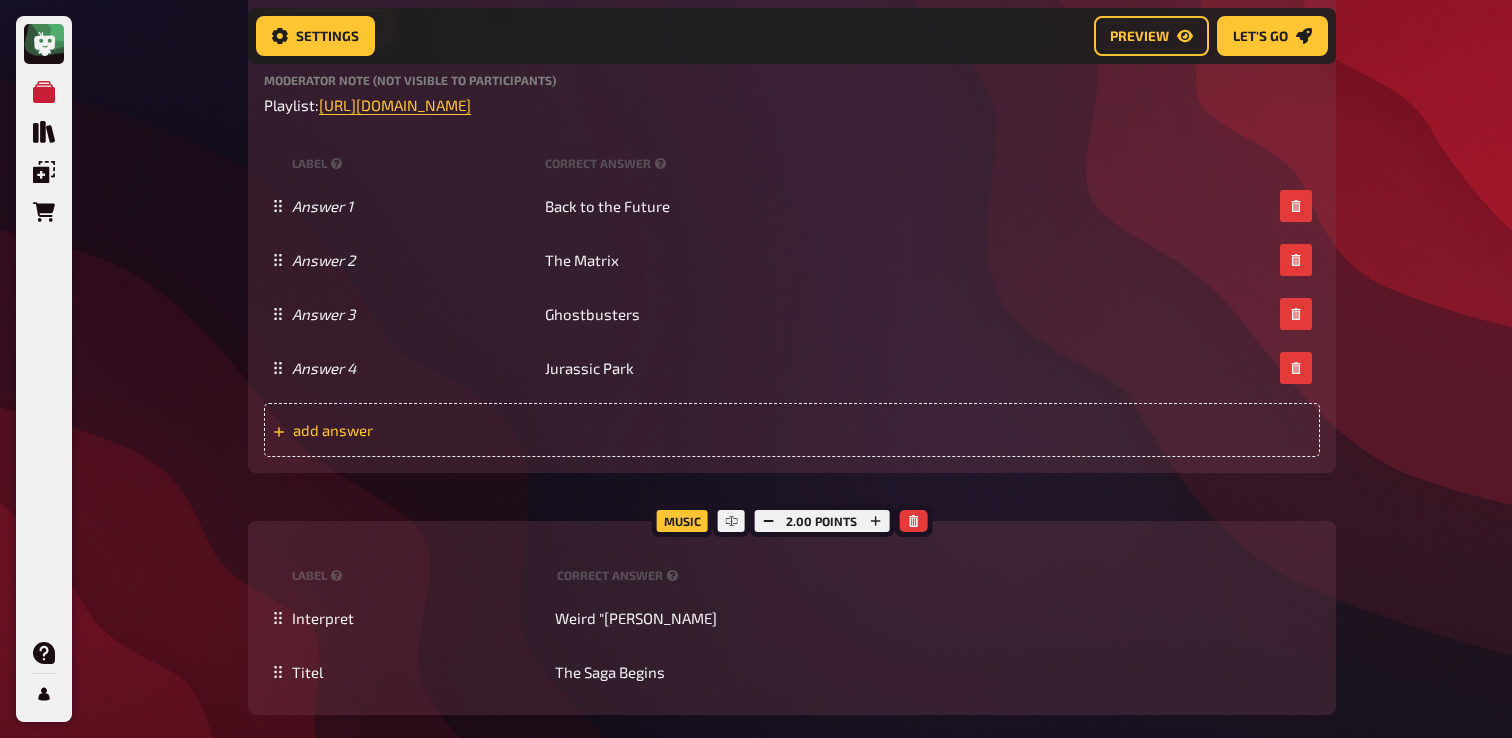 click on "add answer" at bounding box center [792, 430] 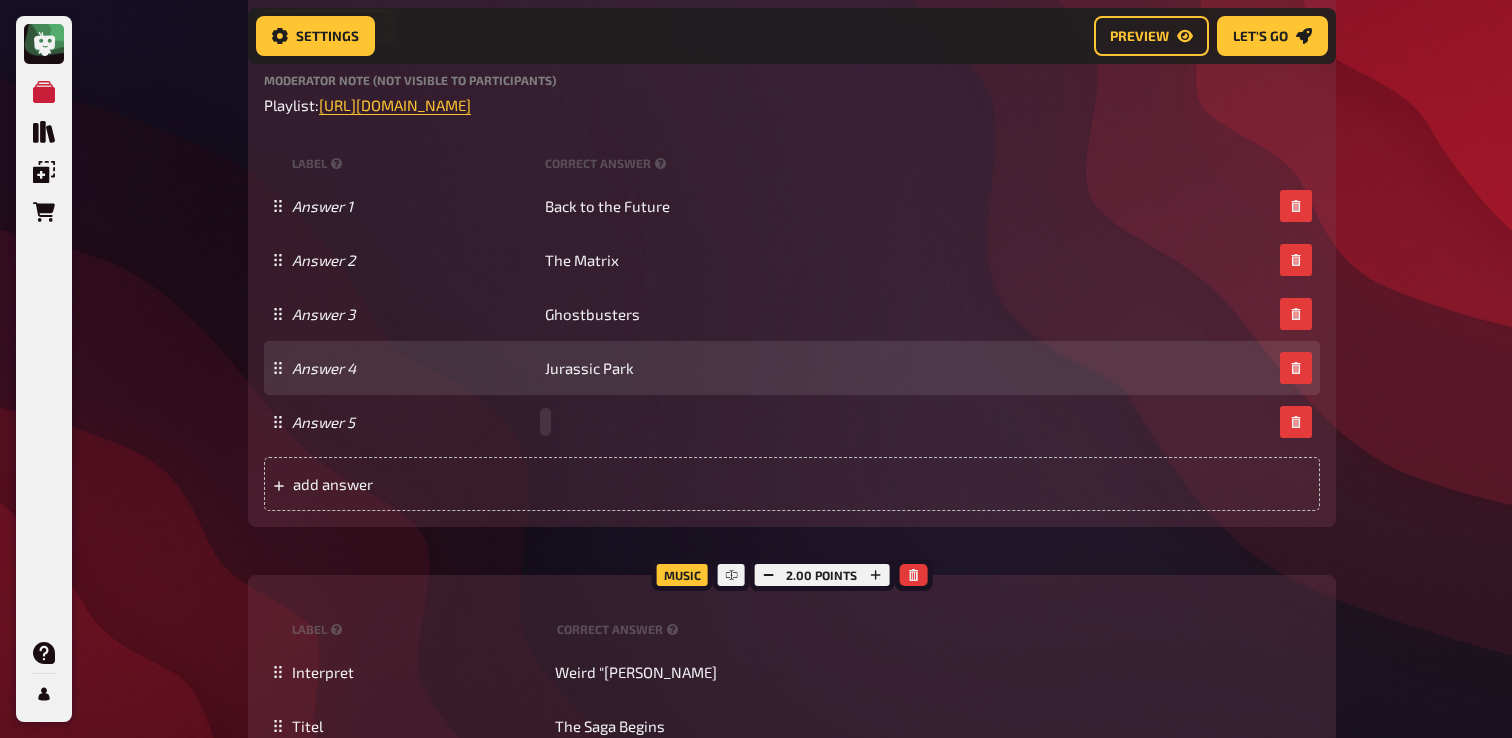 paste 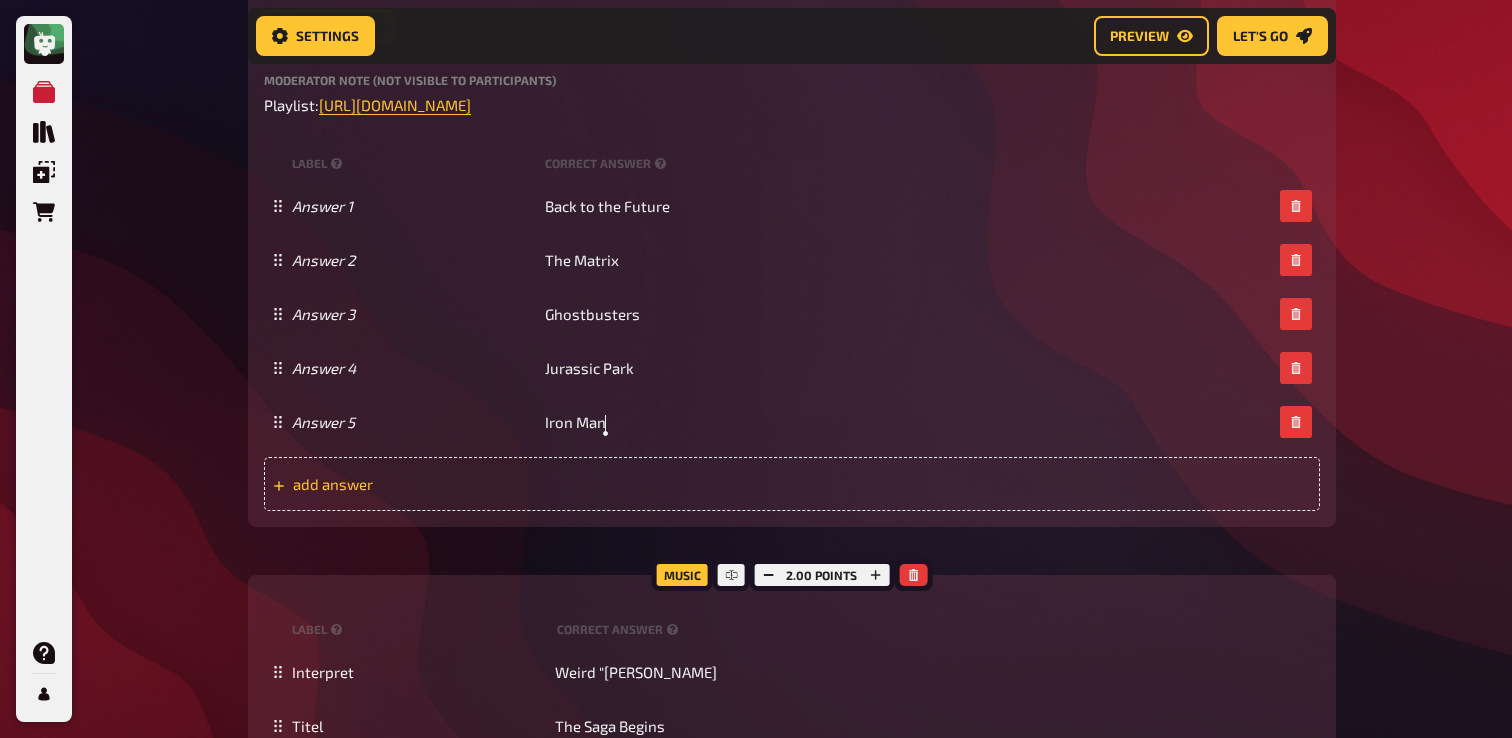 click on "add answer" at bounding box center (792, 484) 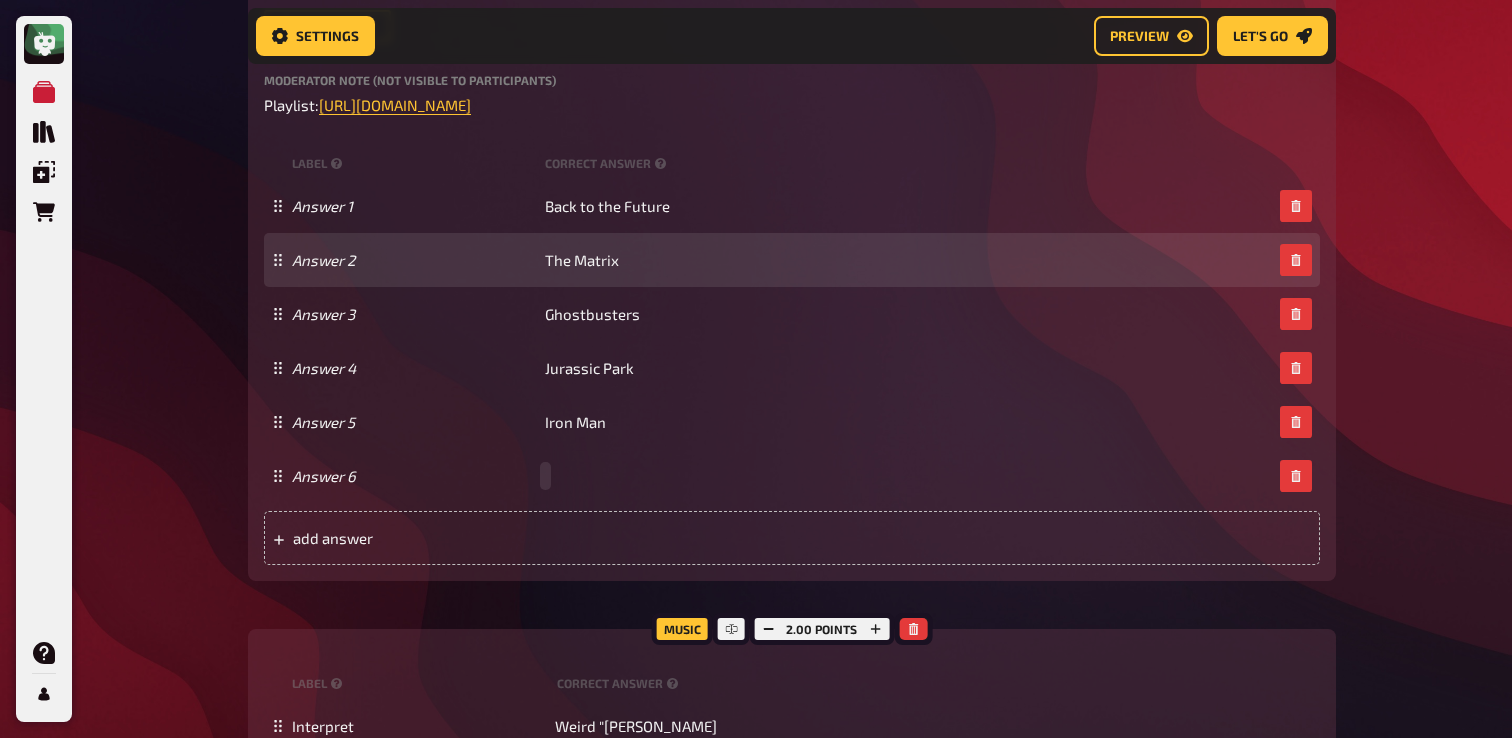 paste 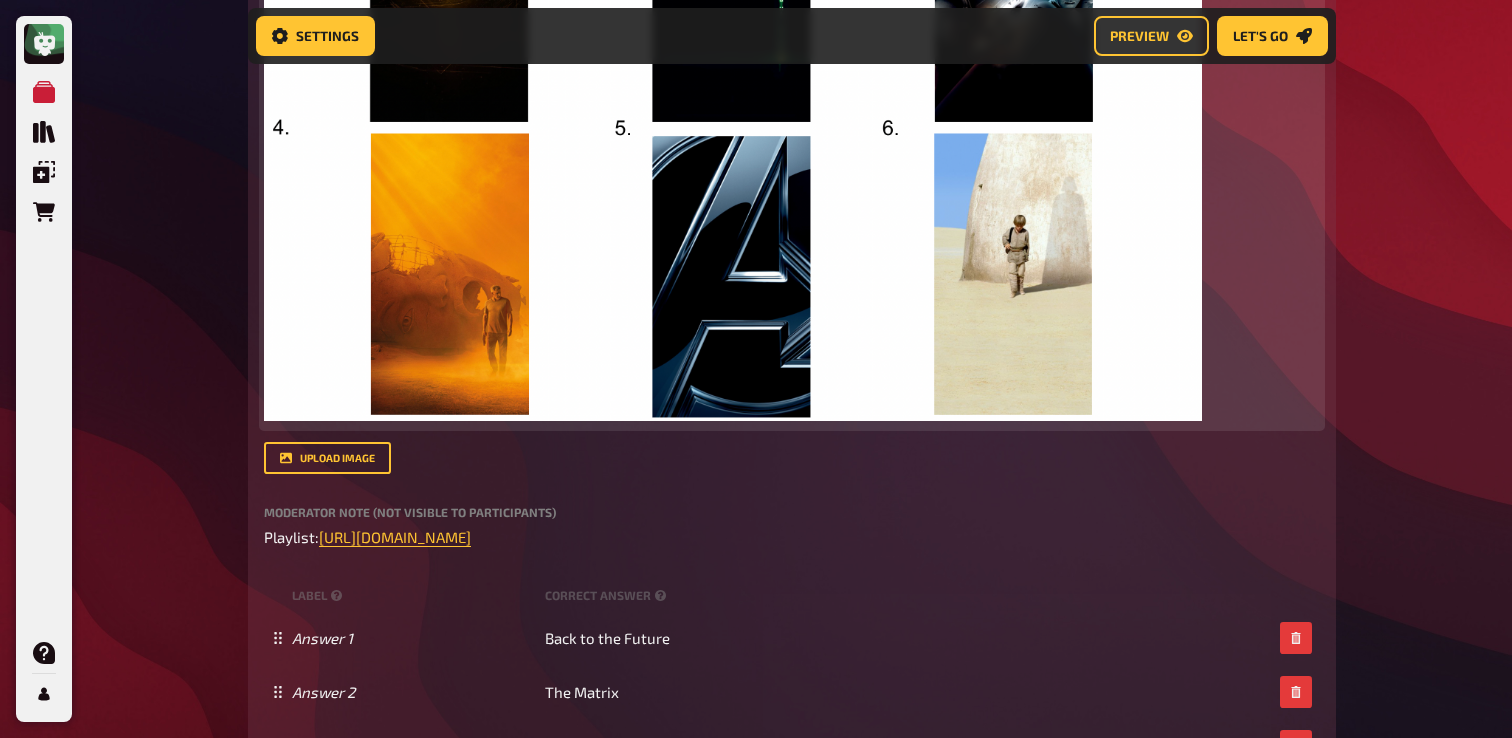 click at bounding box center (733, 125) 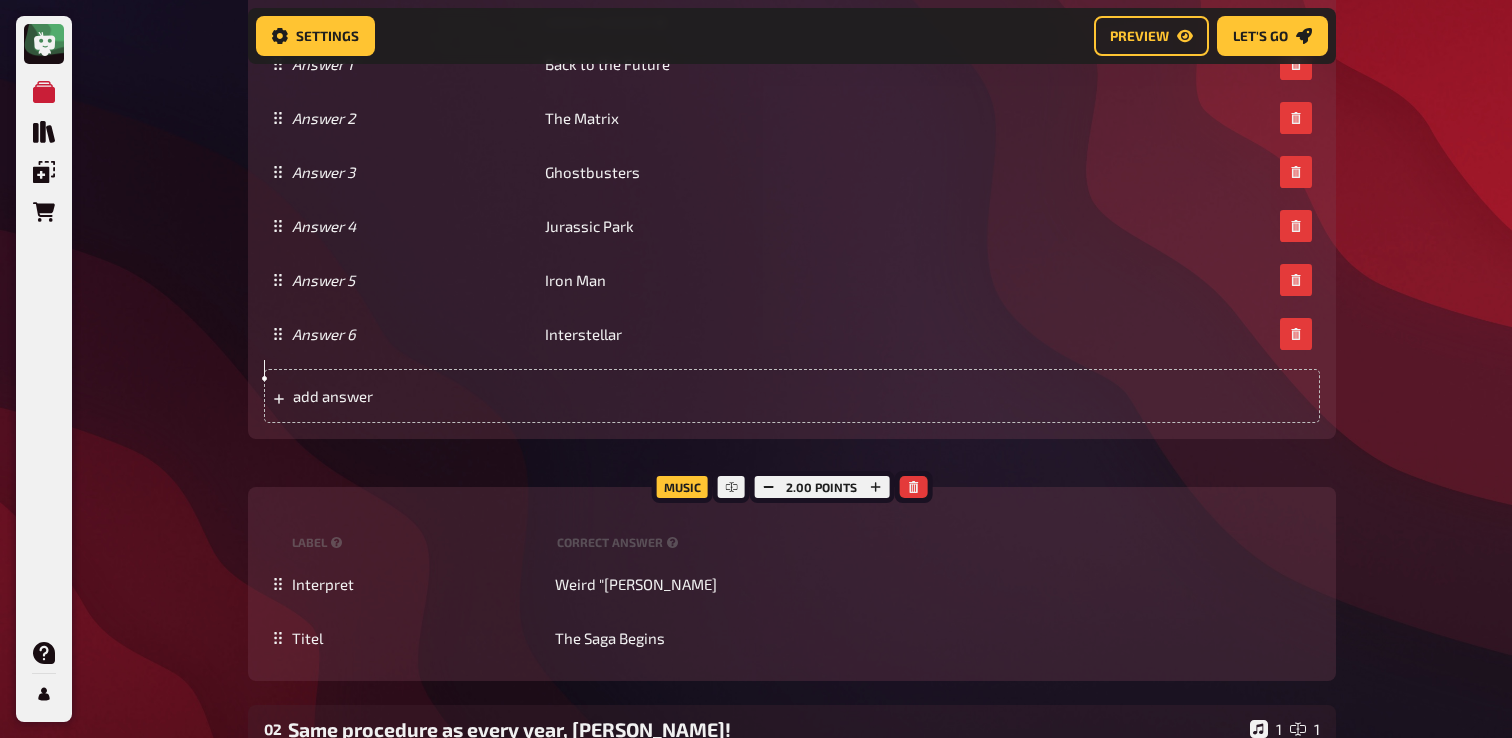 scroll, scrollTop: 152, scrollLeft: 0, axis: vertical 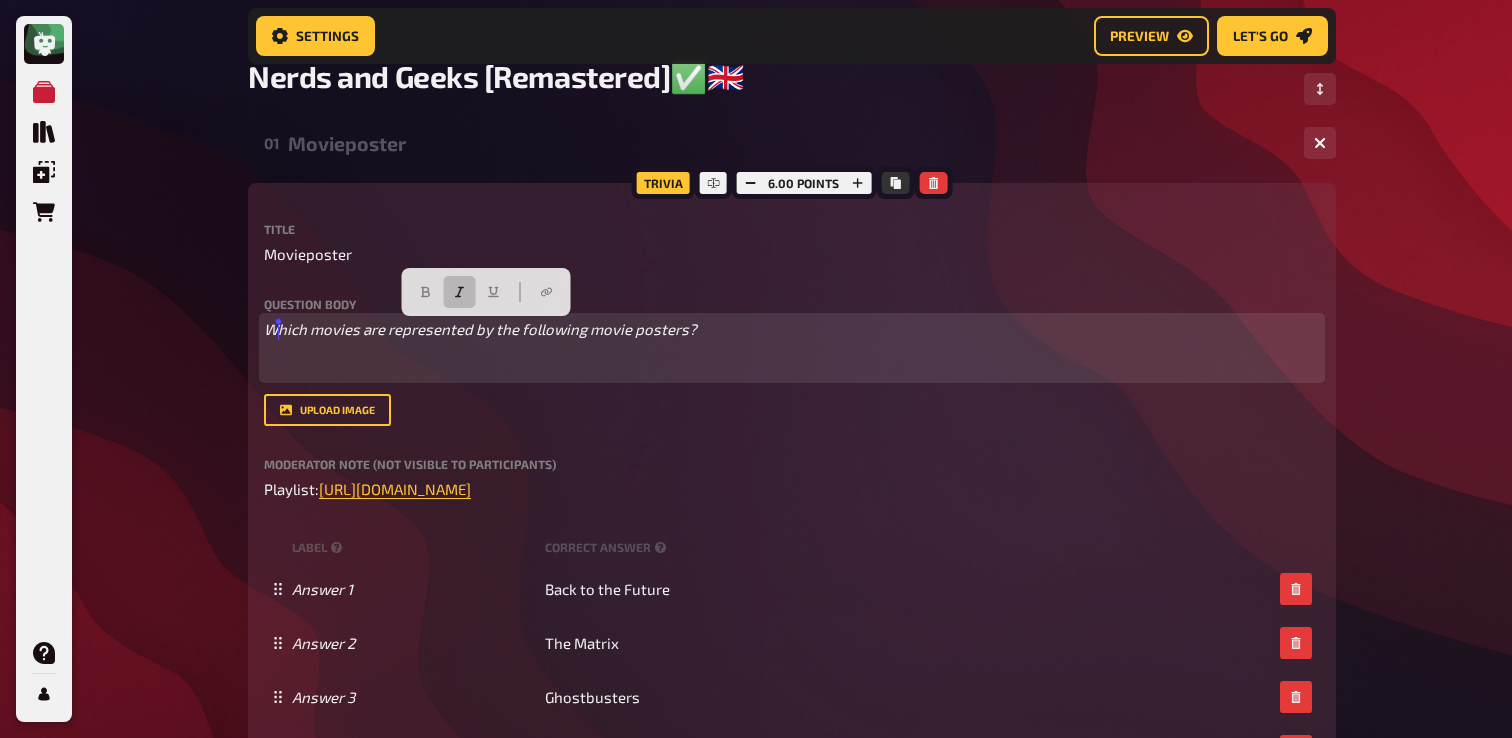 drag, startPoint x: 728, startPoint y: 334, endPoint x: 237, endPoint y: 326, distance: 491.06516 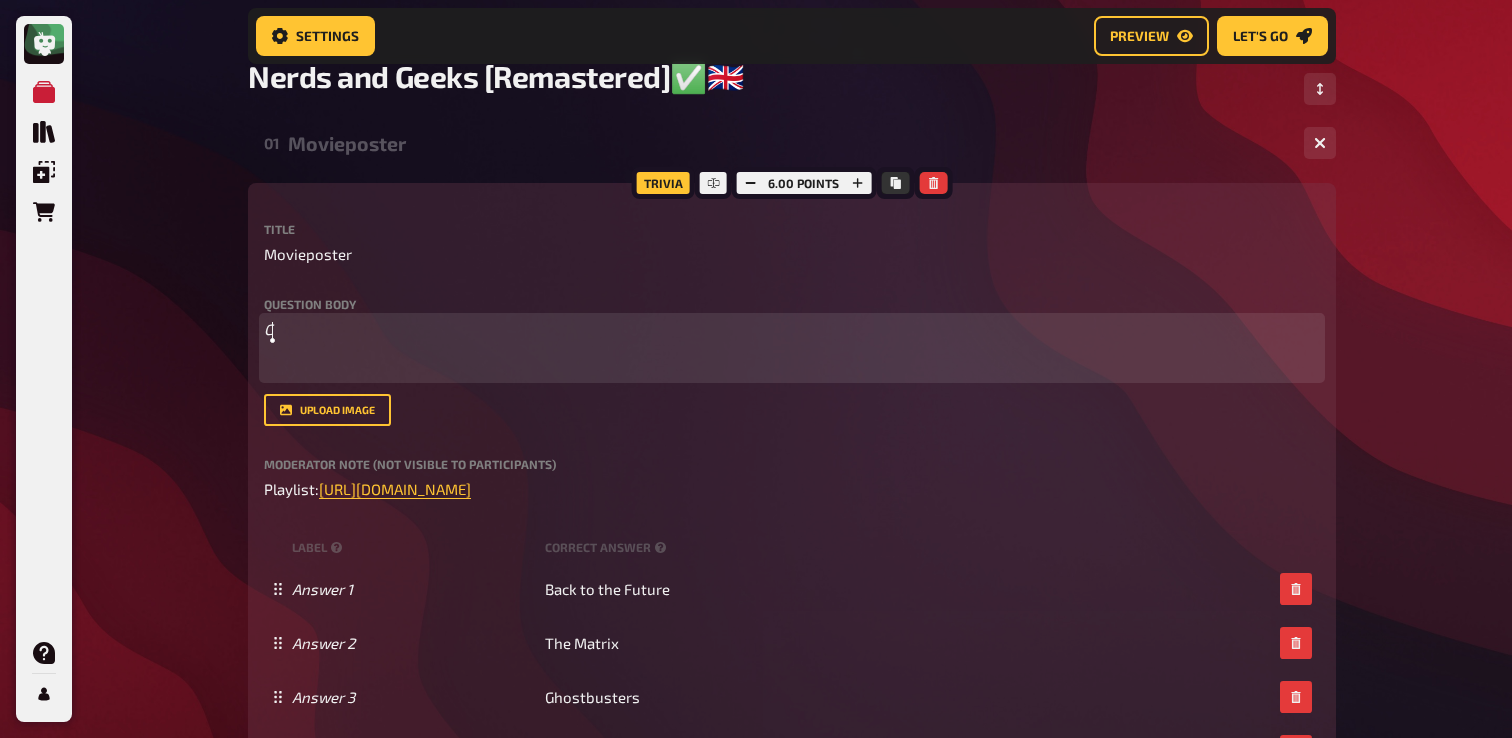 type 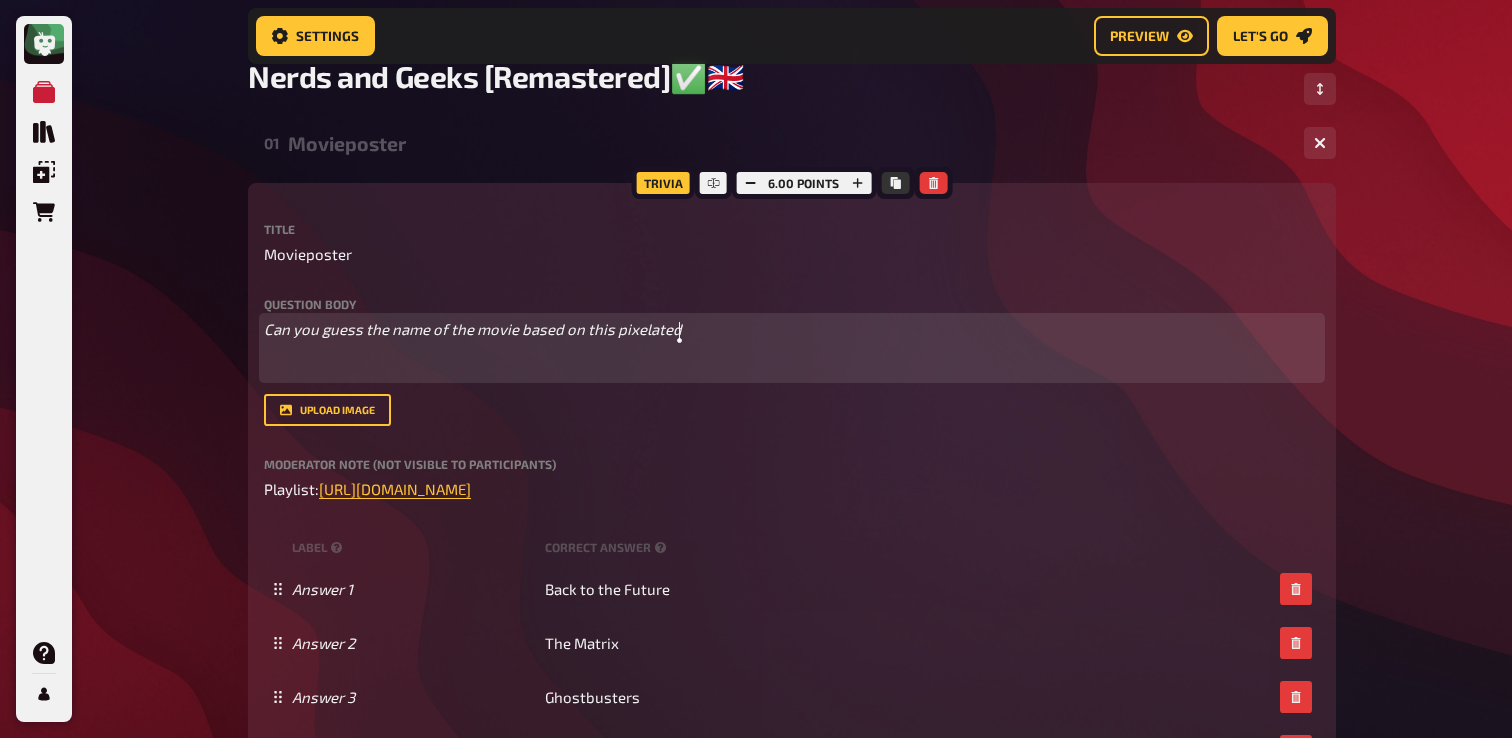 click on "Can you guess the name of the movie based on this pixelated" at bounding box center [473, 329] 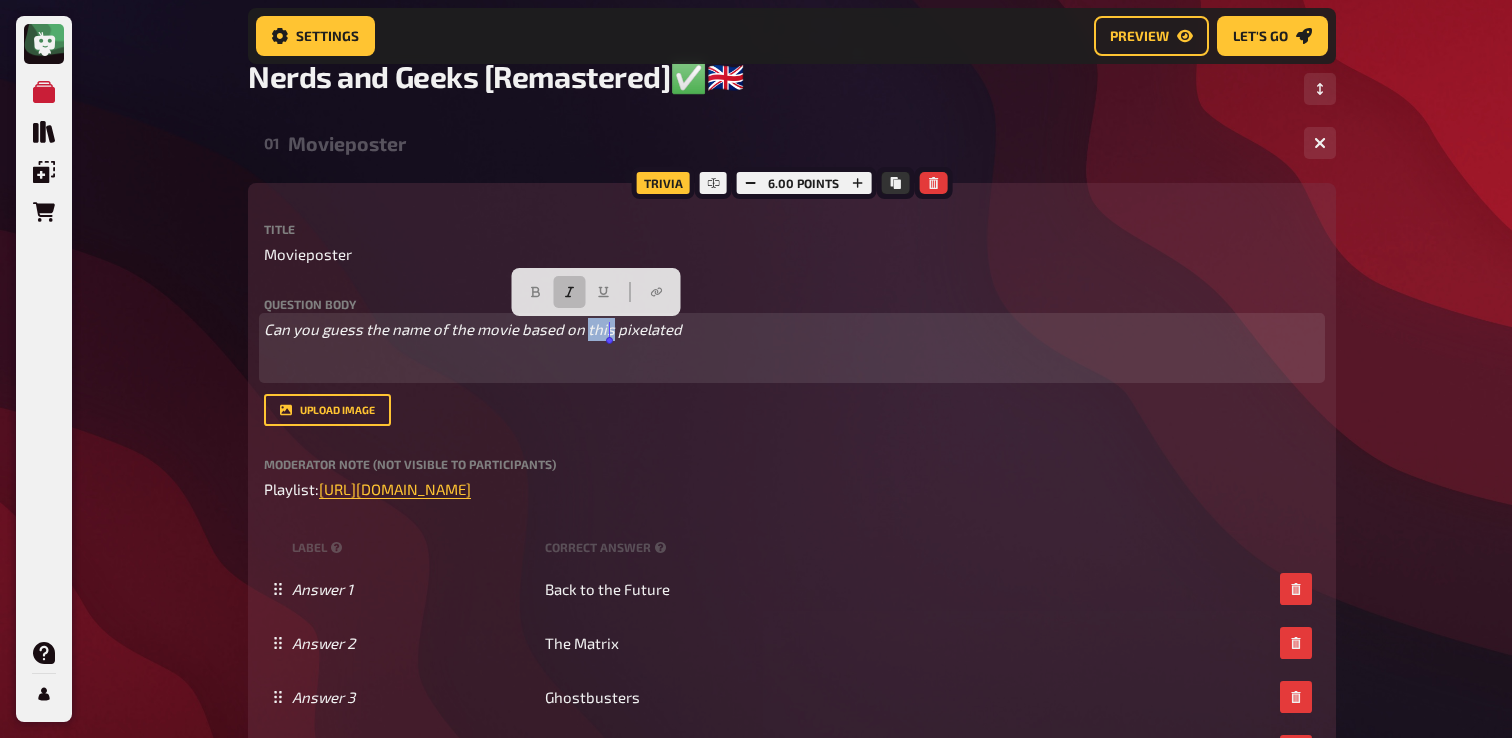 click on "Can you guess the name of the movie based on this pixelated" at bounding box center (473, 329) 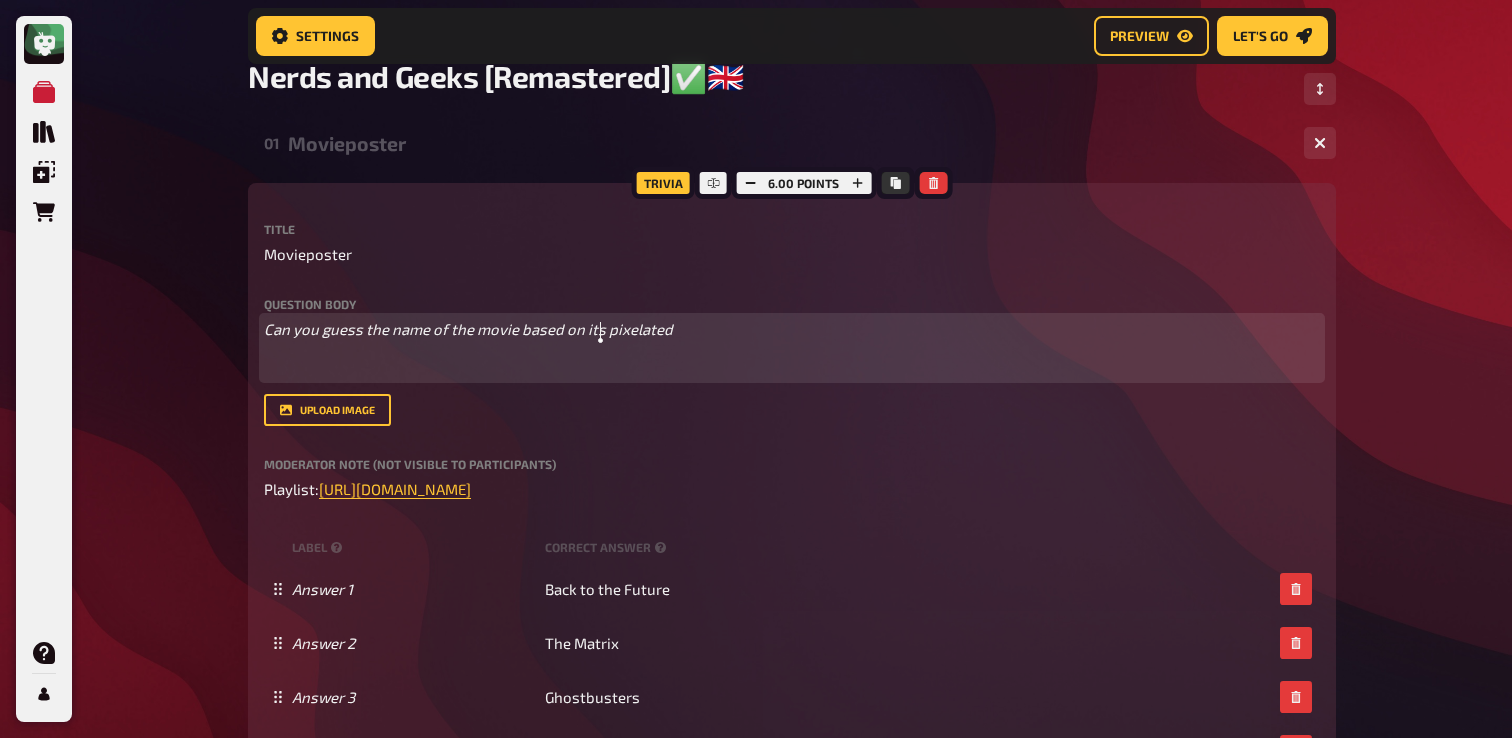 click on "Can you guess the name of the movie based on its pixelated" at bounding box center [792, 329] 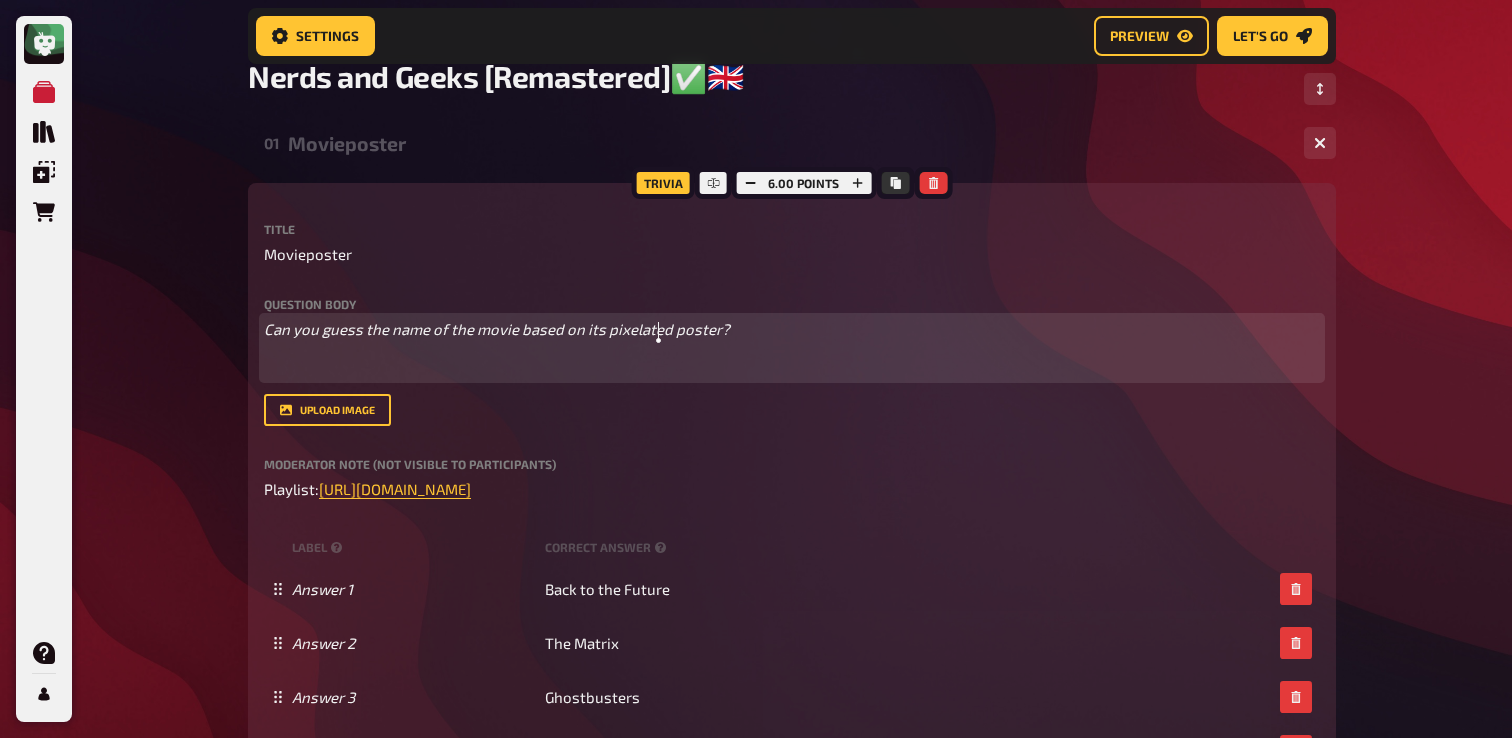 click on "Can you guess the name of the movie based on its pixelated poster?" at bounding box center [497, 329] 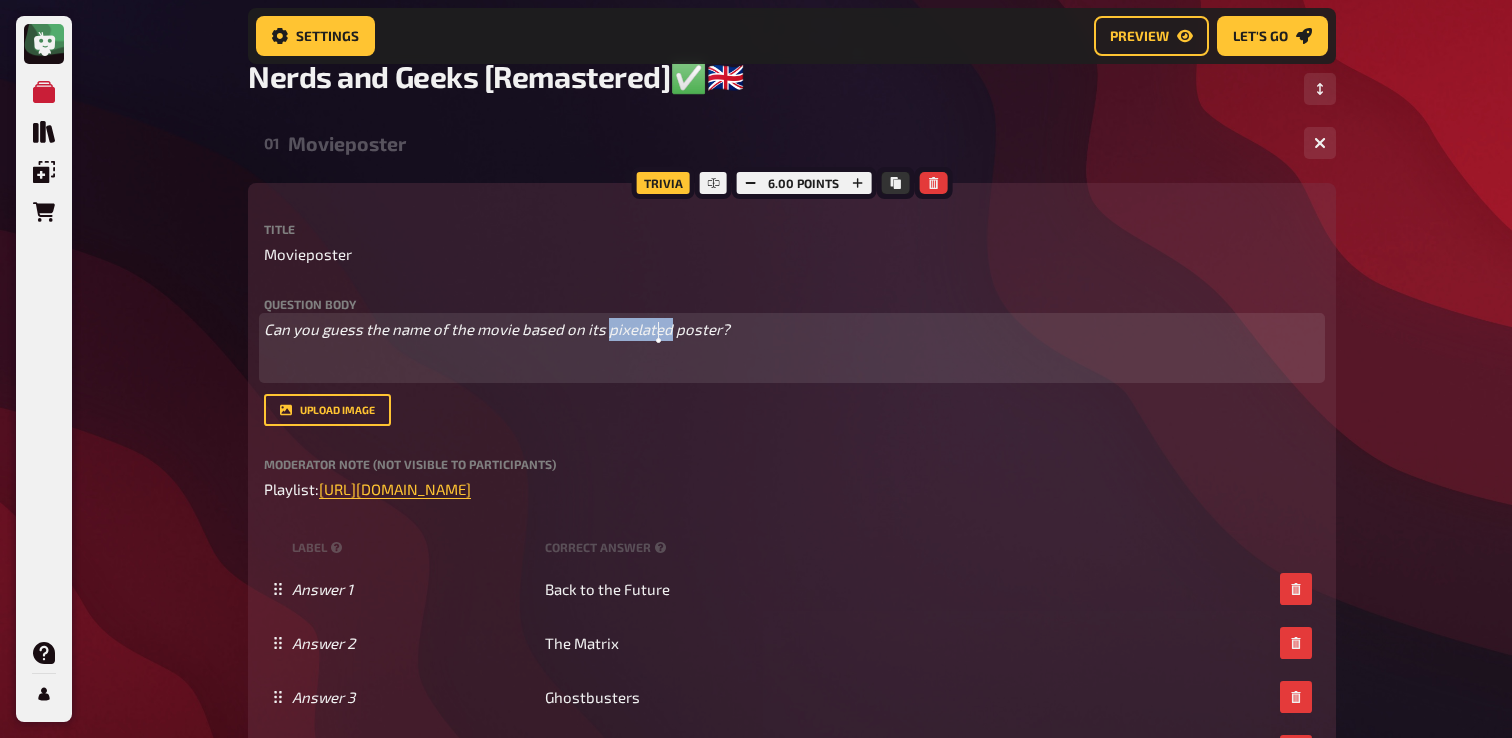 click on "Can you guess the name of the movie based on its pixelated poster?" at bounding box center [497, 329] 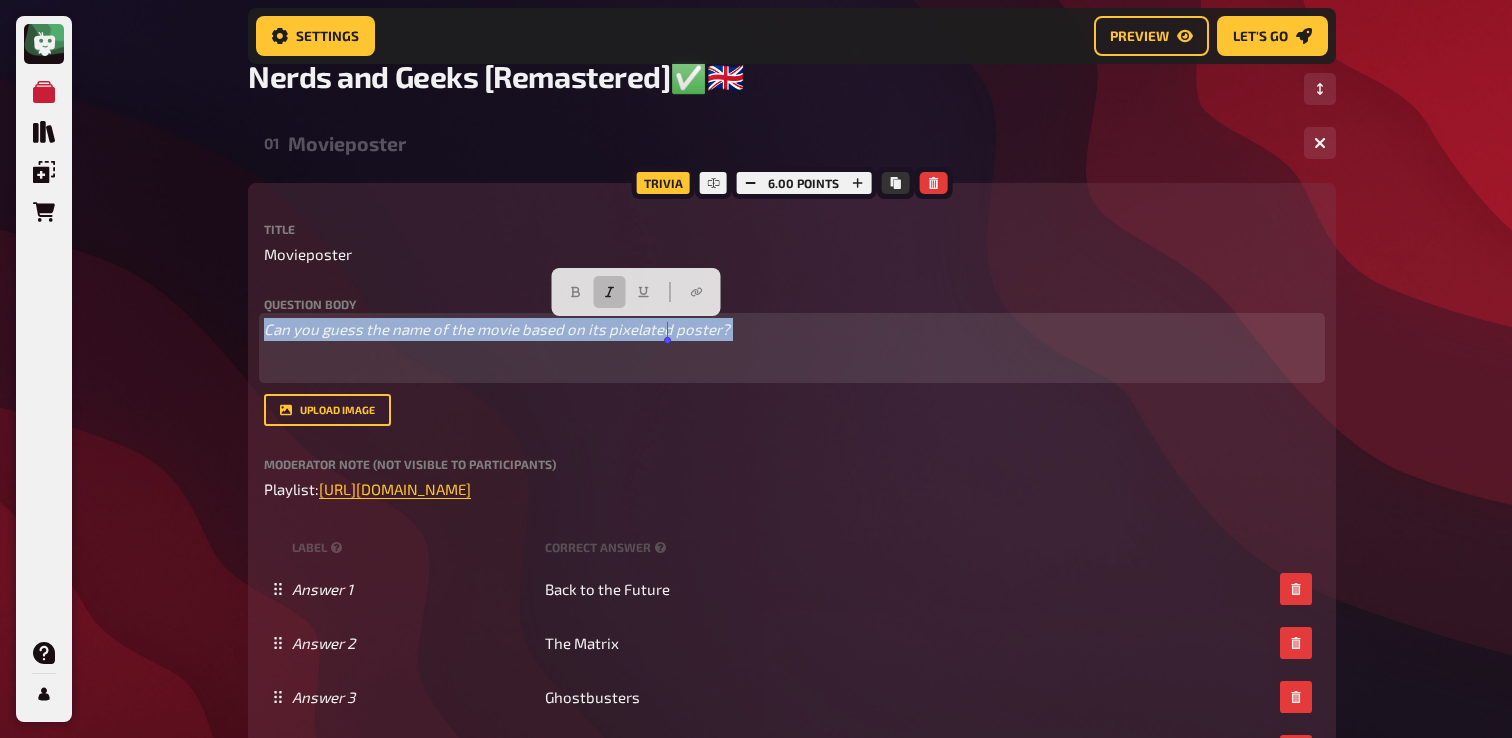 click on "Can you guess the name of the movie based on its pixelated poster?" at bounding box center [497, 329] 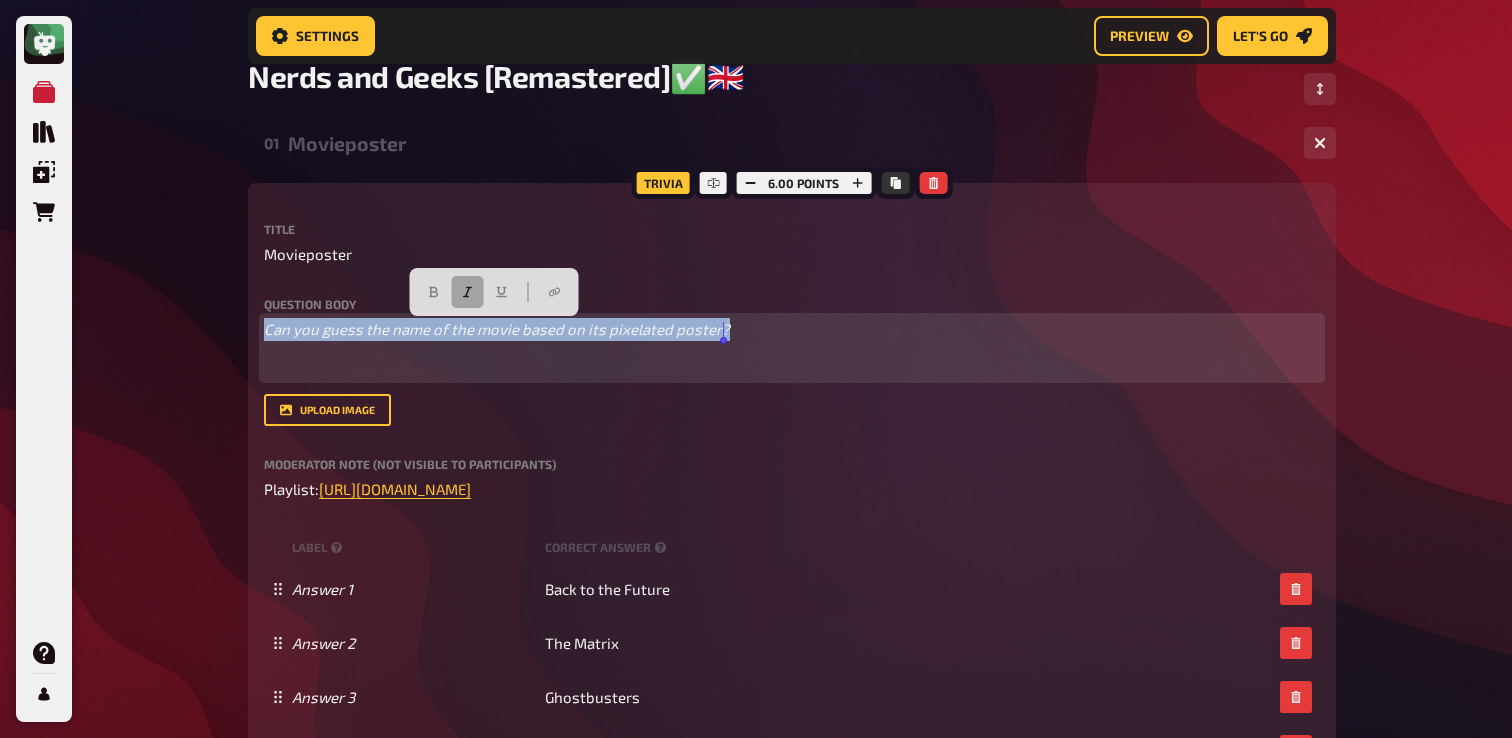 click 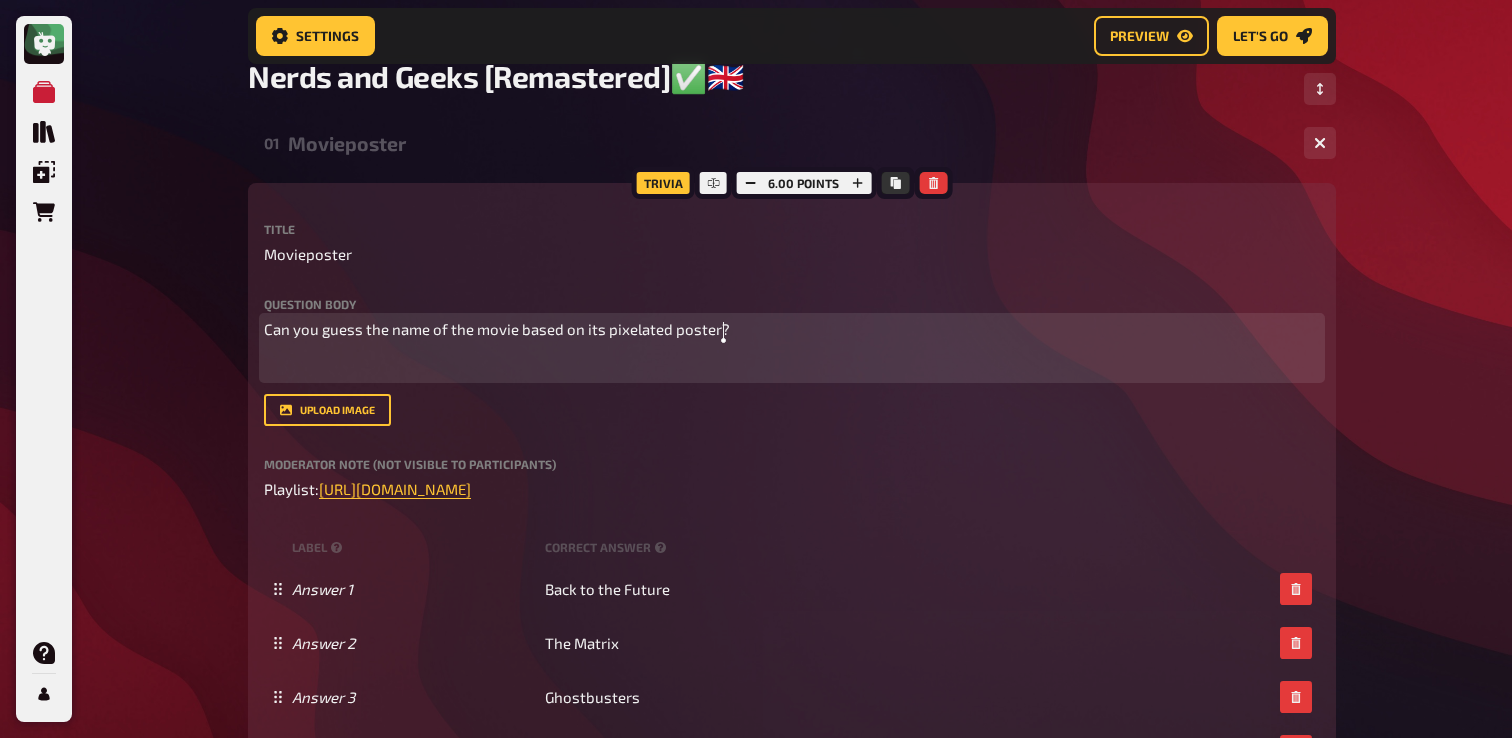 click on "Can you guess the name of the movie based on its pixelated poster?" at bounding box center (792, 329) 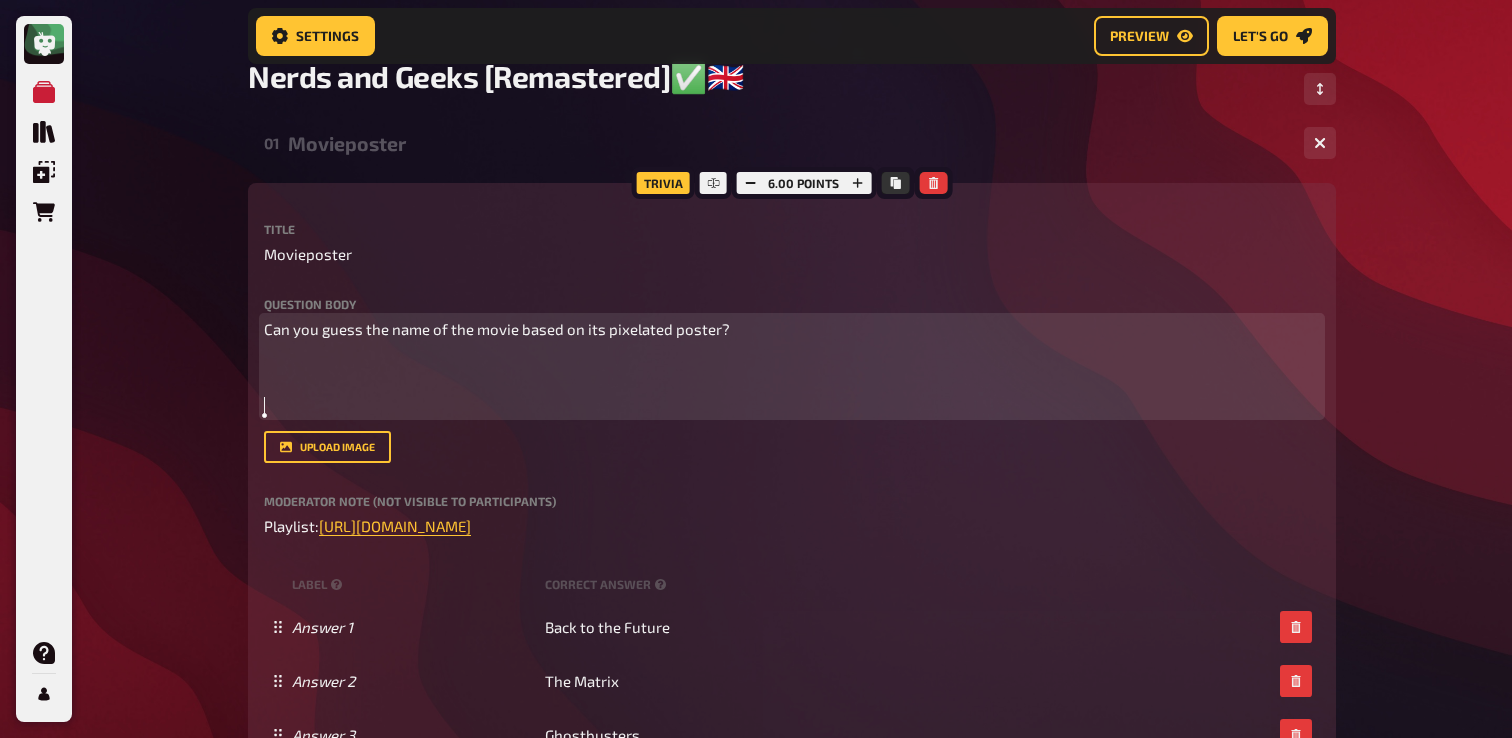 click on "﻿" at bounding box center (792, 404) 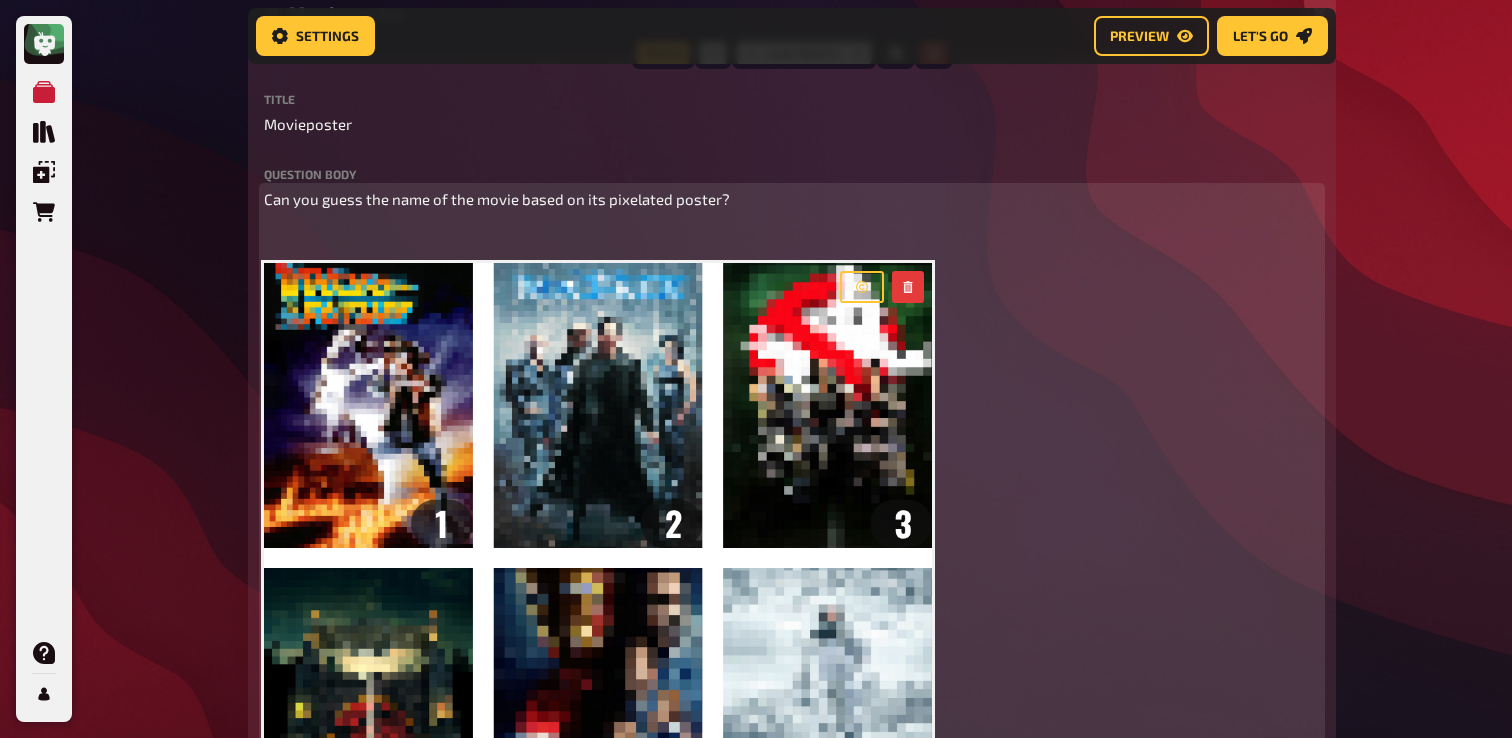 scroll, scrollTop: 306, scrollLeft: 0, axis: vertical 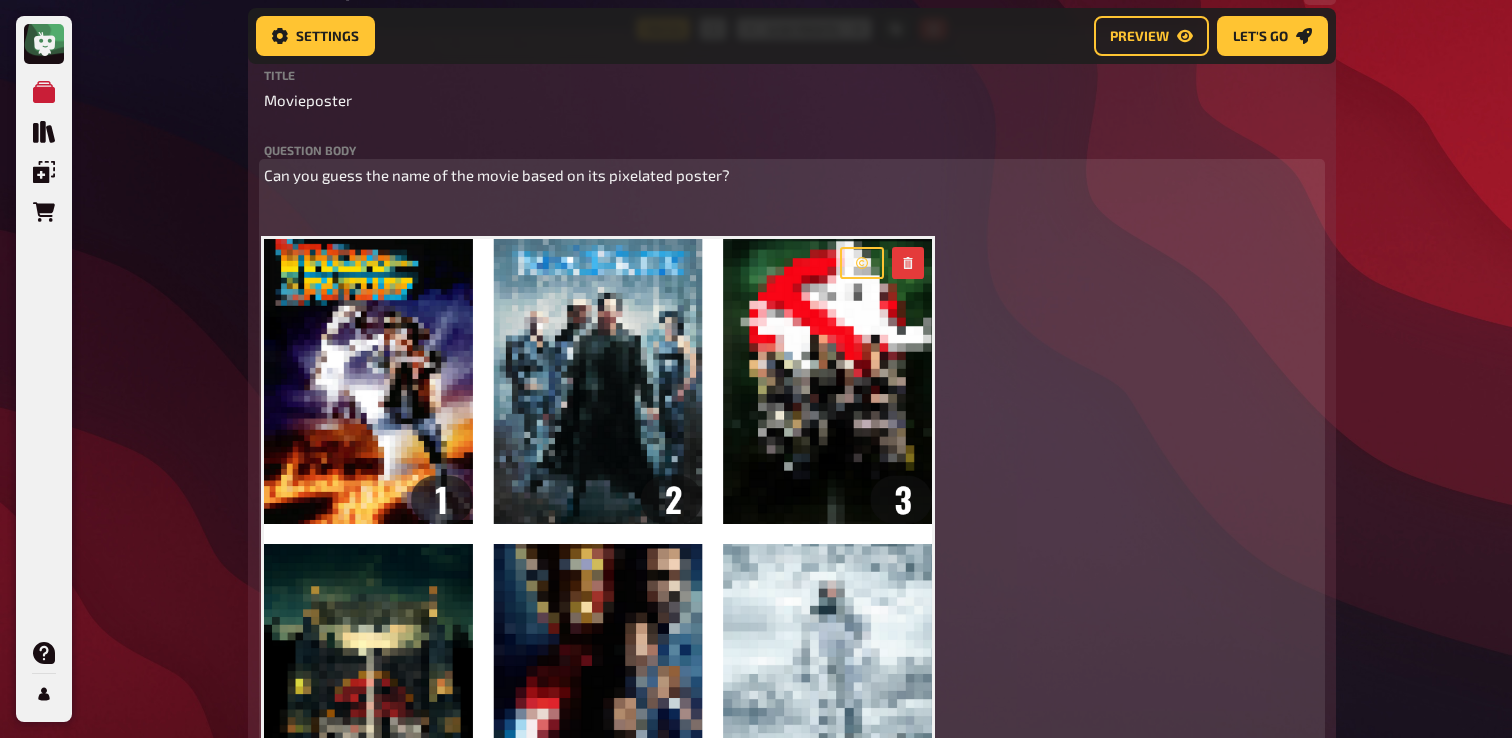 click at bounding box center [598, 534] 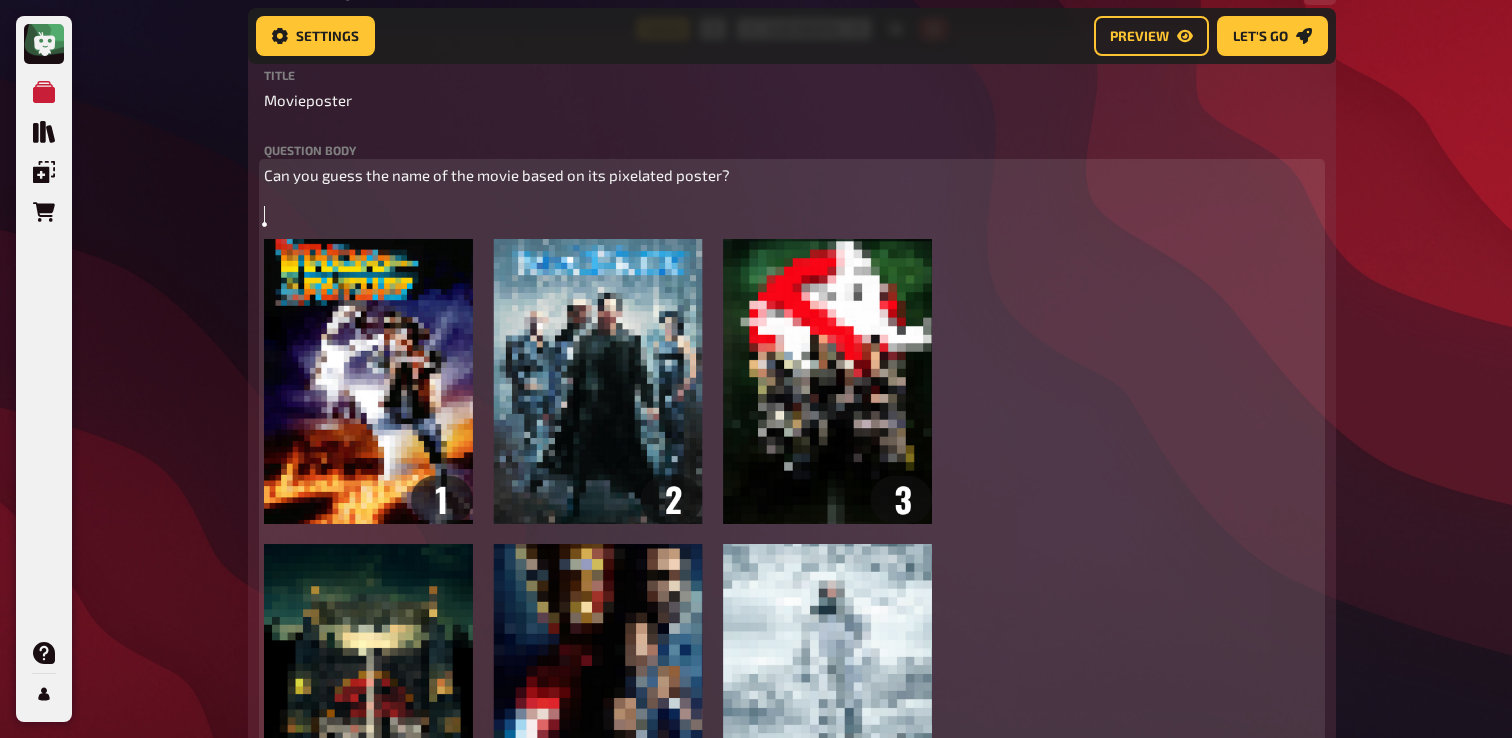 click on "Can you guess the name of the movie based on its pixelated poster? ﻿ ﻿ ﻿" at bounding box center (792, 510) 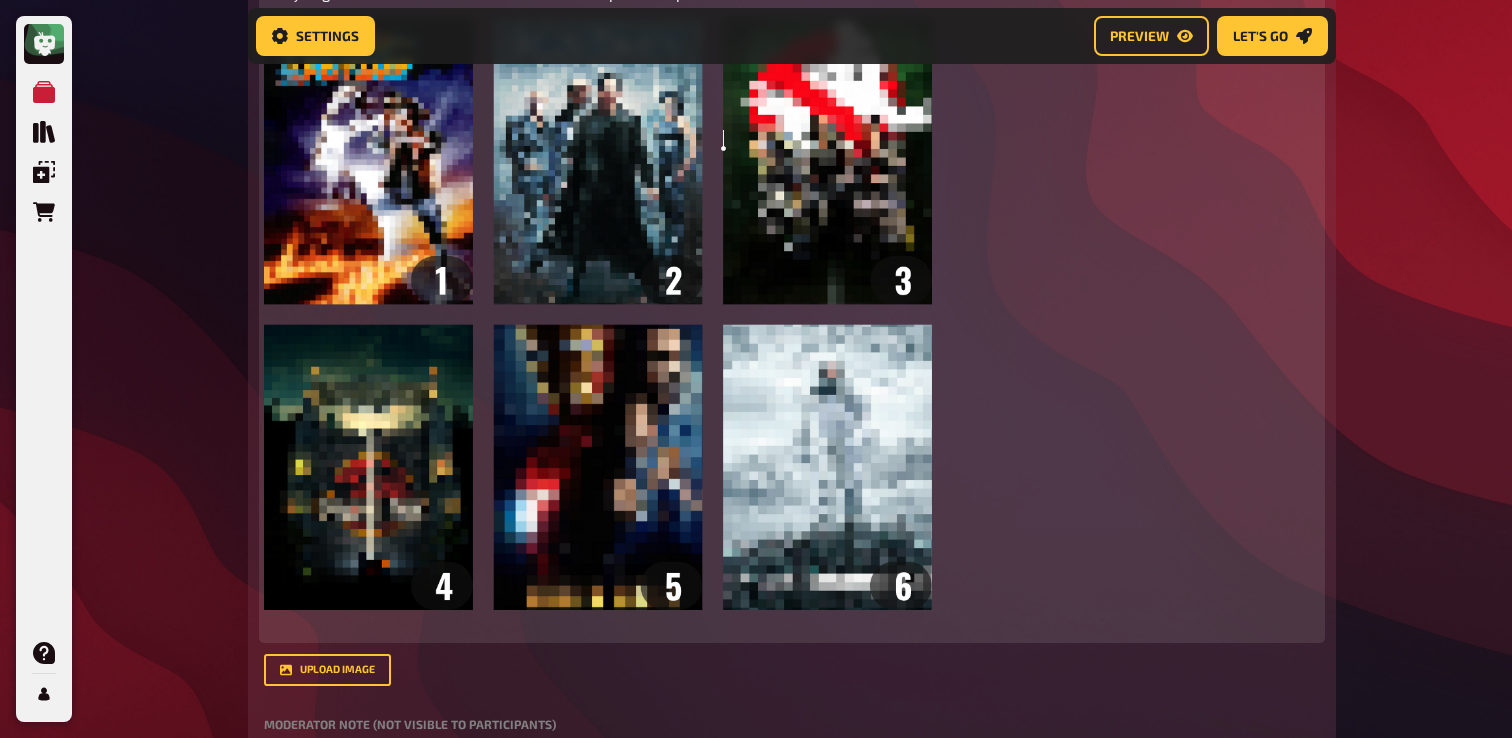 scroll, scrollTop: 574, scrollLeft: 0, axis: vertical 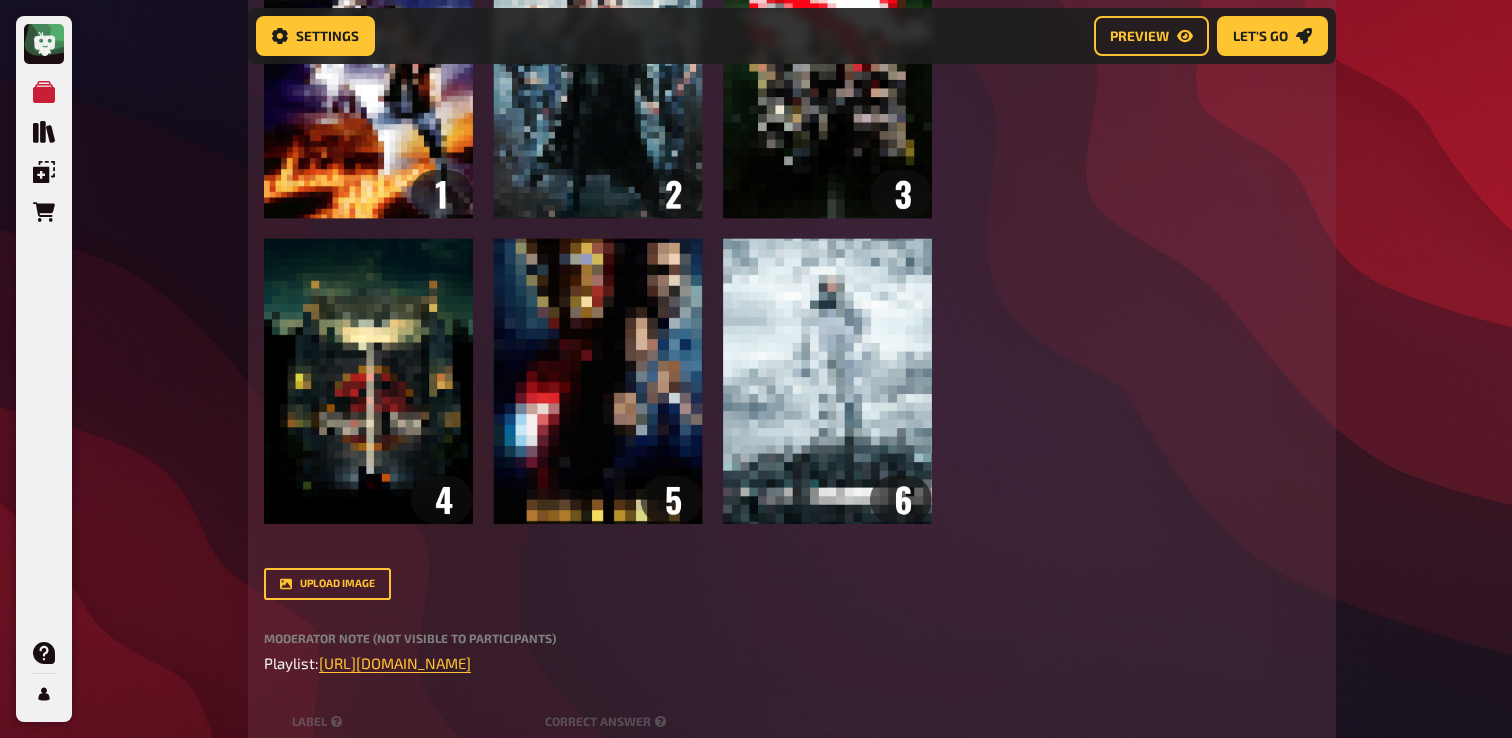 click on "My Quizzes Quiz Library Overlays Orders Help Profile Home My Quizzes Nerds and Geeks [Remastered]✅​🇬🇧​ Setup Setup Edit Content Quiz Lobby Hosting undefined Evaluation Leaderboard Settings Preview Let's go Let's go Nerds and Geeks [Remastered]✅​🇬🇧​ 01 Movieposter   1 6 Trivia 6.00 points Title Movieposter Question body Can you guess the name of the movie based on its pixelated poster? ﻿ ﻿ Drop here to upload upload image   Moderator Note (not visible to participants) Playlist:  [URL][DOMAIN_NAME] ﻿ label correct answer Answer 1 Back to the Future Answer 2 The Matrix Answer 3 Ghostbusters Answer 4 Jurassic Park Answer 5 Iron Man Answer 6 Interstellar
To pick up a draggable item, press the space bar.
While dragging, use the arrow keys to move the item.
Press space again to drop the item in its new position, or press escape to cancel.
add answer Music 2.00 points label correct answer Interpret Titel 02   1 1" at bounding box center [756, 942] 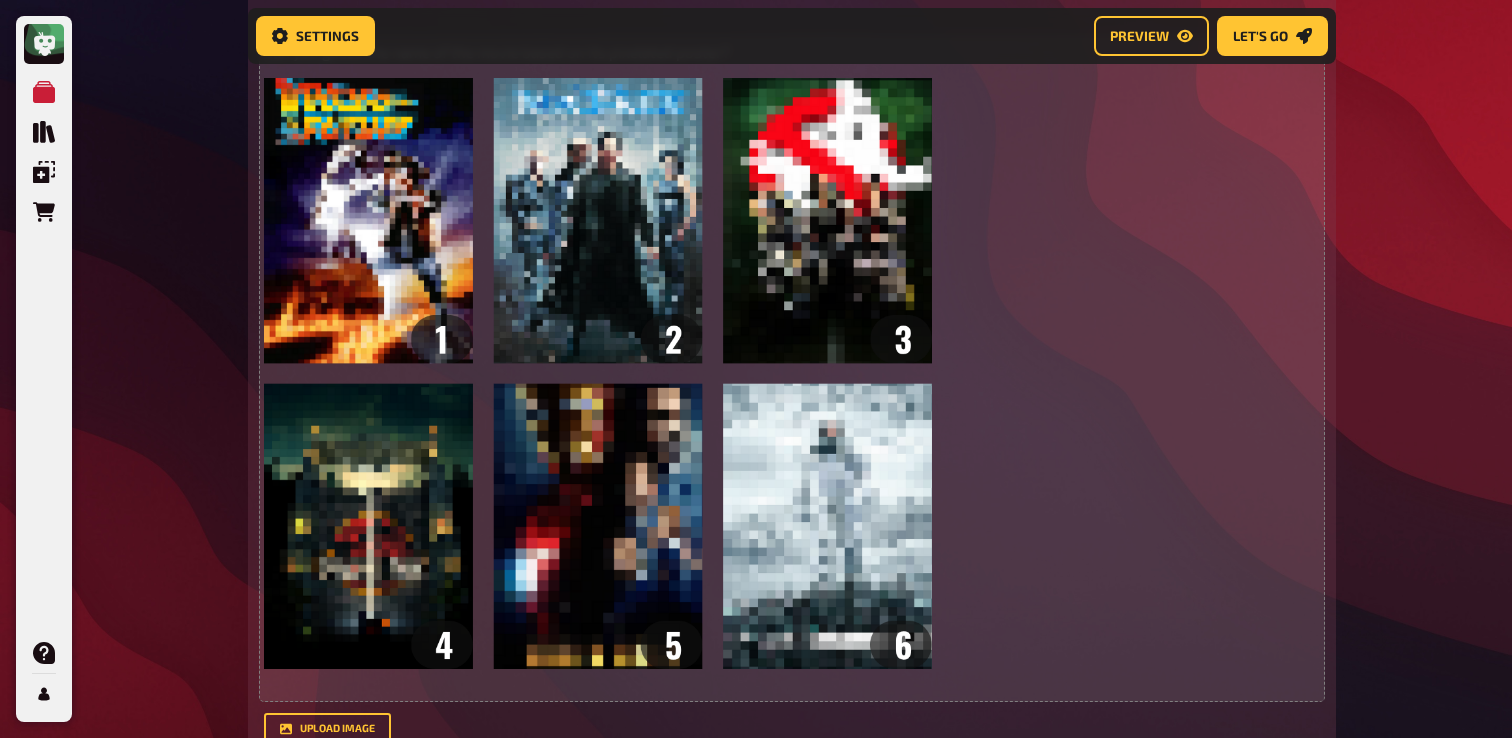 scroll, scrollTop: 11, scrollLeft: 0, axis: vertical 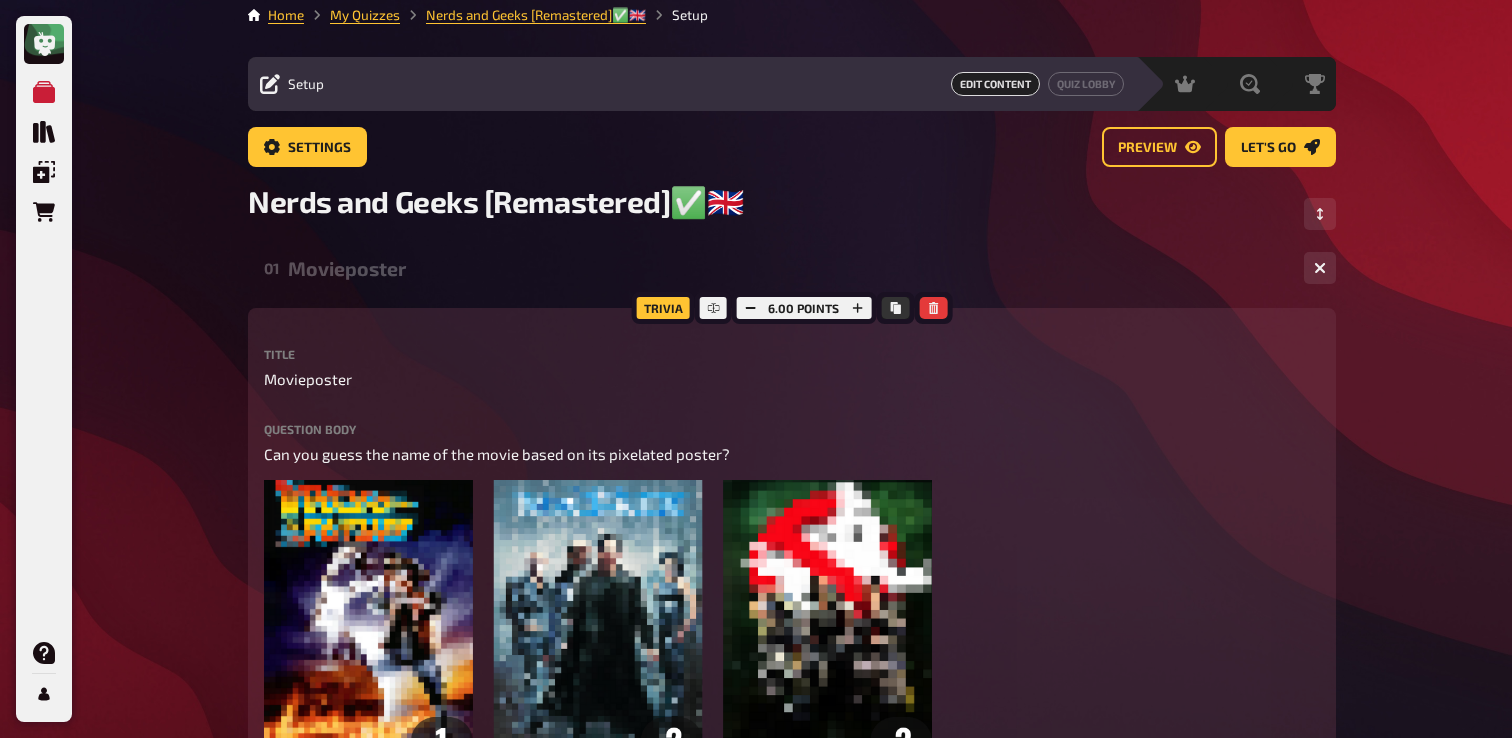 click on "Movieposter" at bounding box center [788, 268] 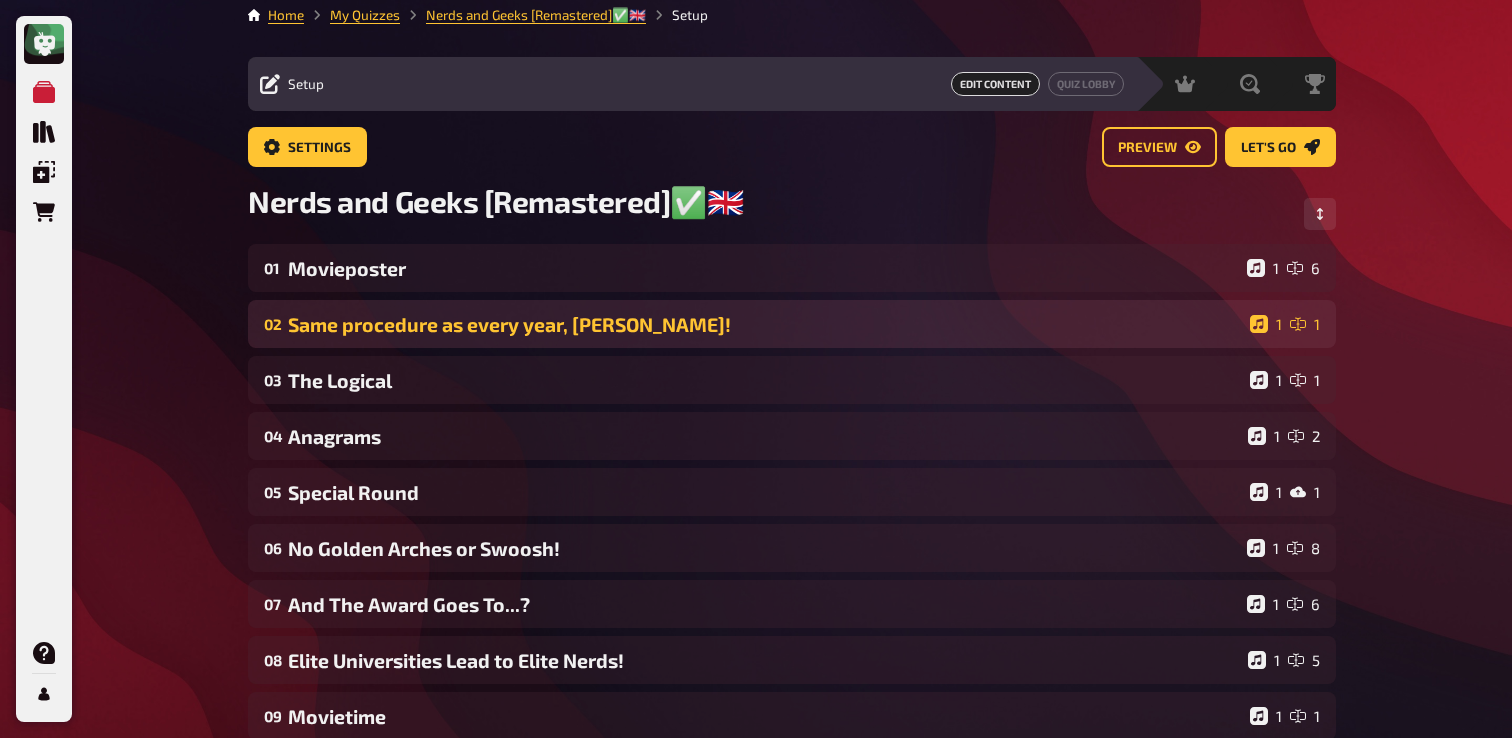 click on "Same procedure as every year, [PERSON_NAME]!" at bounding box center (765, 324) 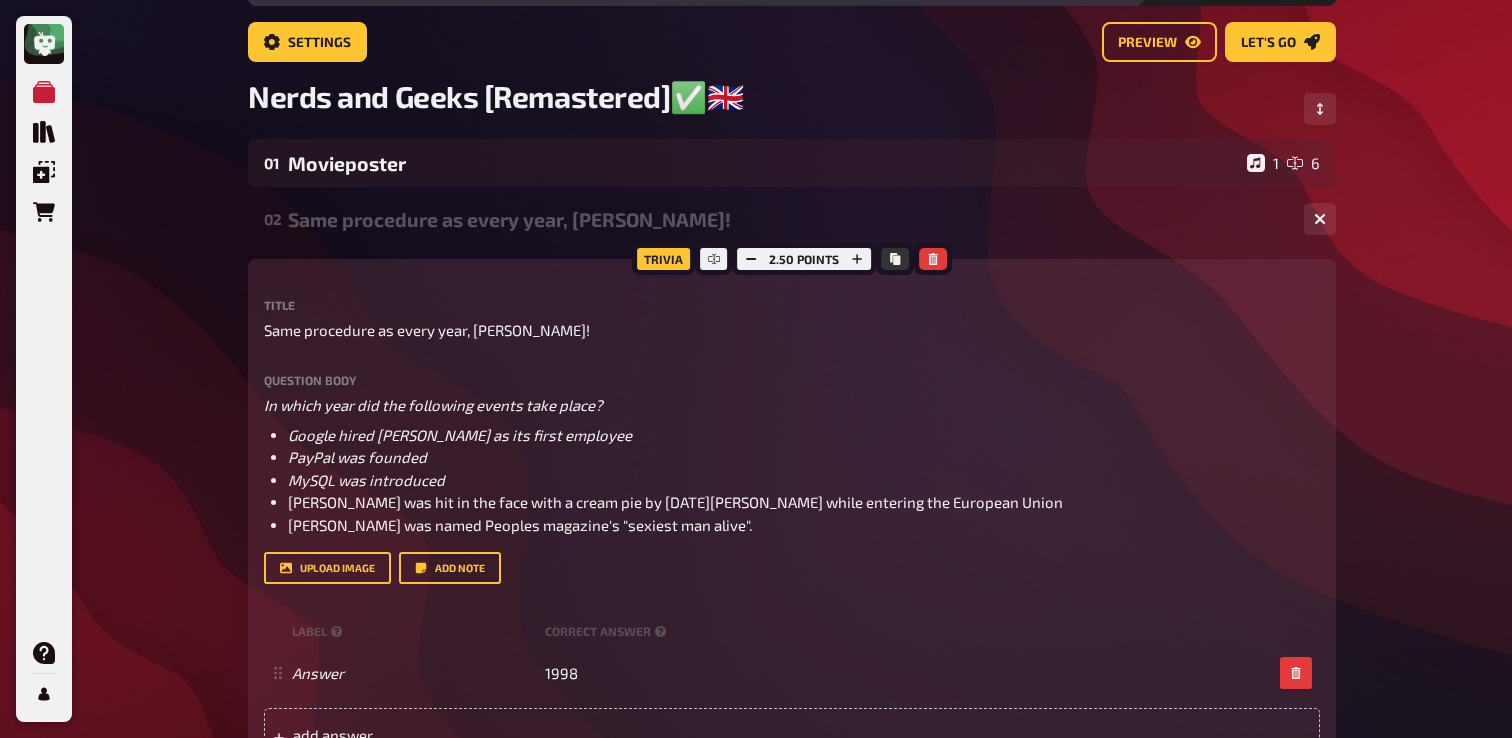 scroll, scrollTop: 121, scrollLeft: 0, axis: vertical 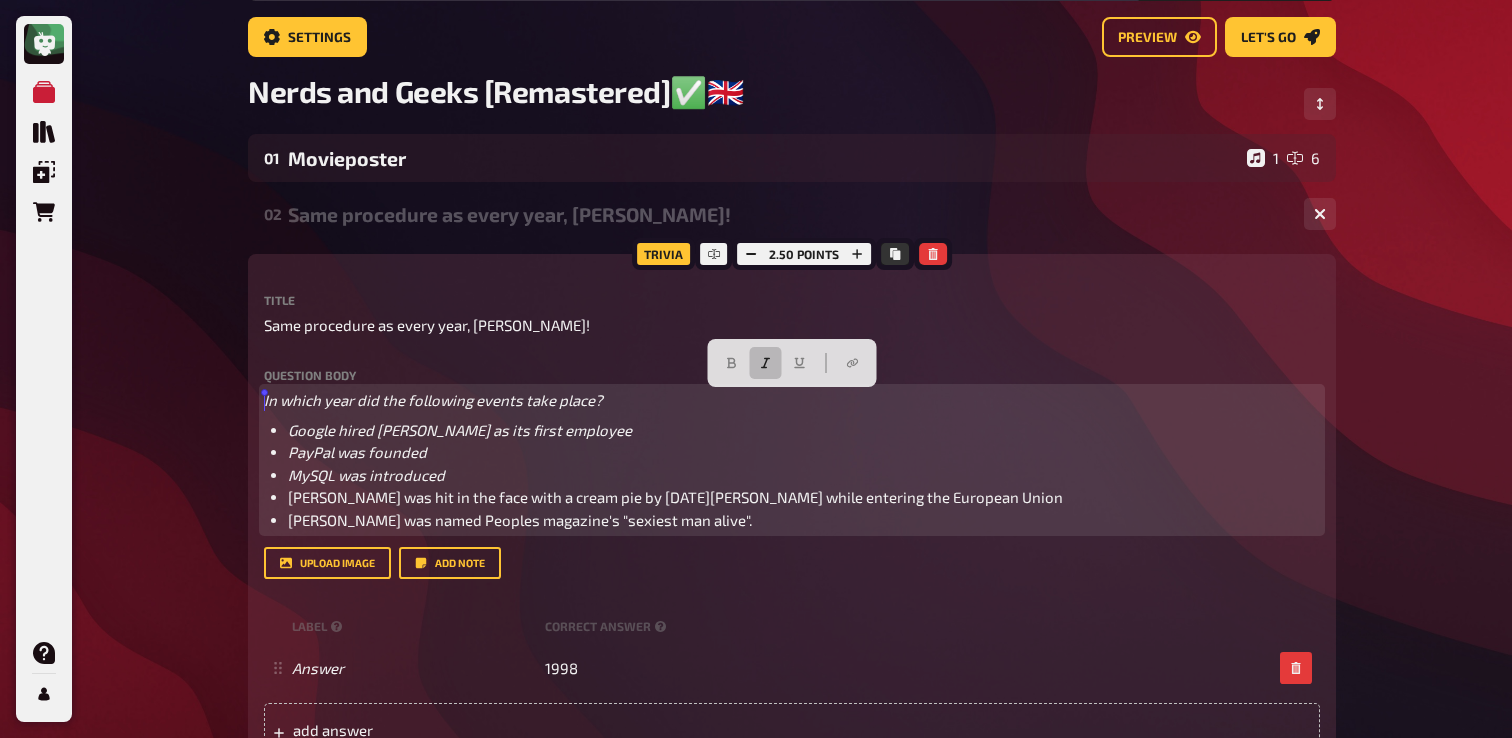 drag, startPoint x: 746, startPoint y: 517, endPoint x: 199, endPoint y: 396, distance: 560.22314 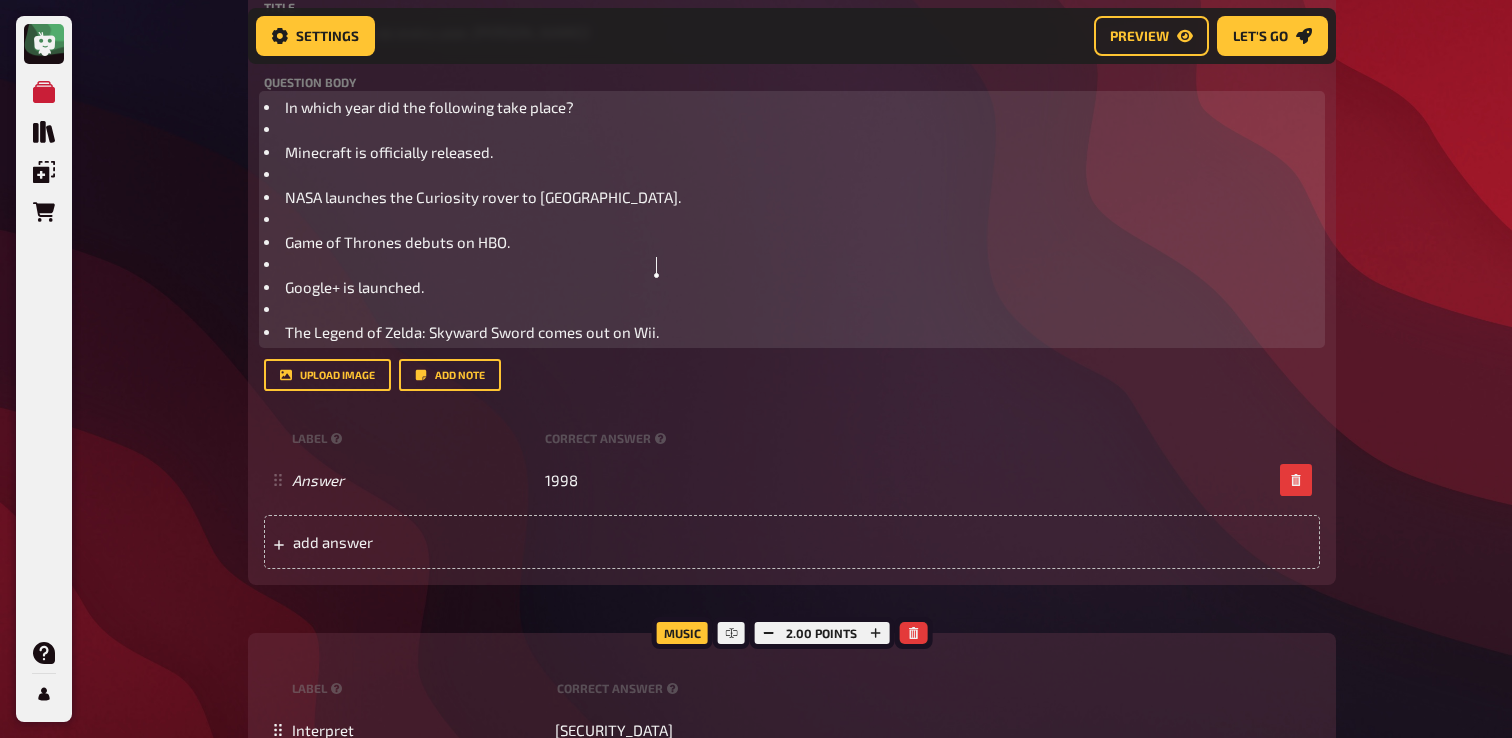 scroll, scrollTop: 371, scrollLeft: 0, axis: vertical 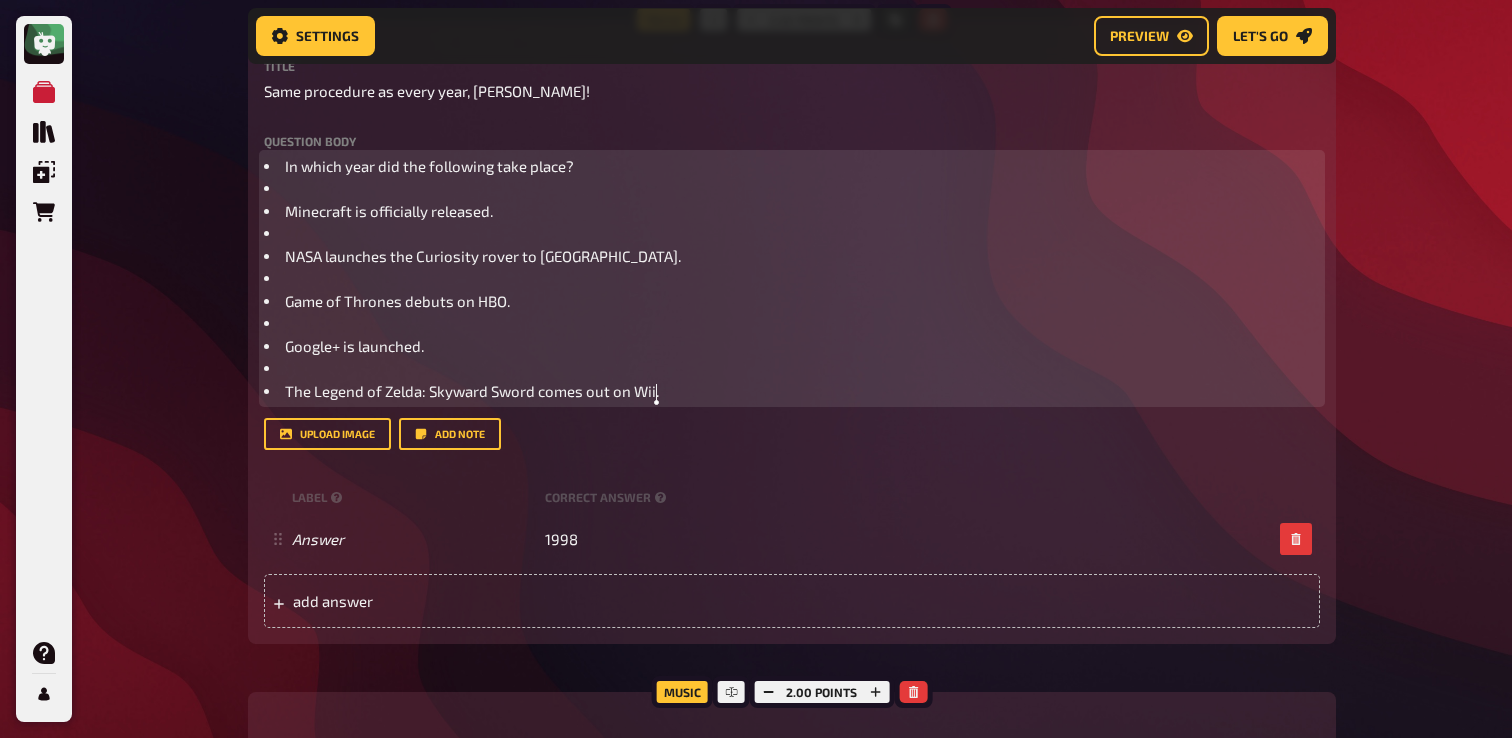 click on "﻿" at bounding box center (792, 368) 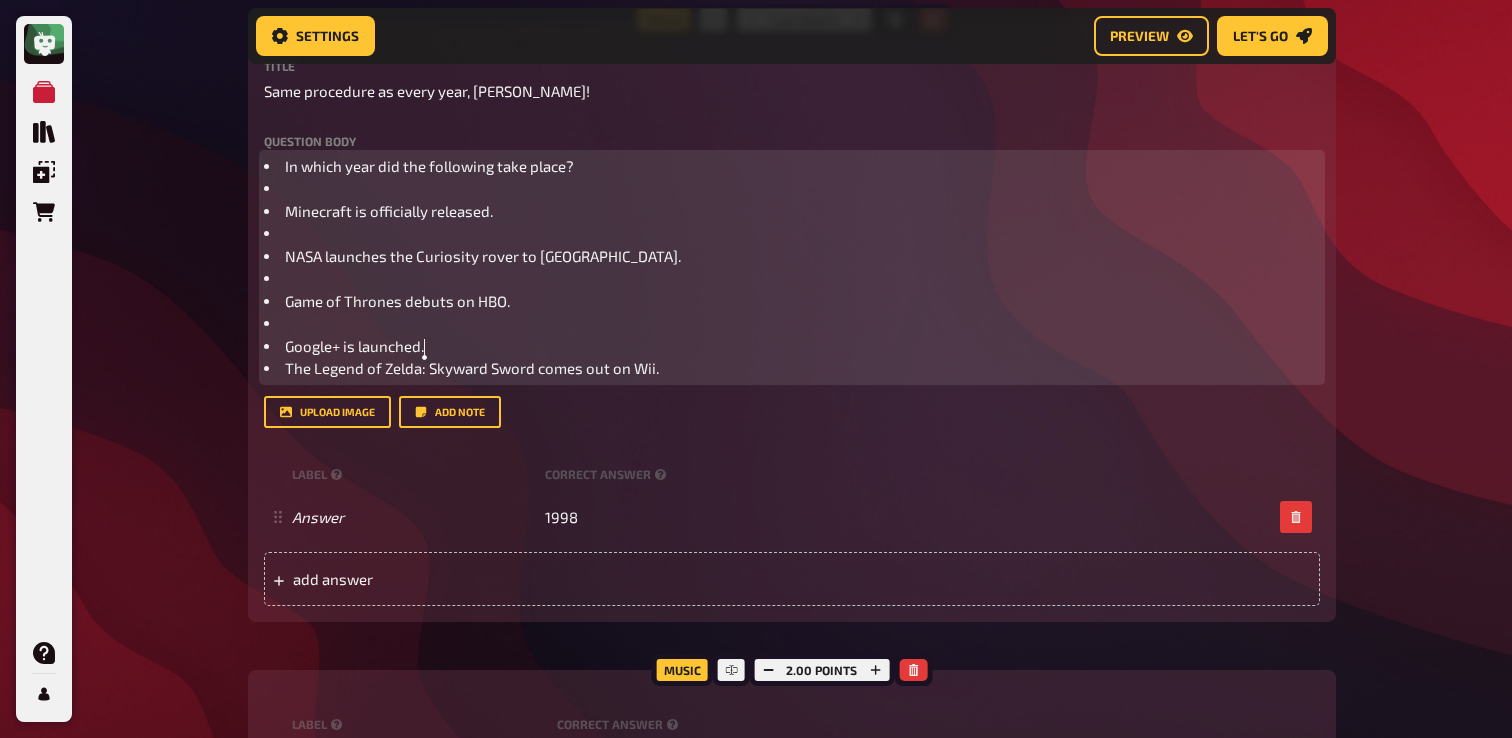 click on "﻿" at bounding box center (792, 323) 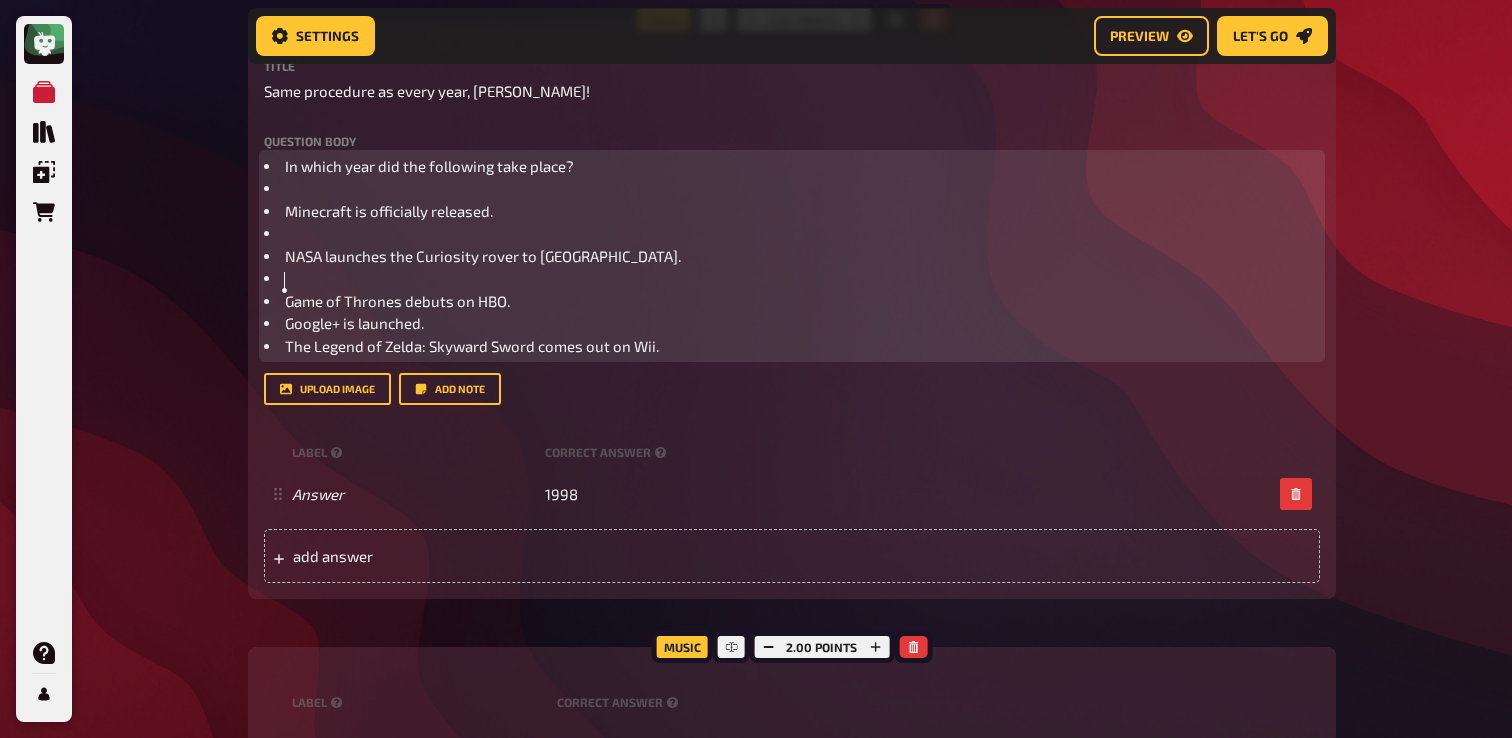 click on "﻿" at bounding box center [792, 278] 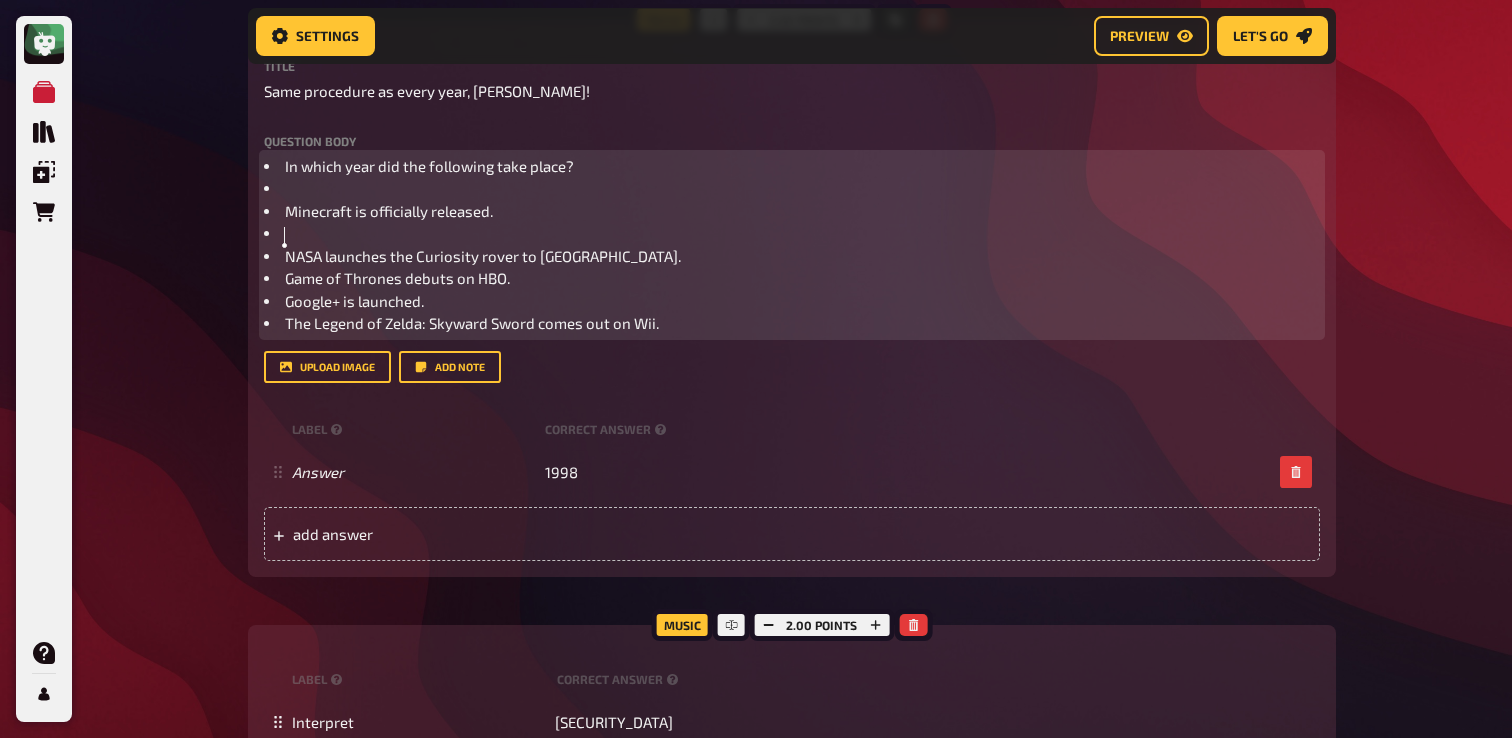 click on "﻿" at bounding box center (792, 233) 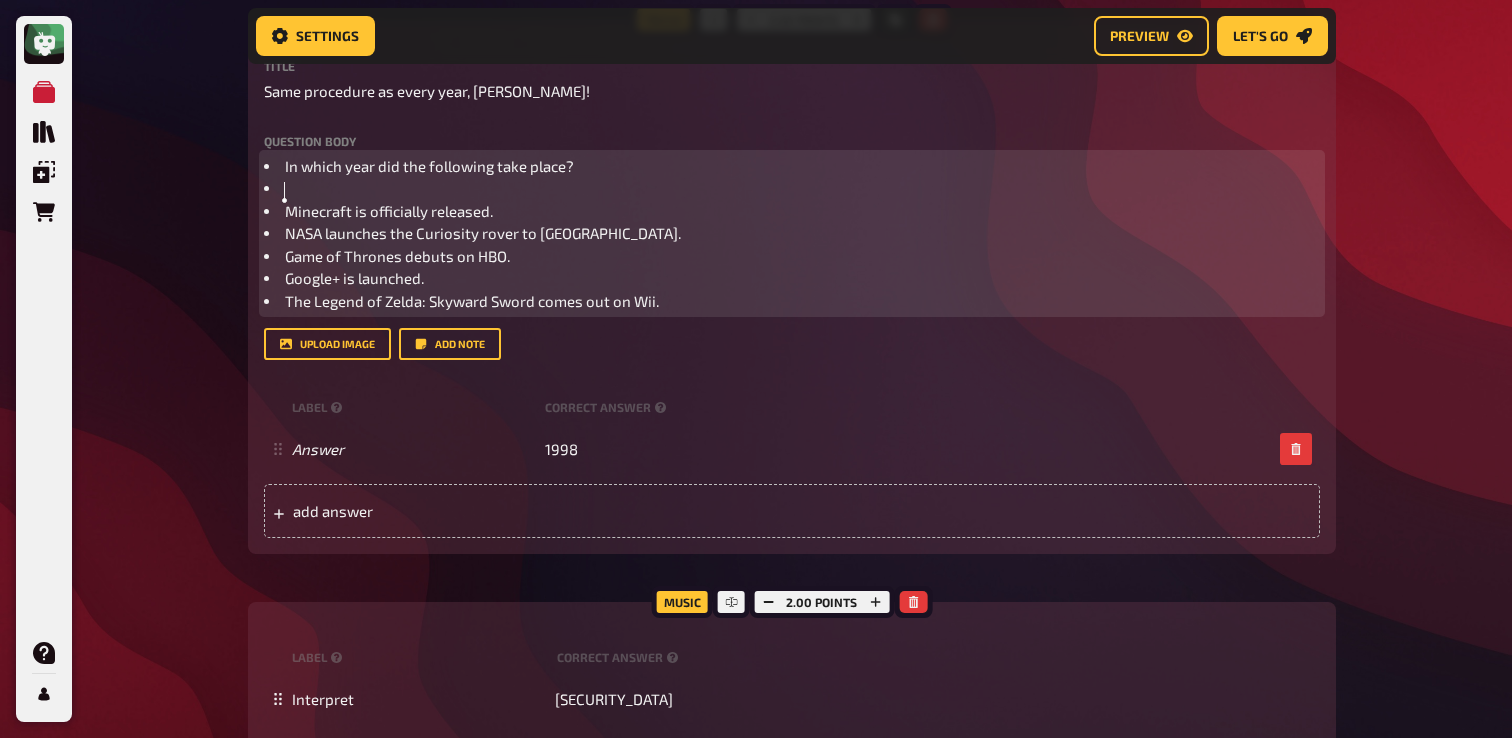 click on "﻿" at bounding box center [792, 188] 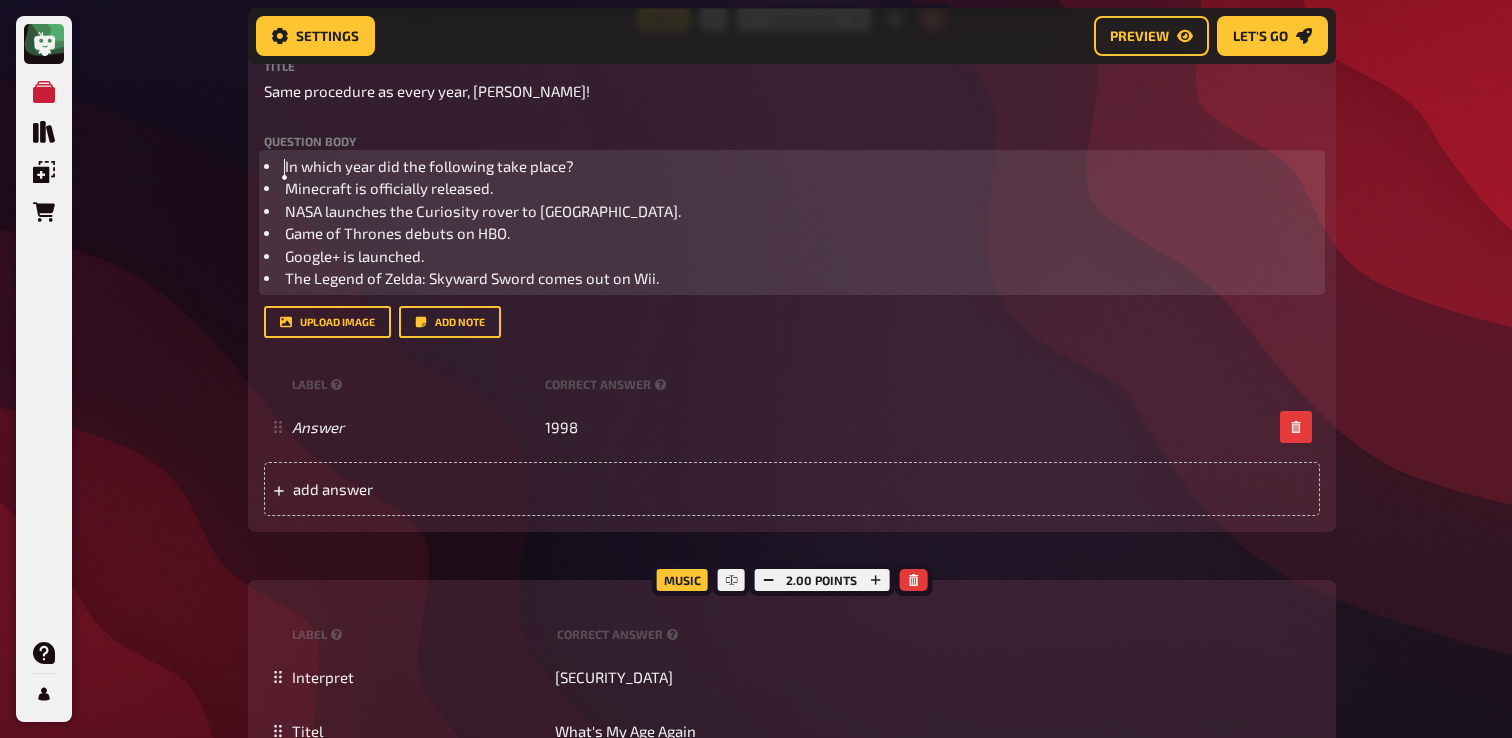click on "In which year did the following take place?" at bounding box center (792, 166) 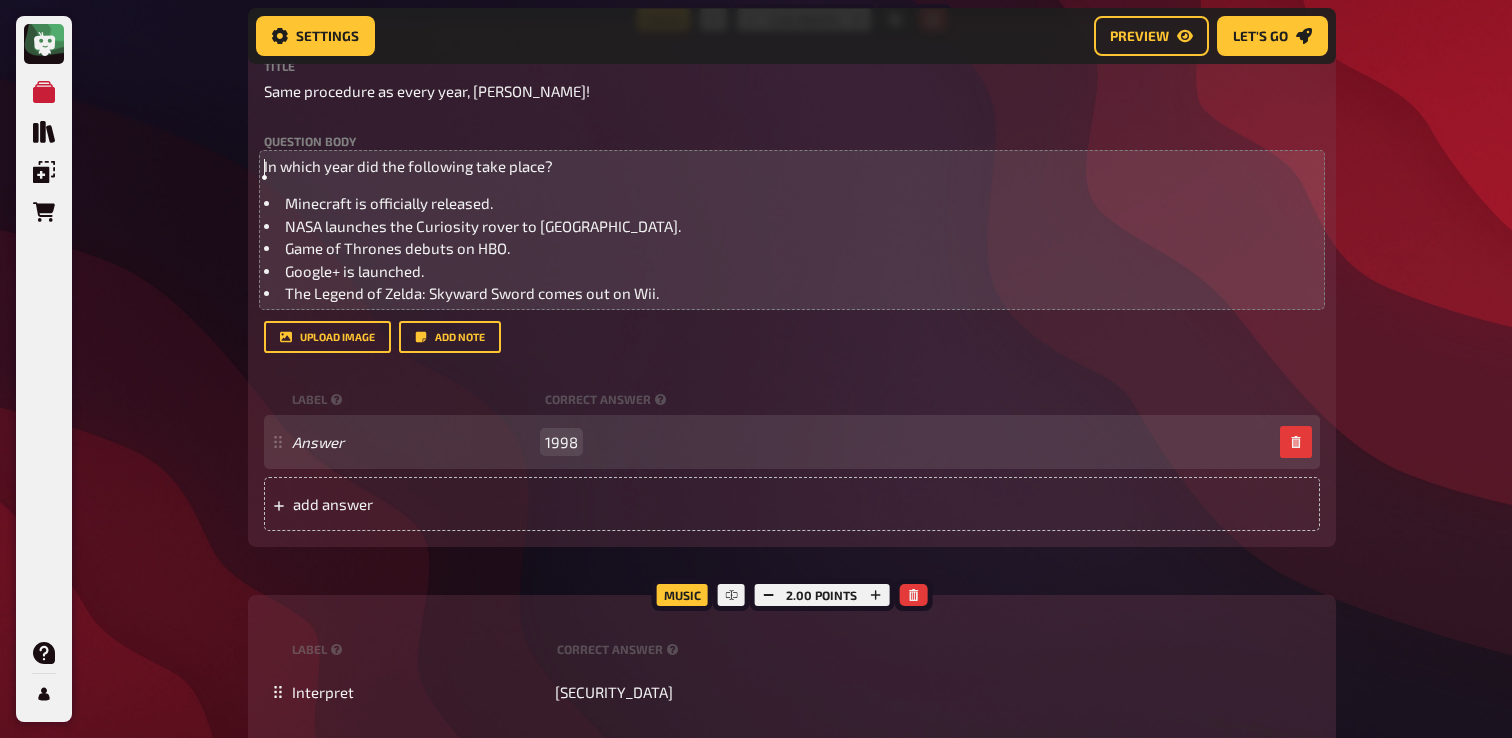 click on "1998" at bounding box center (561, 442) 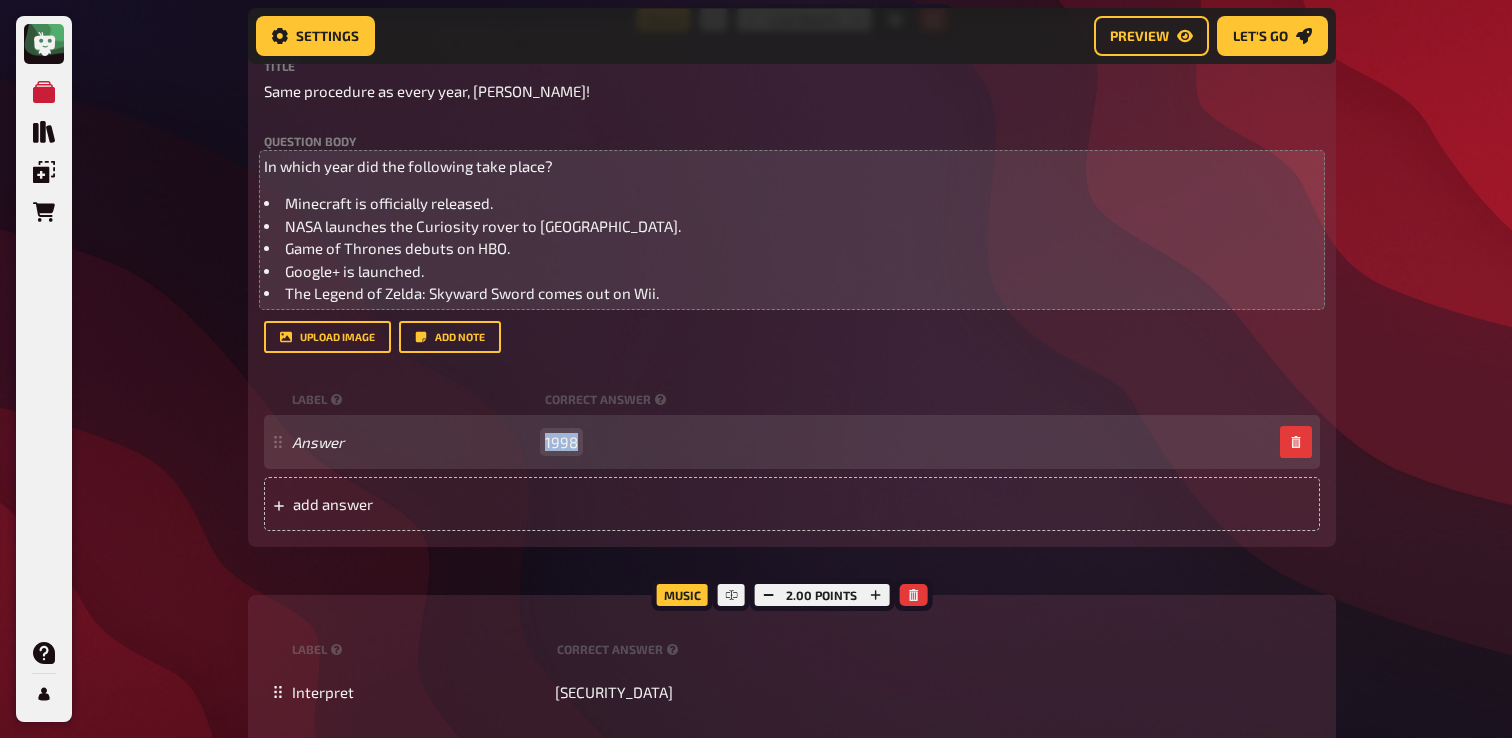 click on "1998" at bounding box center (561, 442) 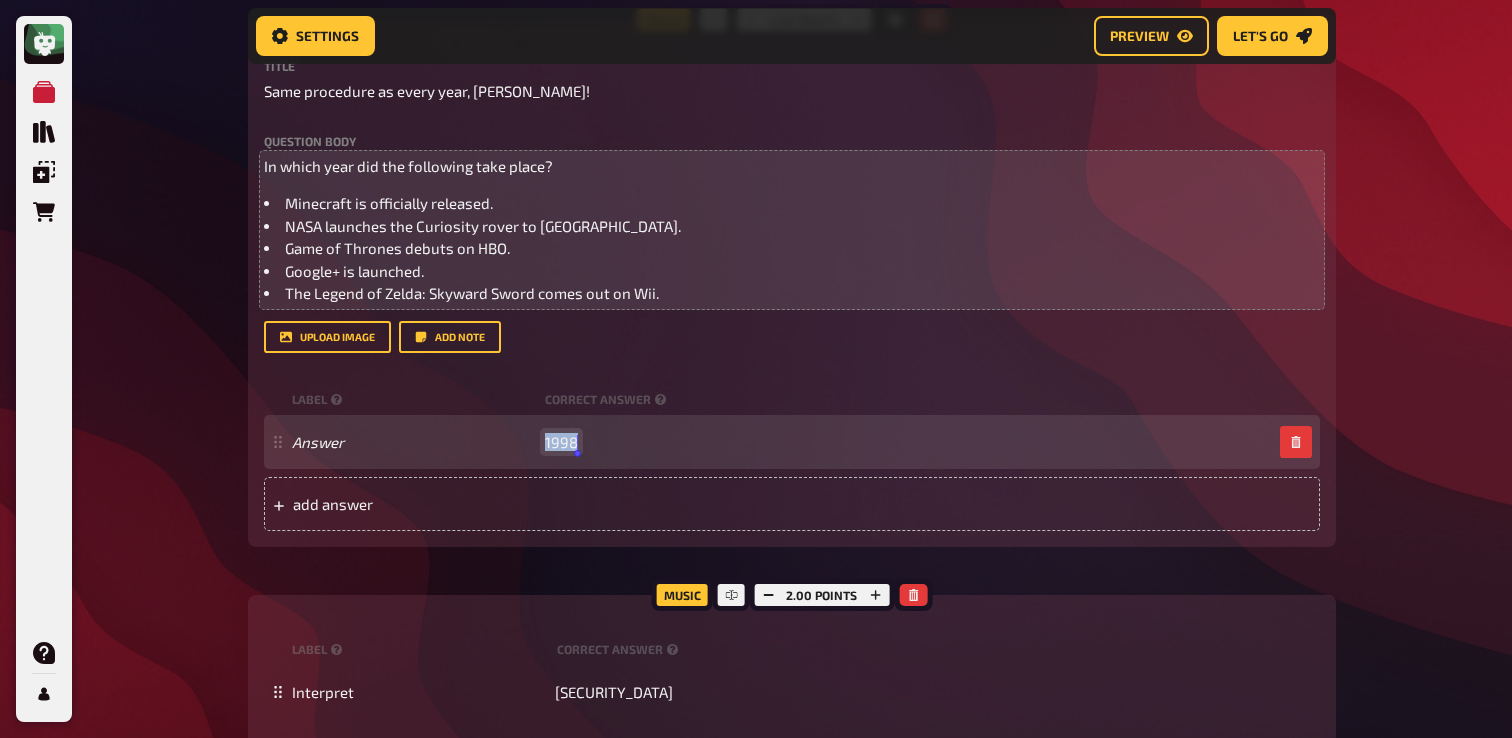type 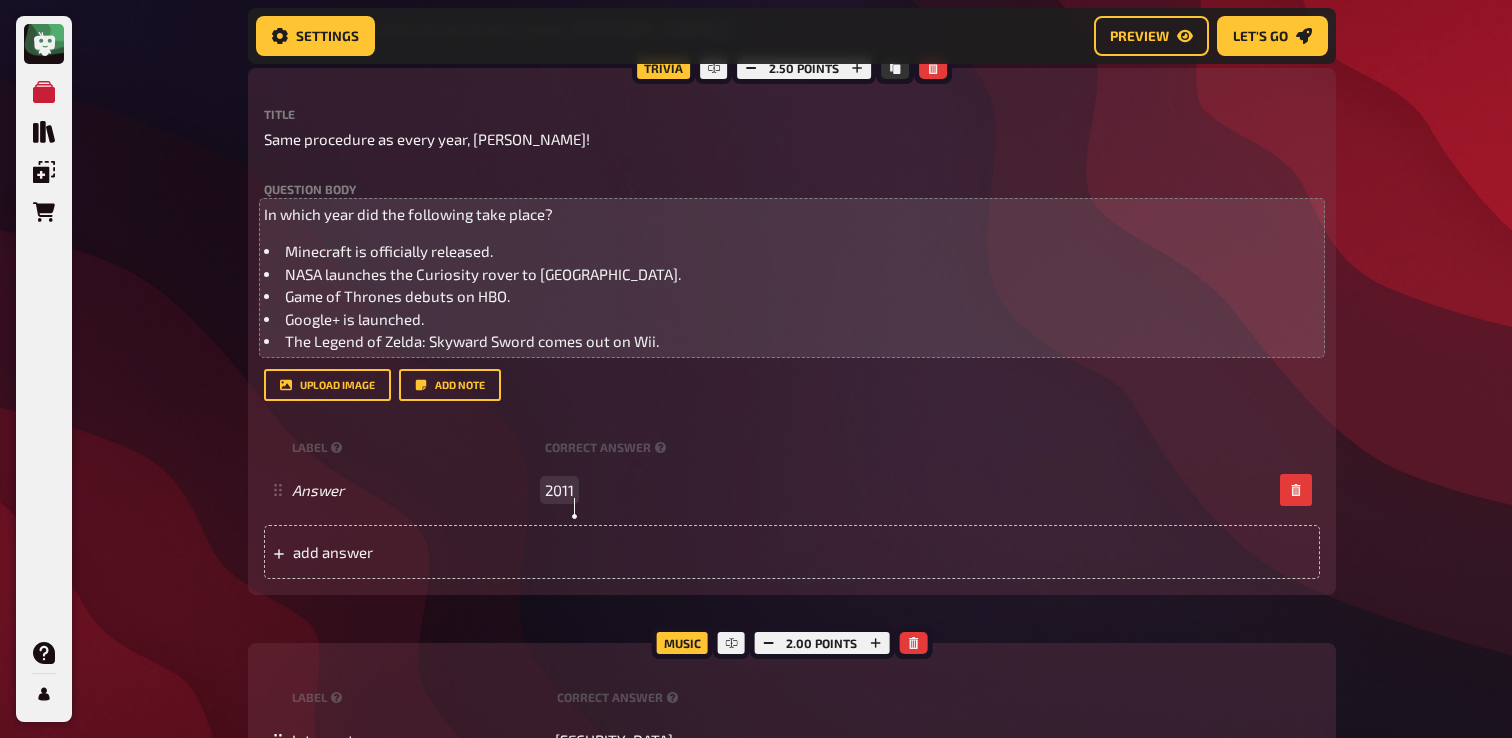 scroll, scrollTop: 294, scrollLeft: 0, axis: vertical 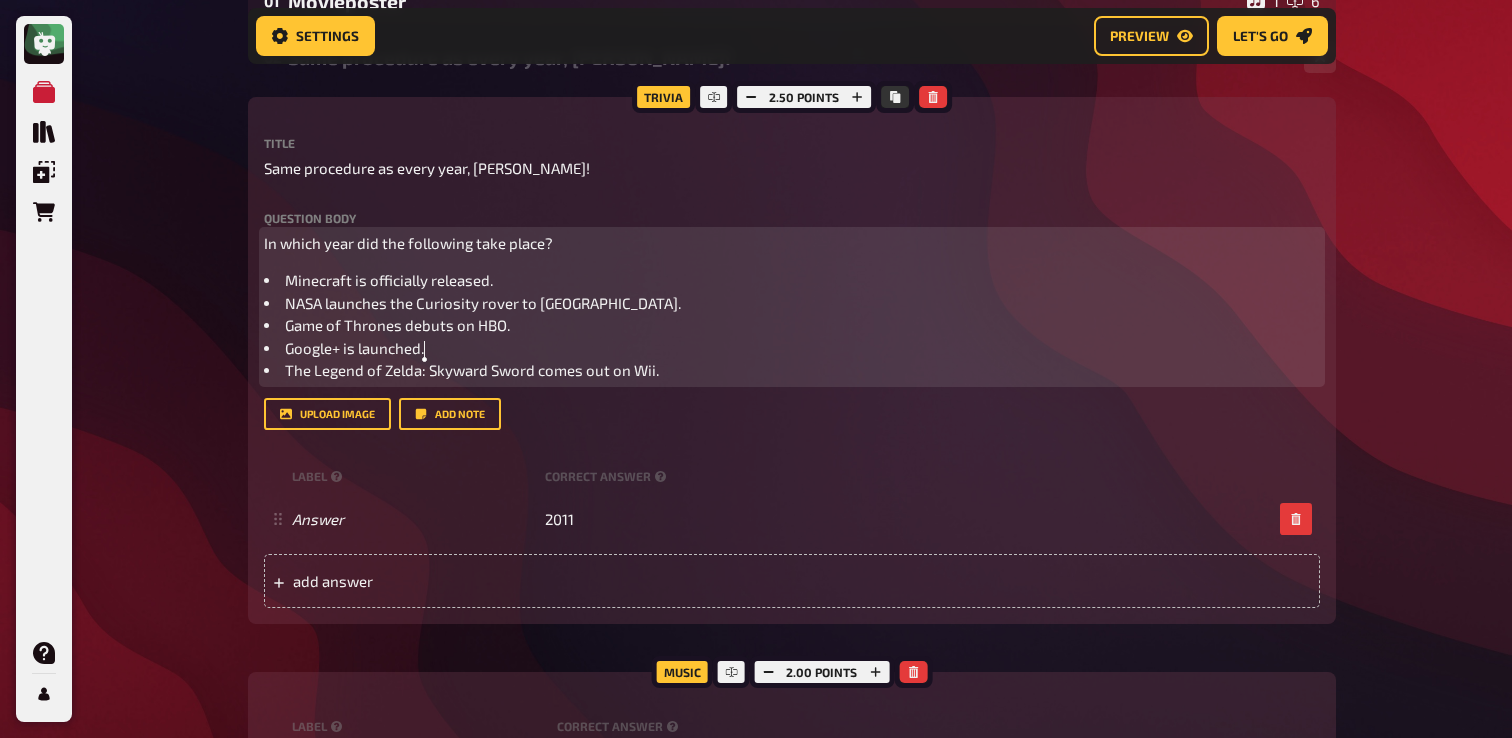 click on "Google+ is launched." at bounding box center [792, 348] 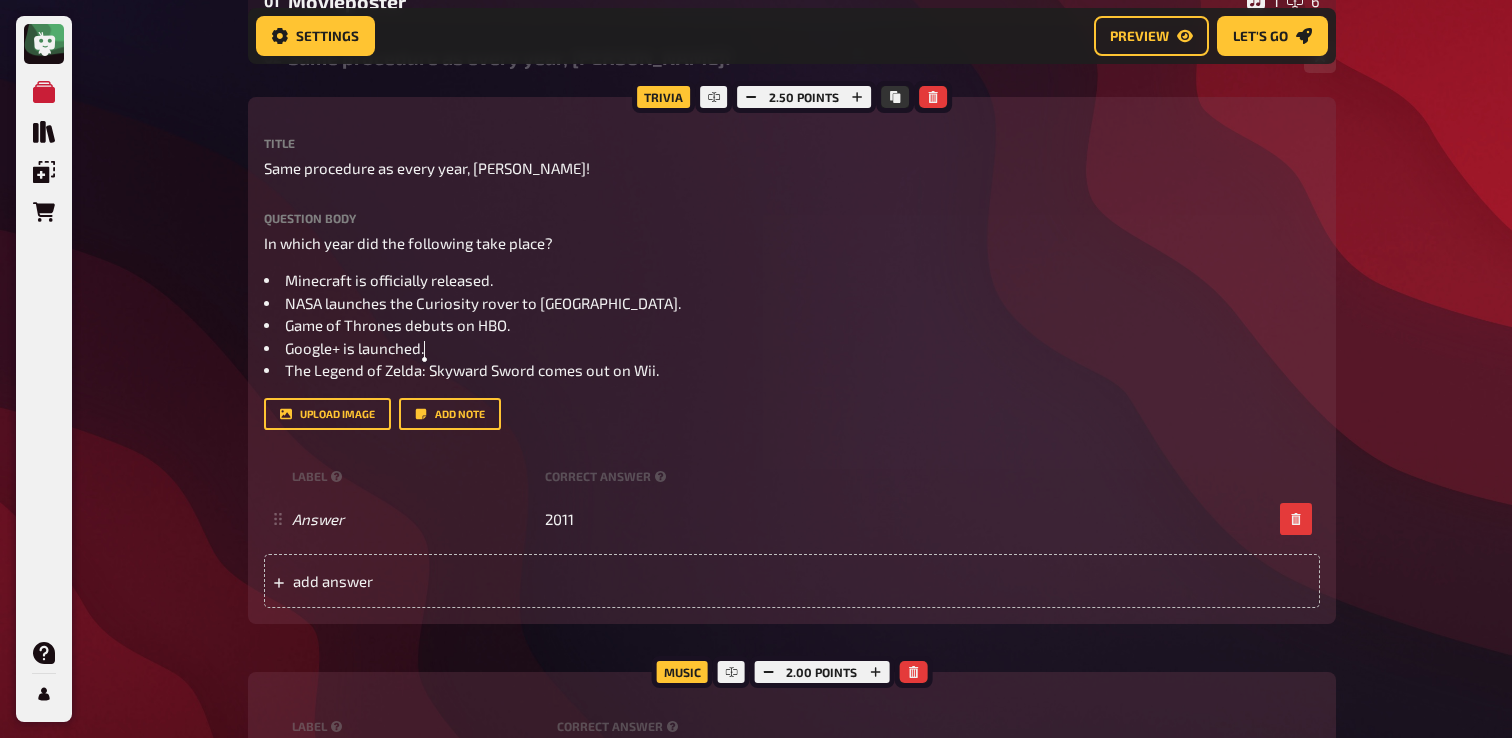 click on "My Quizzes Quiz Library Overlays Orders Help Profile Home My Quizzes Nerds and Geeks [Remastered]✅​🇬🇧​ Setup Setup Edit Content Quiz Lobby Hosting undefined Evaluation Leaderboard Settings Preview Let's go Let's go Nerds and Geeks [Remastered]✅​🇬🇧​ 01 Movieposter   1 6 02 Same procedure as every year, [PERSON_NAME]!   1 1 Trivia 2.50 points Title Same procedure as every year, [PERSON_NAME]! Question body In which year did the following take place? Minecraft is officially released. NASA launches the Curiosity rover to [GEOGRAPHIC_DATA]. Game of Thrones debuts on HBO. Google+ is launched. The Legend of Zelda: Skyward Sword comes out on Wii. Drop here to upload upload image   Add note label correct answer Answer 2011
To pick up a draggable item, press the space bar.
While dragging, use the arrow keys to move the item.
Press space again to drop the item in its new position, or press escape to cancel.
add answer Music 2.00 points label correct answer Interpret [SECURITY_DATA] Titel What's My Age Again 03   1 1" at bounding box center (756, 797) 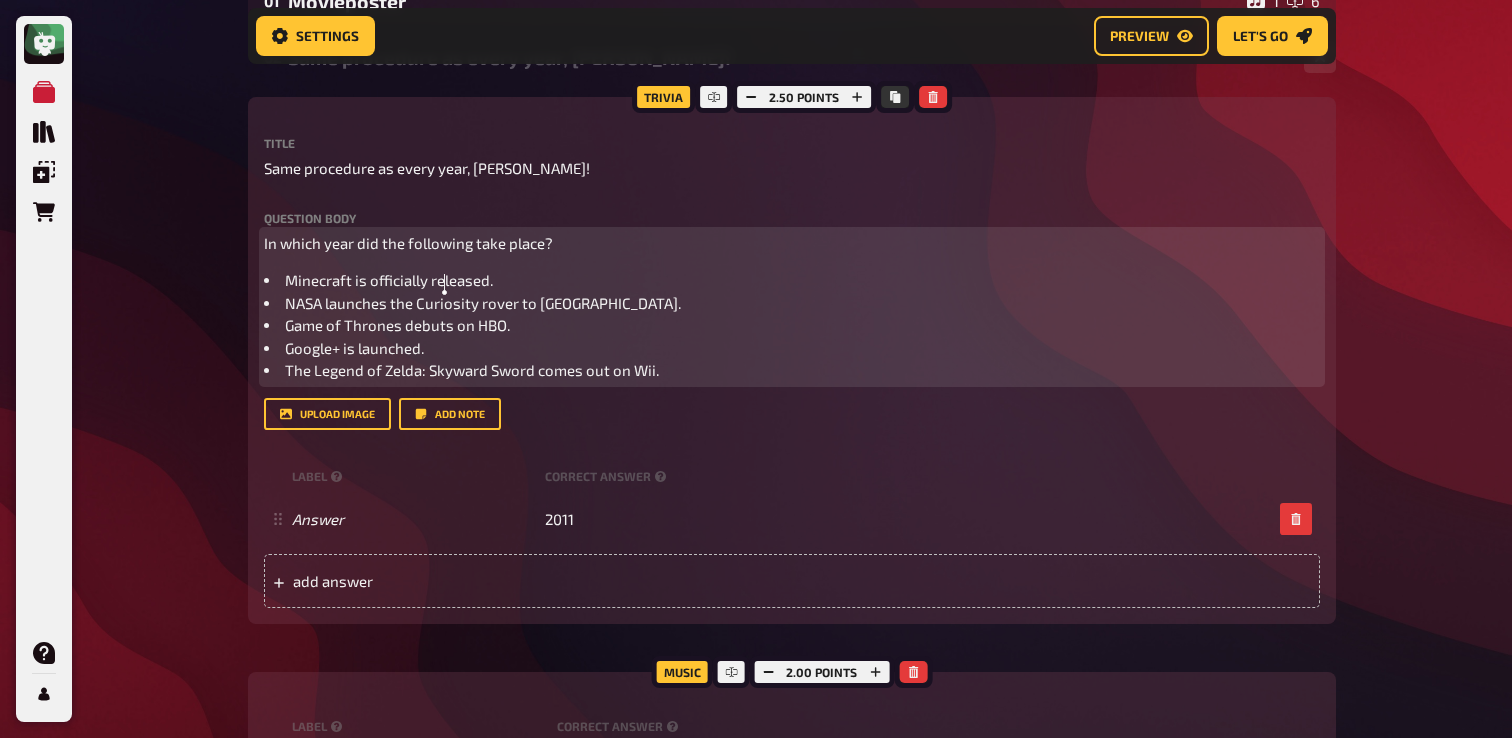 click on "Minecraft is officially released." at bounding box center [389, 280] 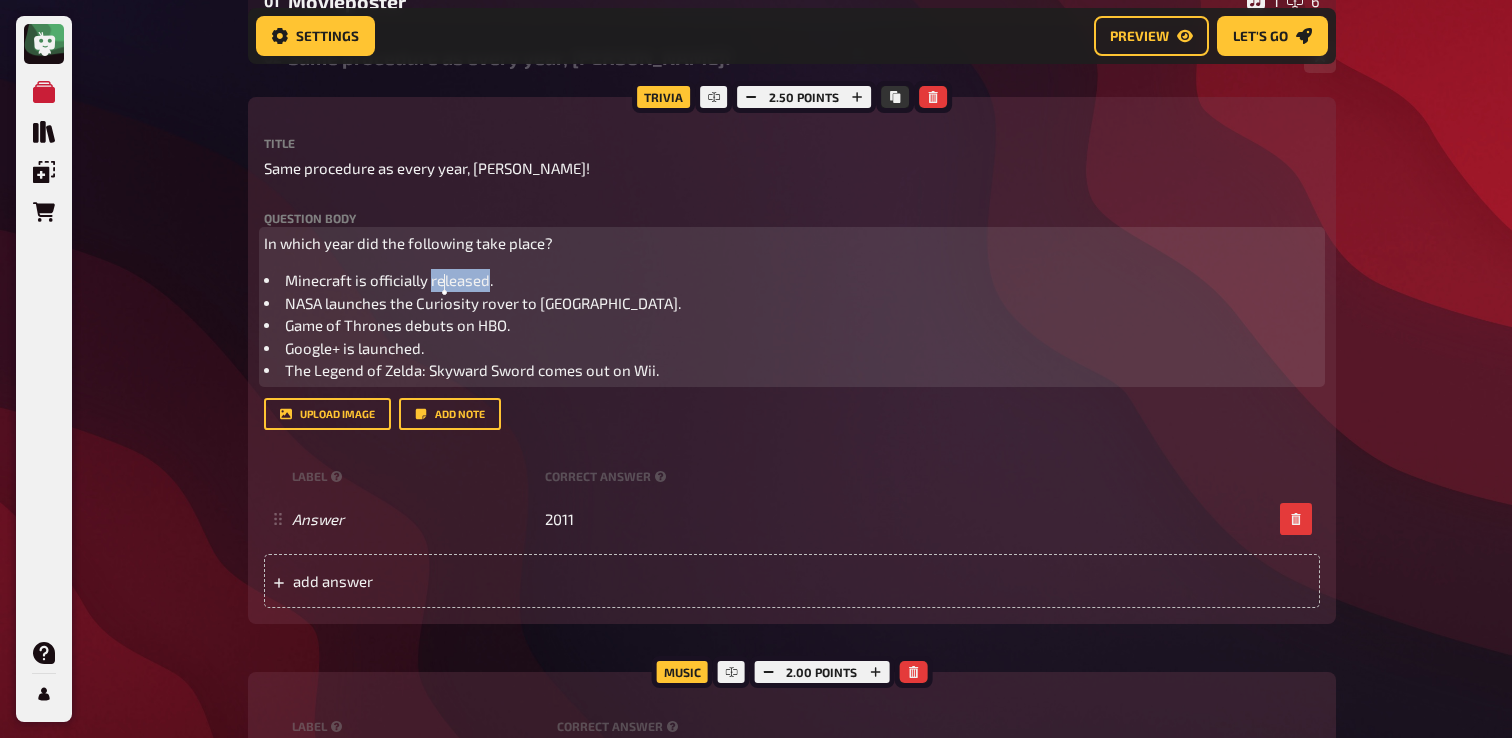 click on "Minecraft is officially released." at bounding box center [389, 280] 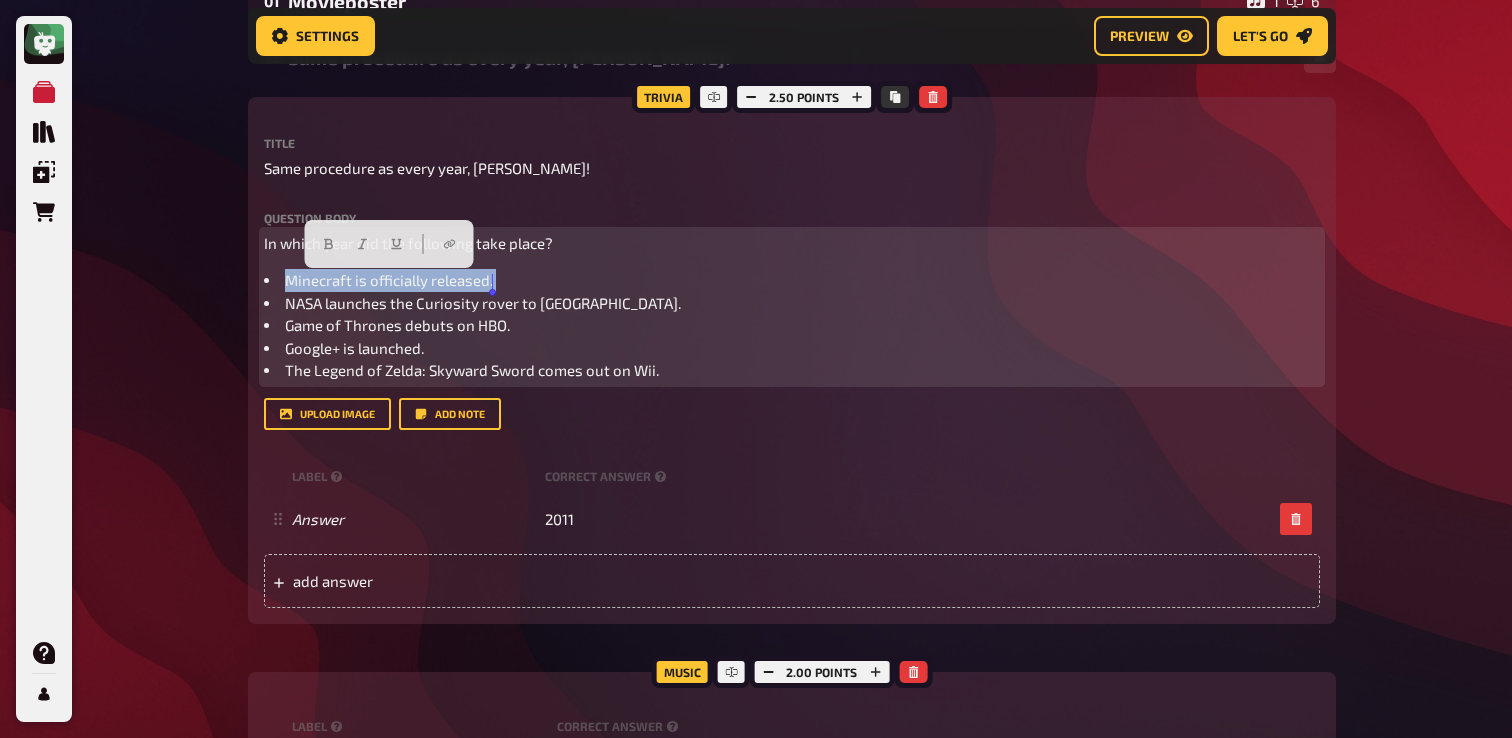 click on "Minecraft is officially released." at bounding box center [389, 280] 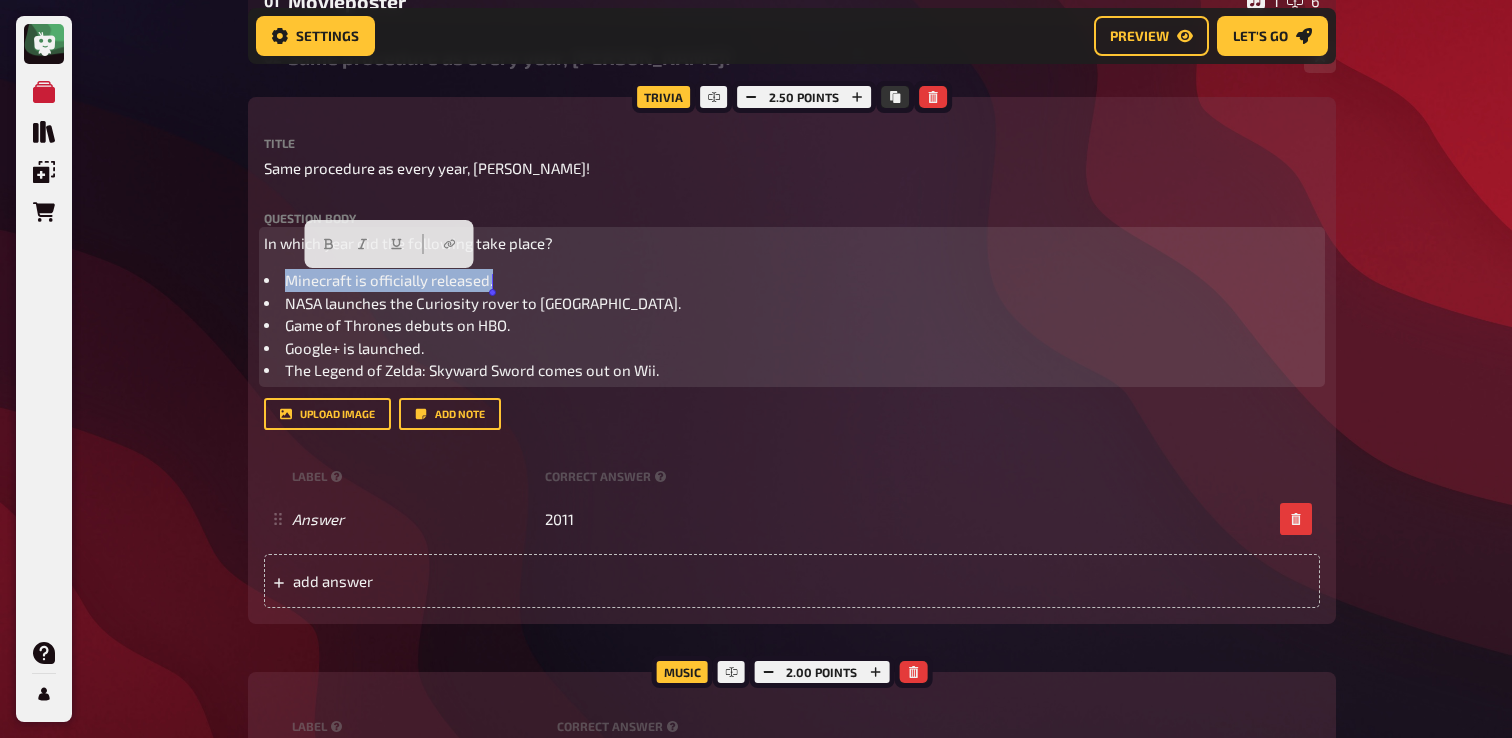 copy on "Minecraft is officially released." 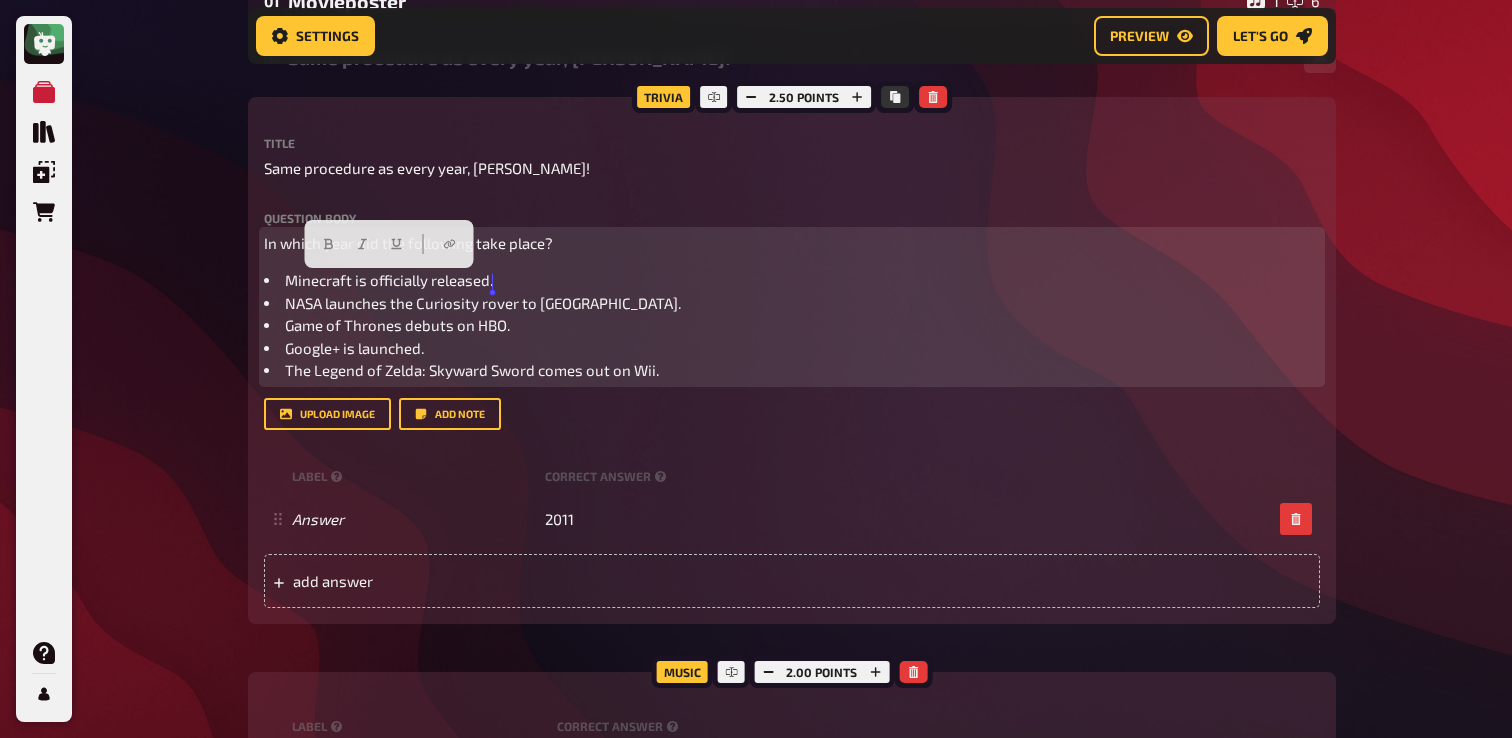 click on "NASA launches the Curiosity rover to [GEOGRAPHIC_DATA]." at bounding box center [483, 303] 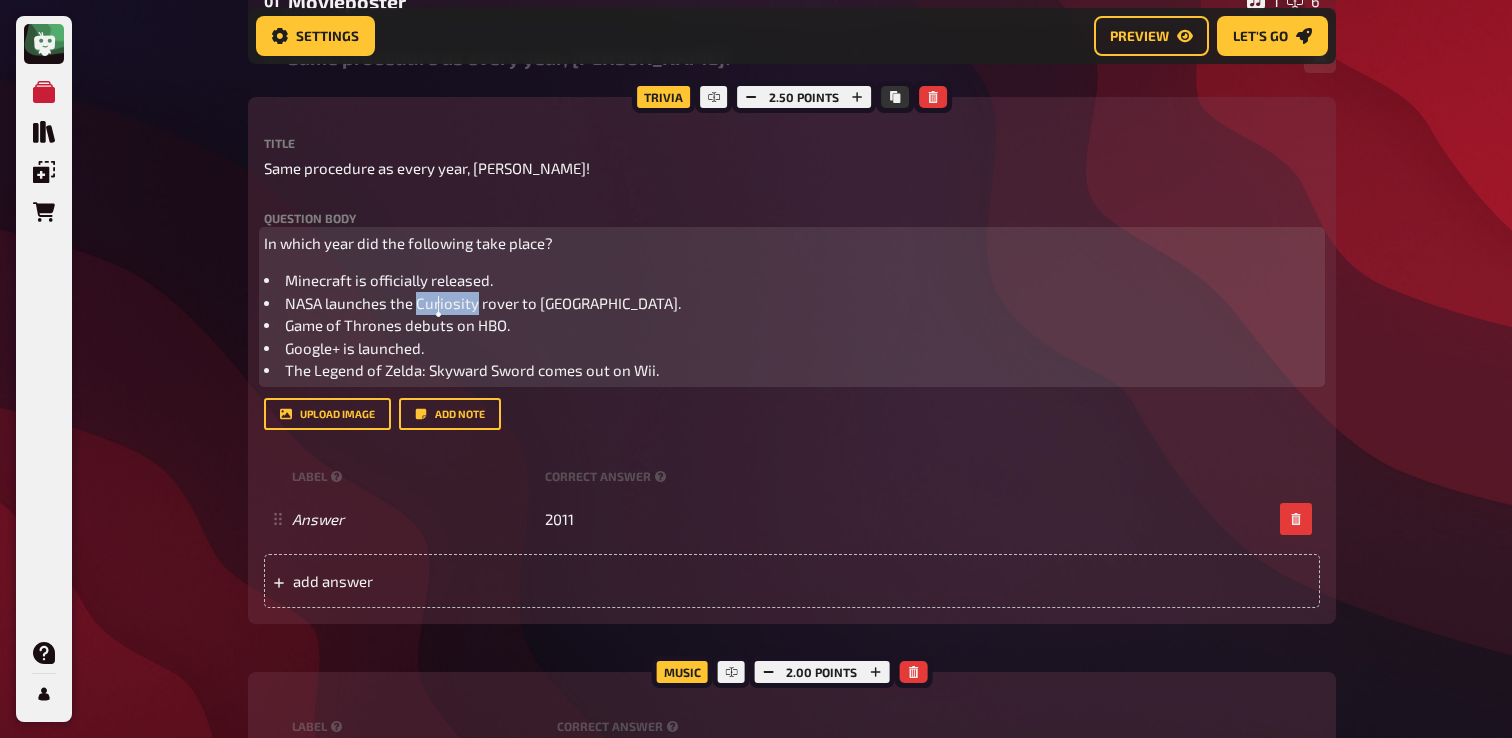 click on "NASA launches the Curiosity rover to [GEOGRAPHIC_DATA]." at bounding box center [483, 303] 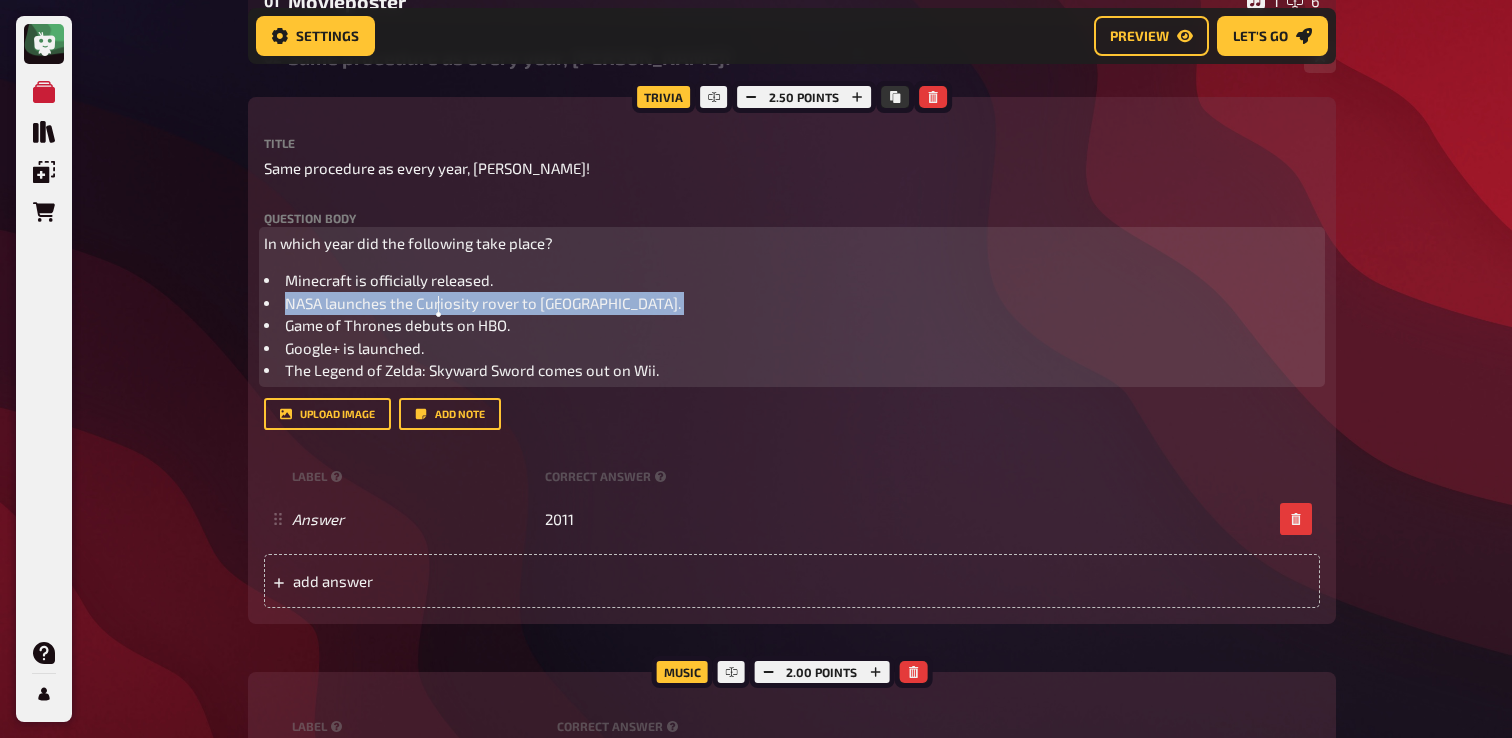 click on "NASA launches the Curiosity rover to [GEOGRAPHIC_DATA]." at bounding box center [483, 303] 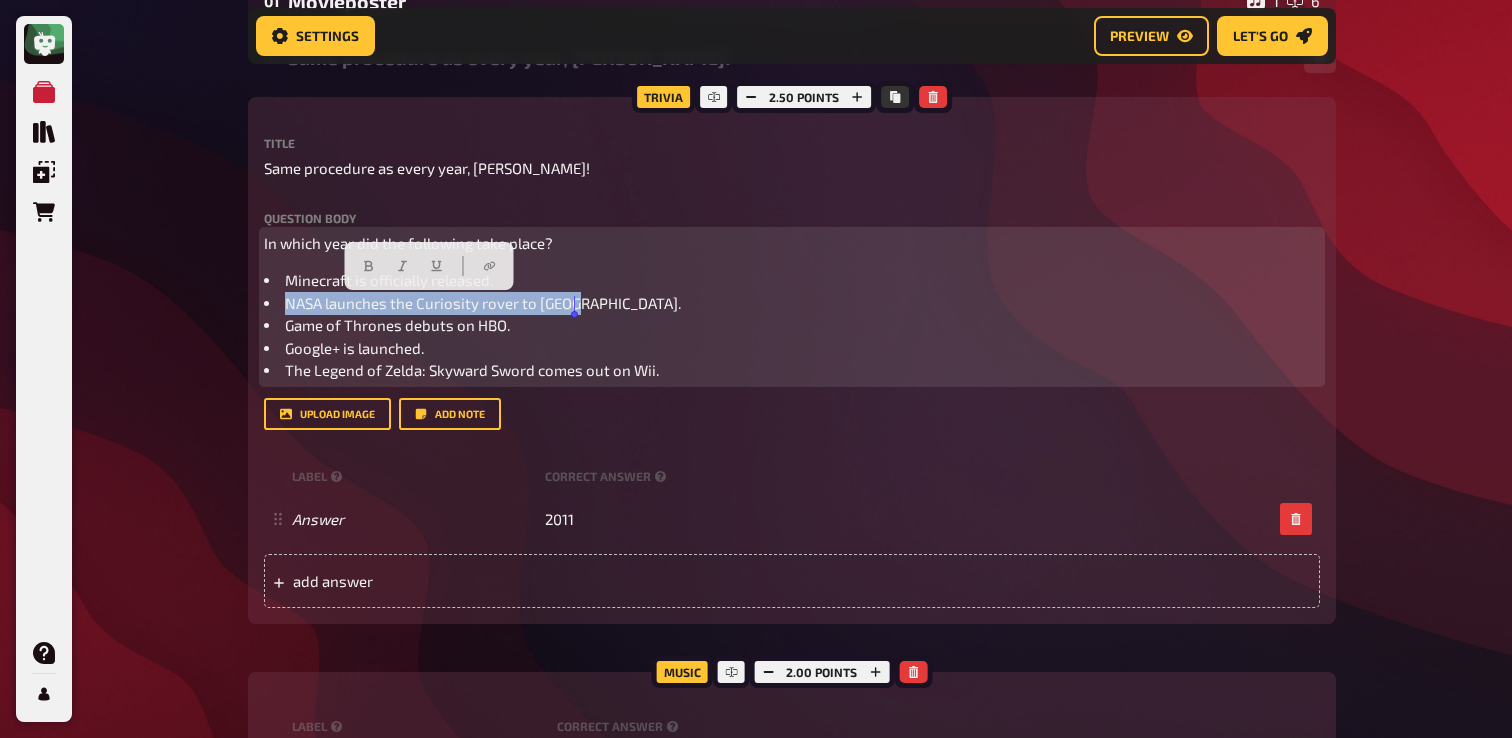 copy on "NASA launches the Curiosity rover to [GEOGRAPHIC_DATA]." 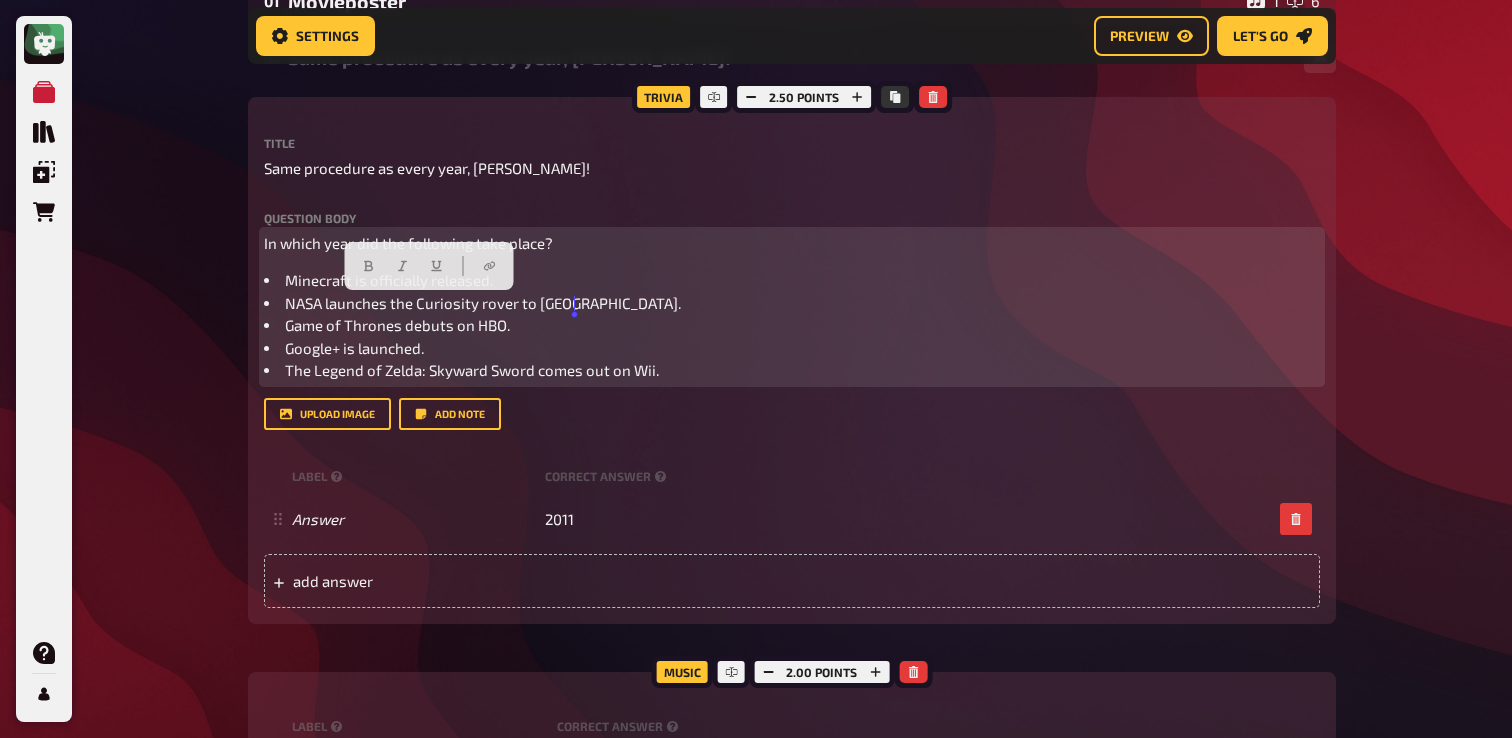 click on "Game of Thrones debuts on HBO." at bounding box center (792, 325) 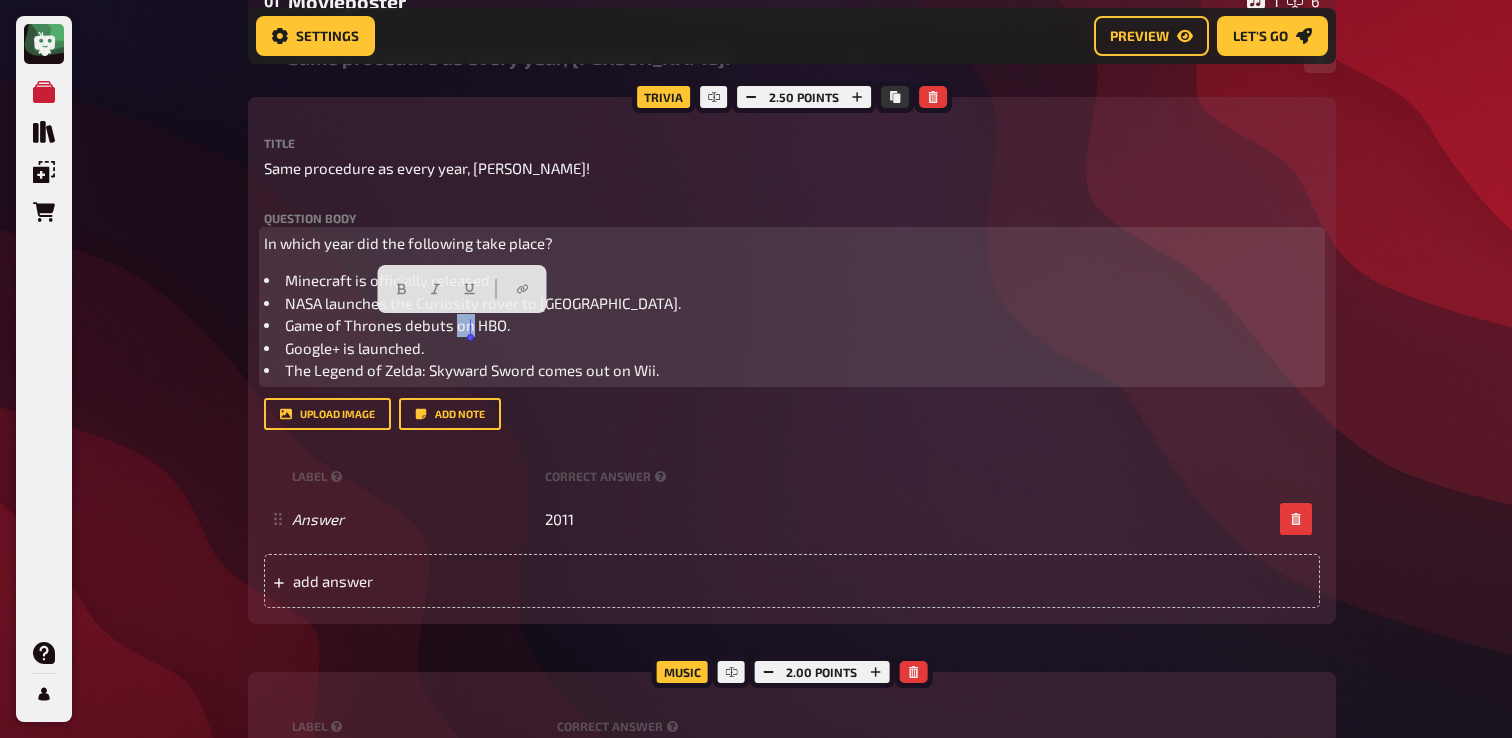 click on "Game of Thrones debuts on HBO." at bounding box center [792, 325] 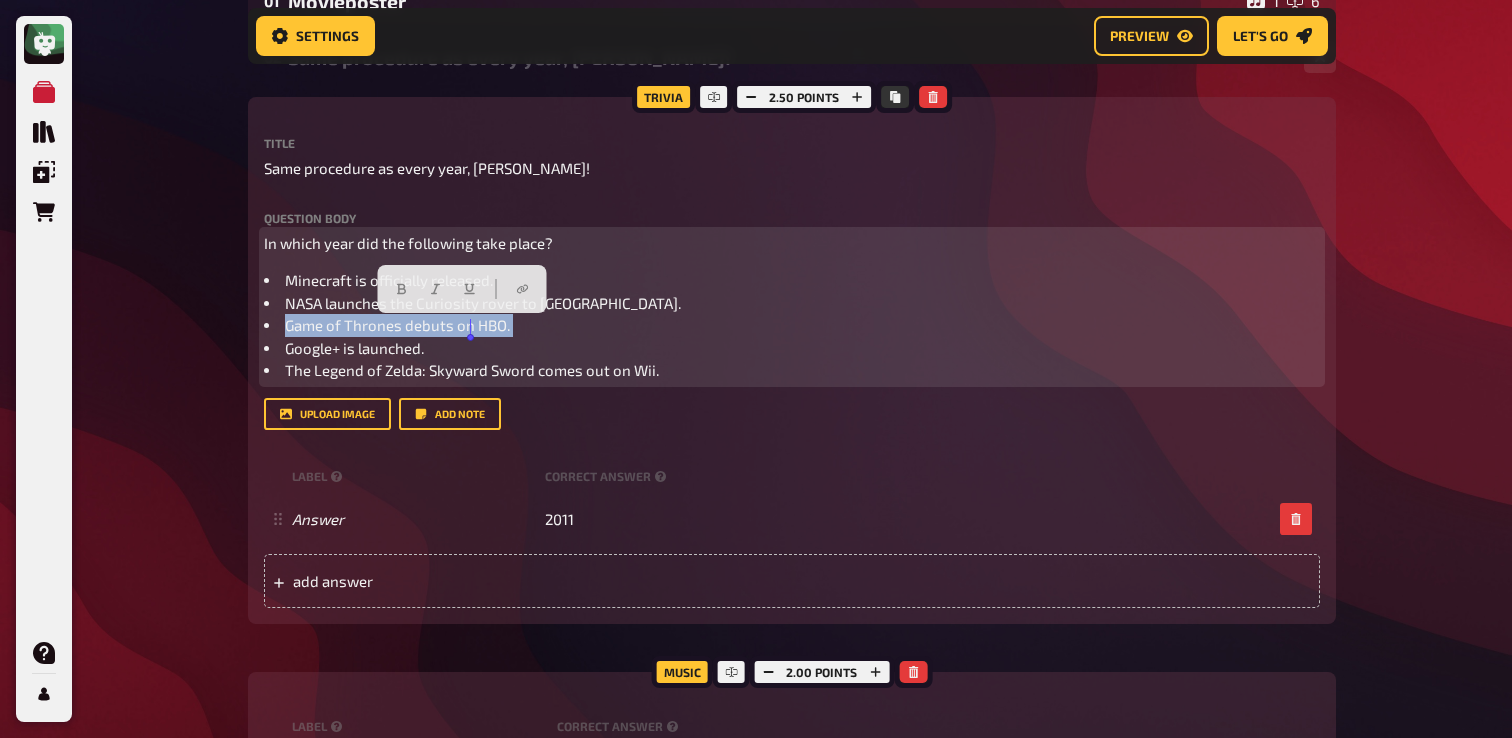 click on "Game of Thrones debuts on HBO." at bounding box center (792, 325) 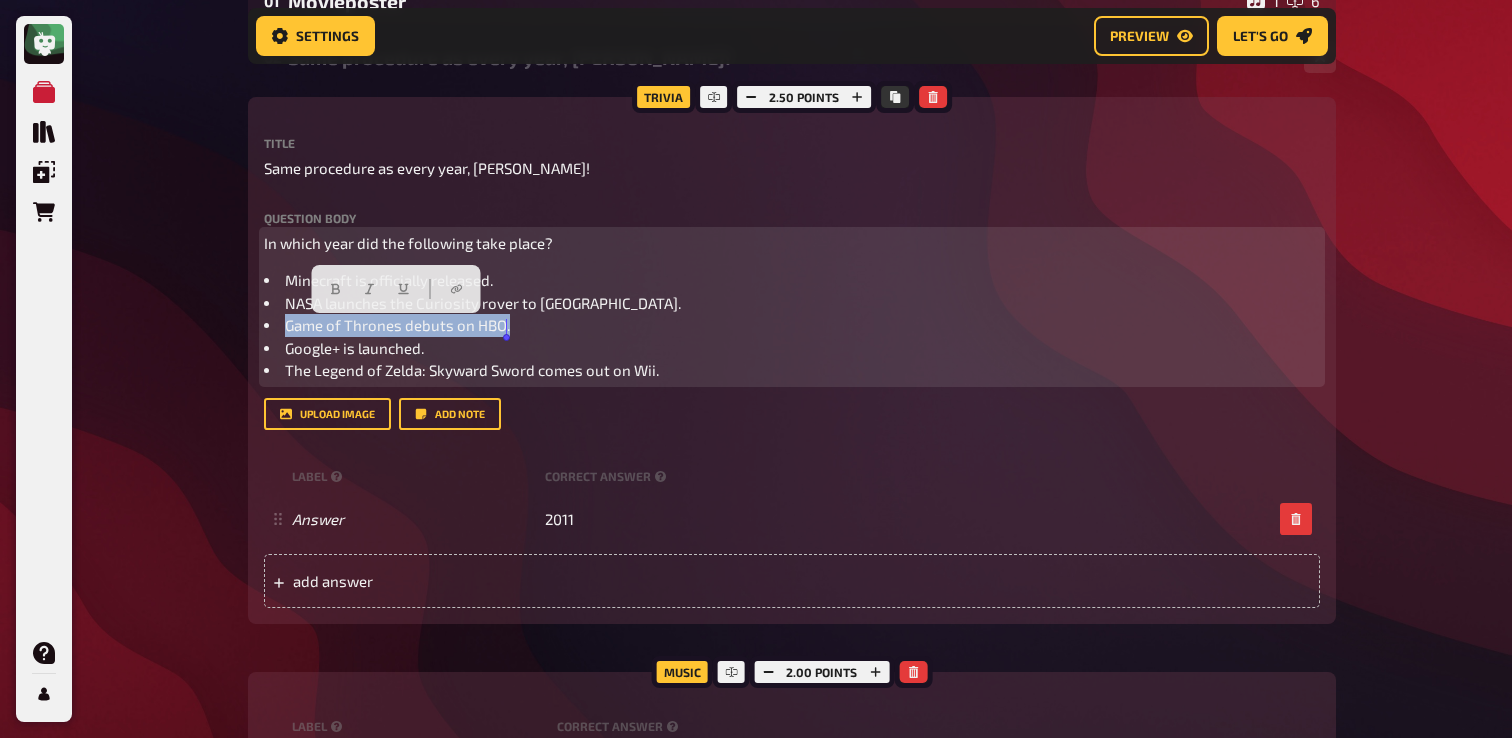 copy on "Game of Thrones debuts on HBO." 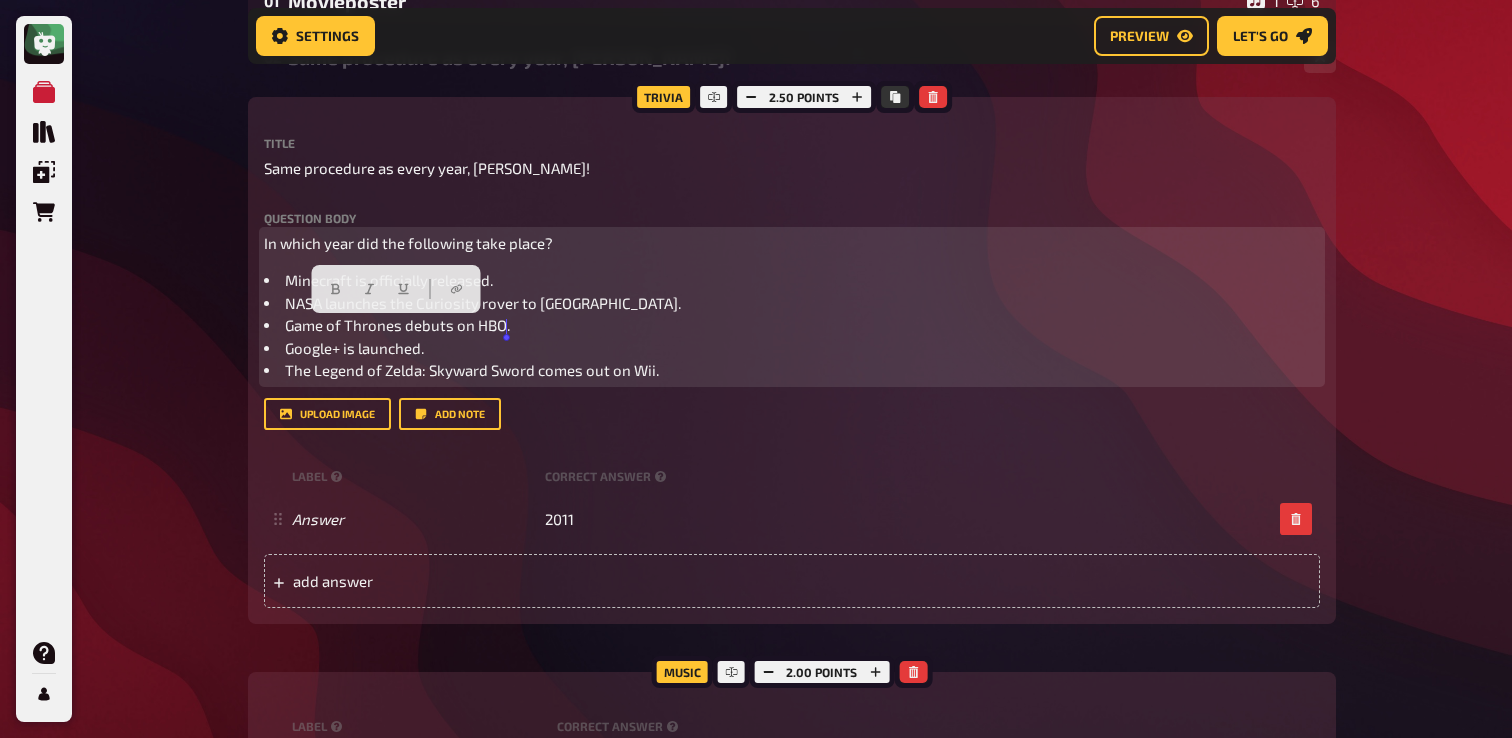 click on "Google+ is launched." at bounding box center [354, 348] 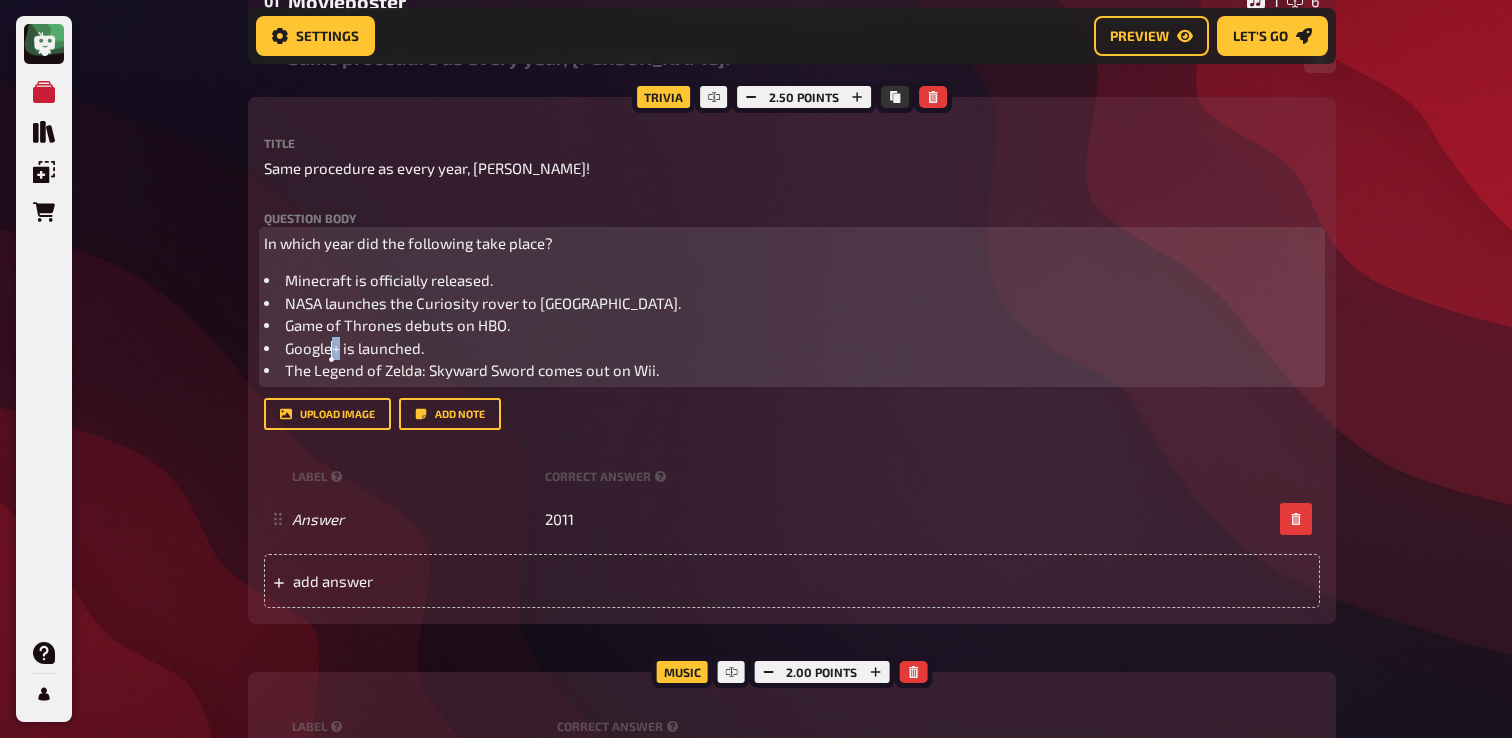 click on "Google+ is launched." at bounding box center (354, 348) 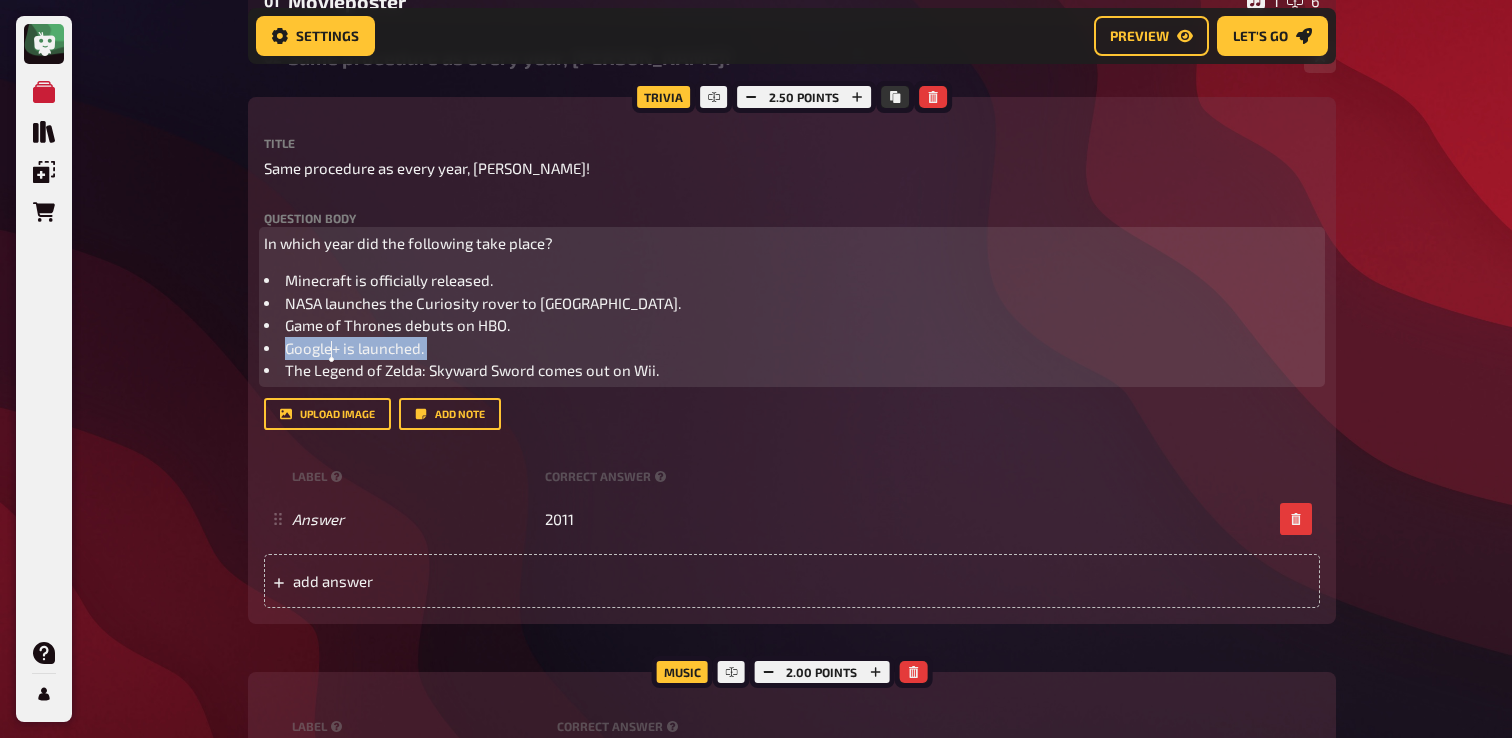 click on "Google+ is launched." at bounding box center [354, 348] 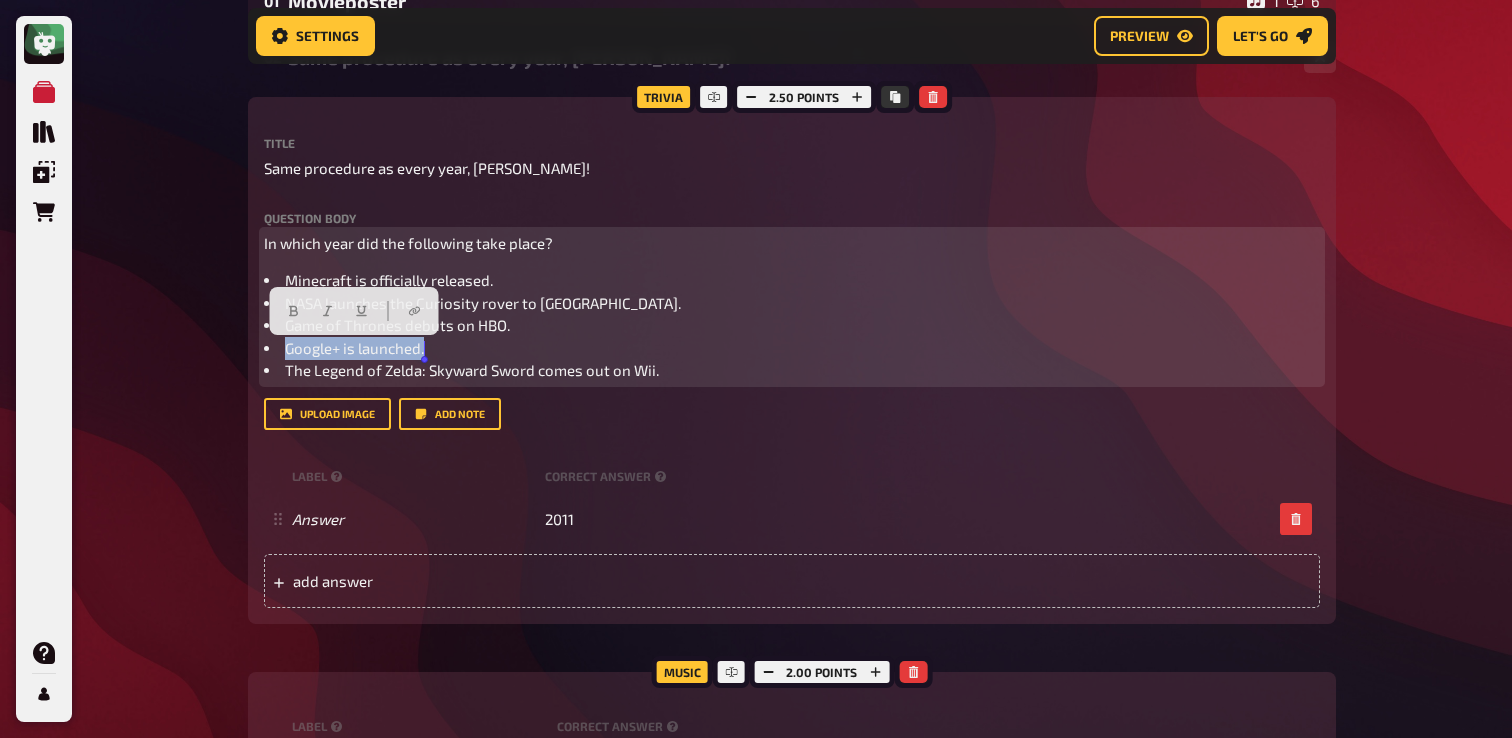 copy on "Google+ is launched." 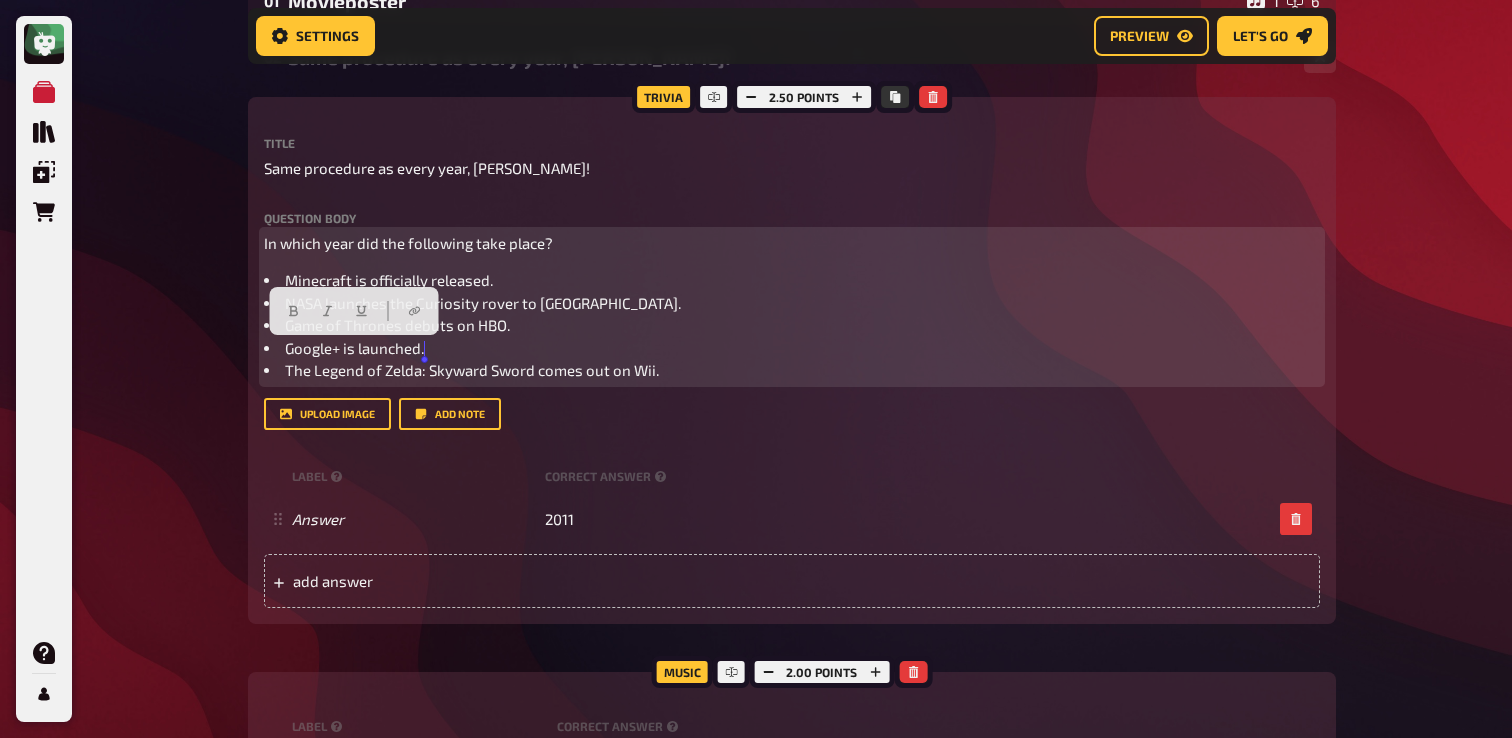 click on "The Legend of Zelda: Skyward Sword comes out on Wii." at bounding box center (472, 370) 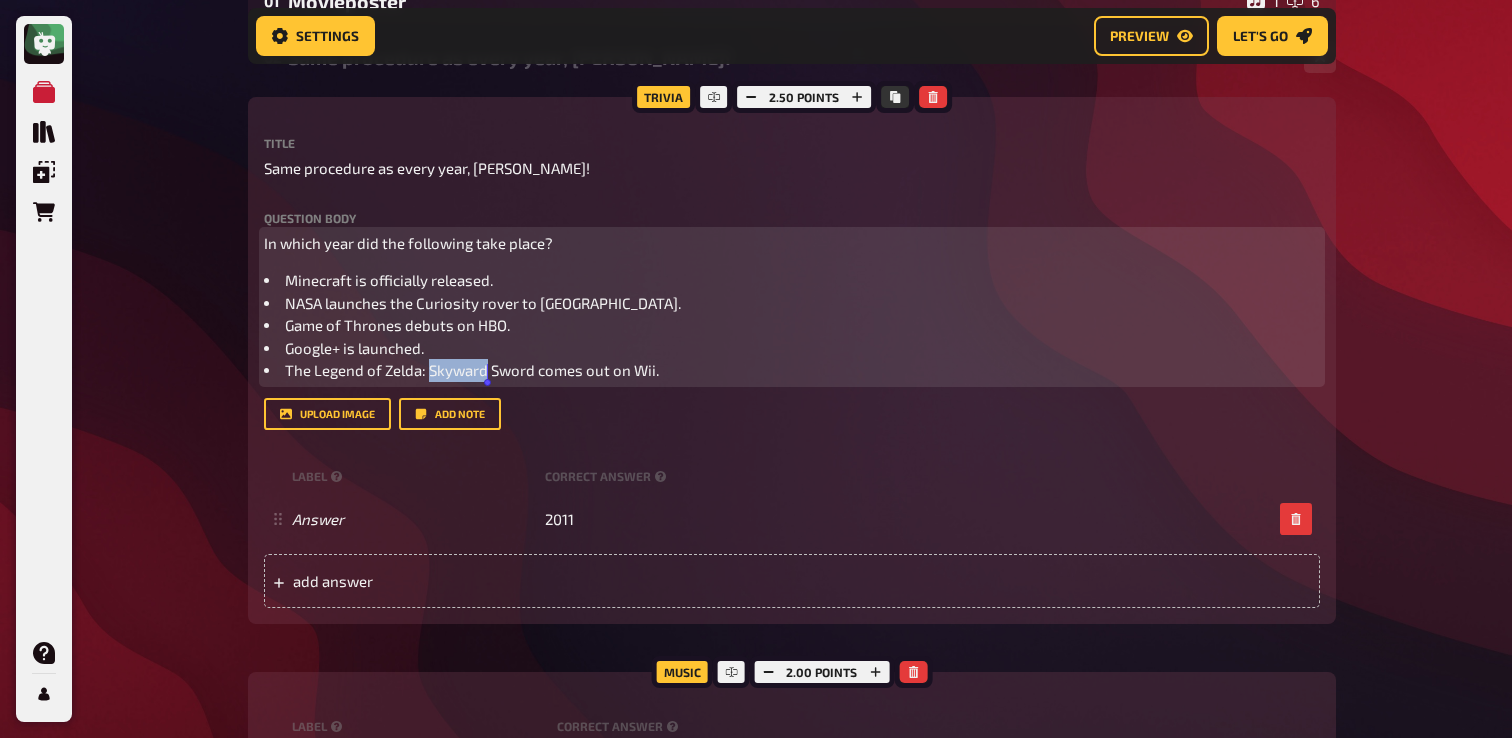 click on "The Legend of Zelda: Skyward Sword comes out on Wii." at bounding box center (472, 370) 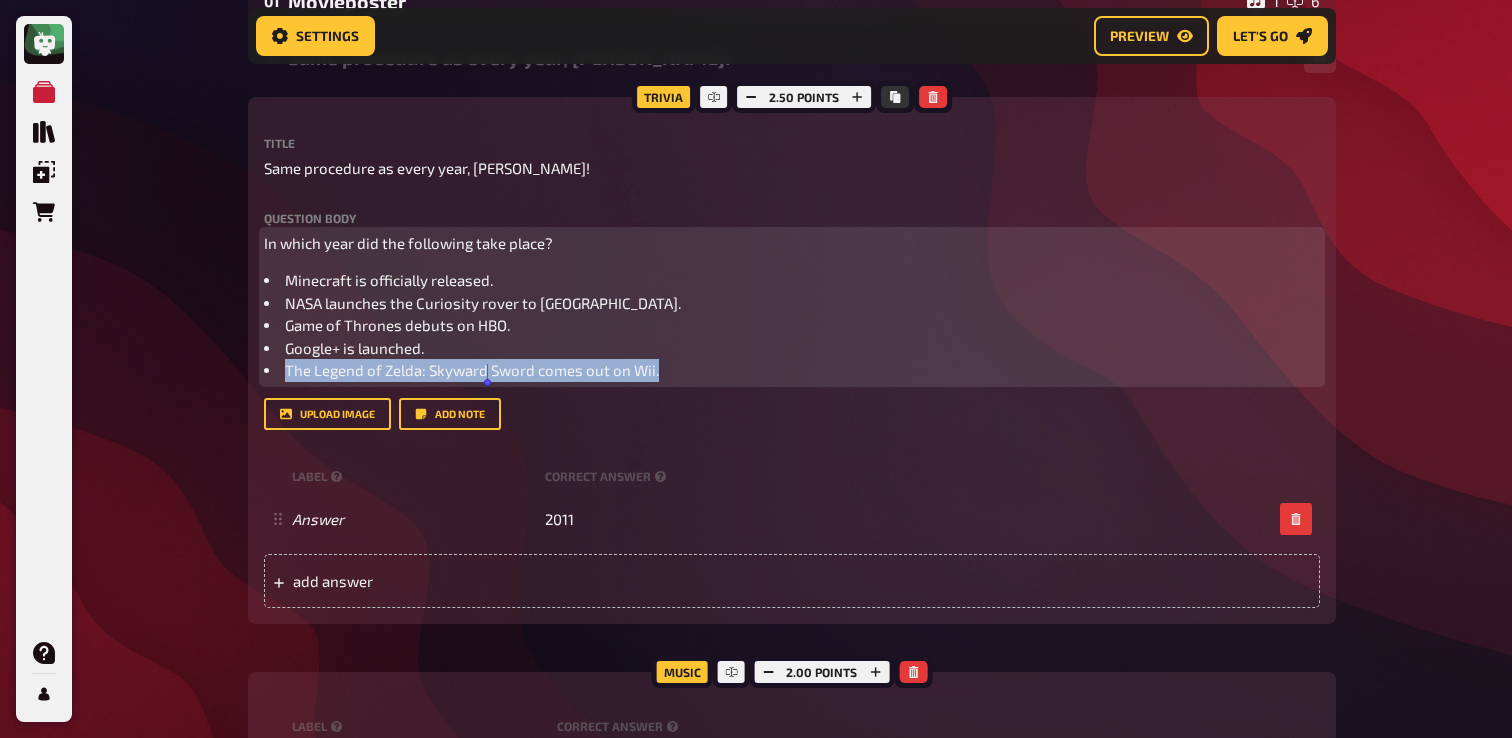 click on "The Legend of Zelda: Skyward Sword comes out on Wii." at bounding box center (472, 370) 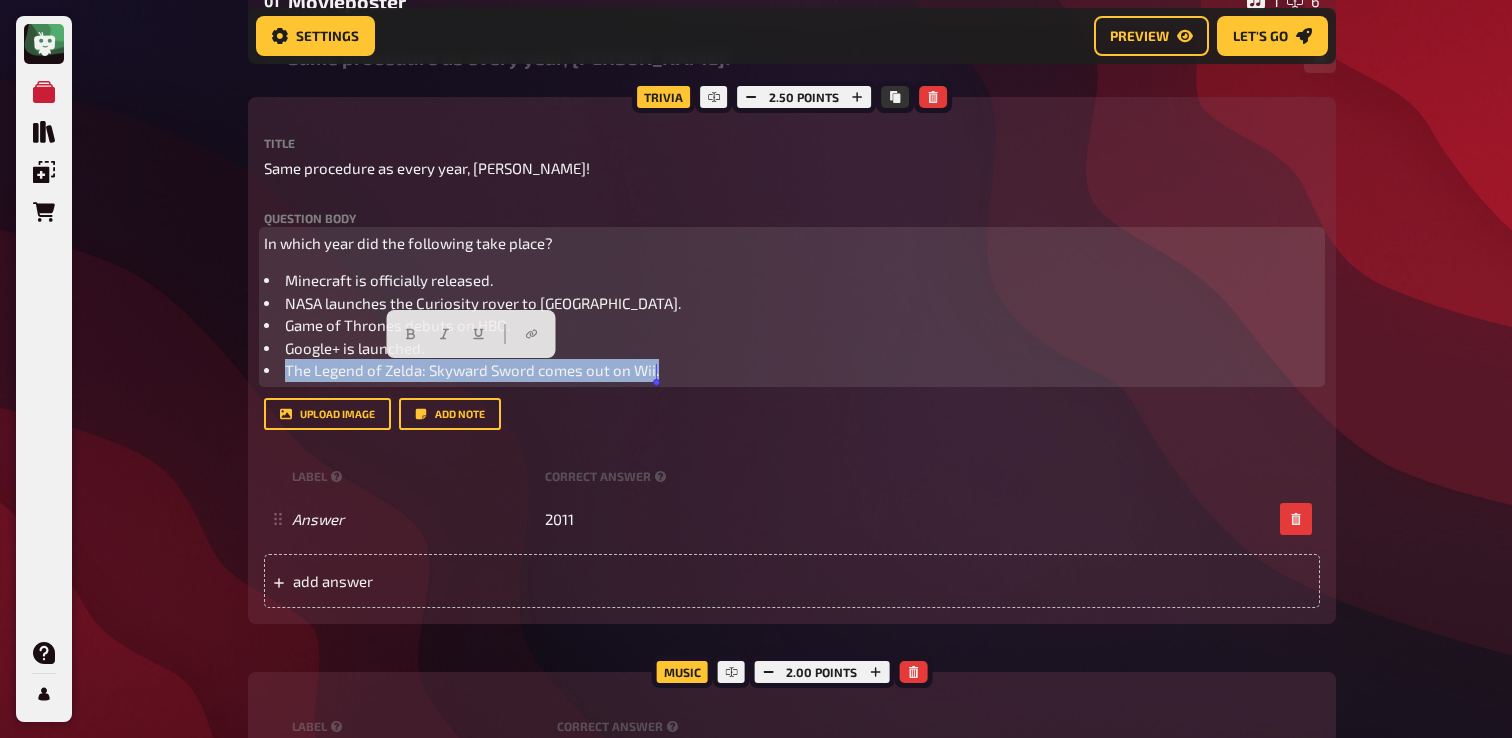 copy on "The Legend of Zelda: Skyward Sword comes out on Wii." 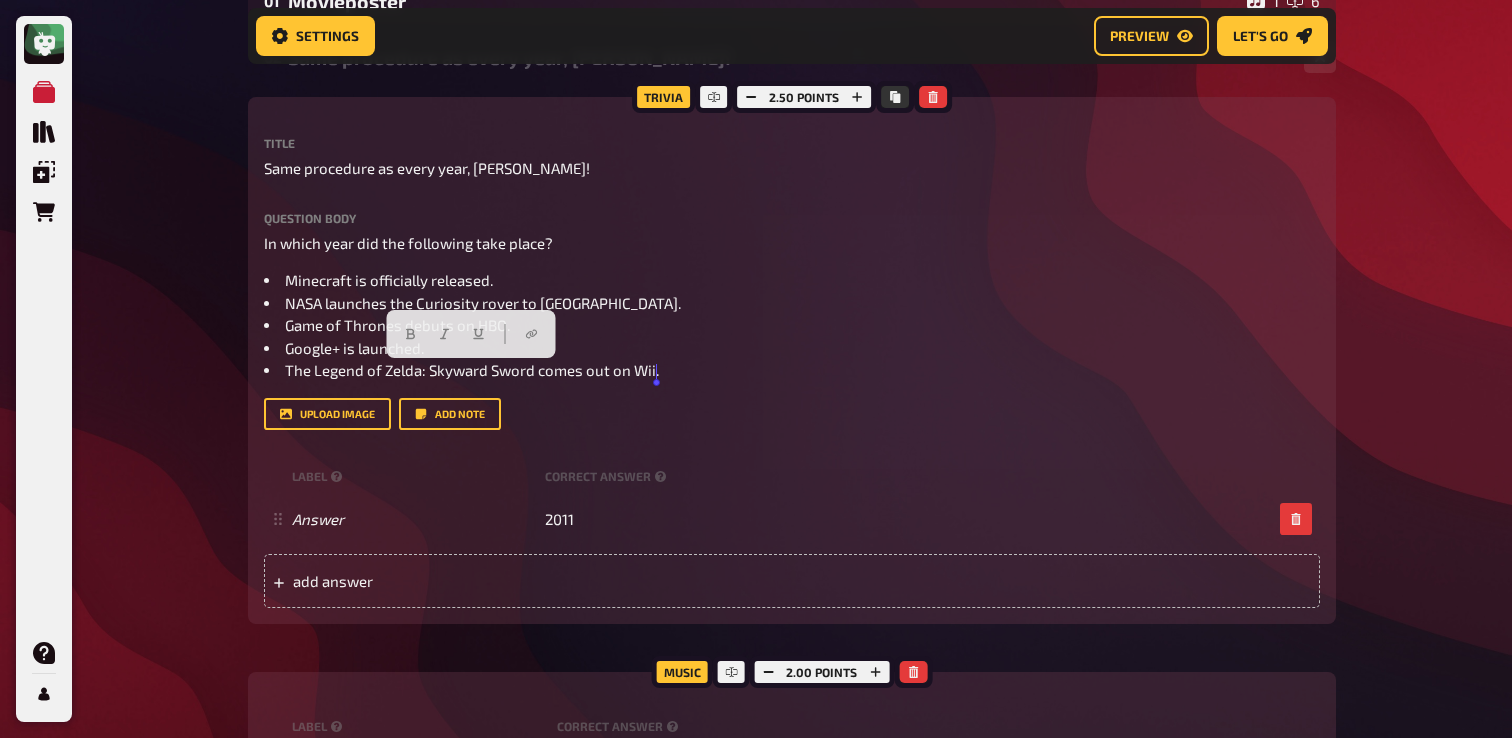 click on "My Quizzes Quiz Library Overlays Orders Help Profile Home My Quizzes Nerds and Geeks [Remastered]✅​🇬🇧​ Setup Setup Edit Content Quiz Lobby Hosting undefined Evaluation Leaderboard Settings Preview Let's go Let's go Nerds and Geeks [Remastered]✅​🇬🇧​ 01 Movieposter   1 6 02 Same procedure as every year, [PERSON_NAME]!   1 1 Trivia 2.50 points Title Same procedure as every year, [PERSON_NAME]! Question body In which year did the following take place? Minecraft is officially released. NASA launches the Curiosity rover to [GEOGRAPHIC_DATA]. Game of Thrones debuts on HBO. Google+ is launched. The Legend of Zelda: Skyward Sword comes out on Wii. Drop here to upload upload image   Add note label correct answer Answer 2011
To pick up a draggable item, press the space bar.
While dragging, use the arrow keys to move the item.
Press space again to drop the item in its new position, or press escape to cancel.
add answer Music 2.00 points label correct answer Interpret [SECURITY_DATA] Titel What's My Age Again 03   1 1" at bounding box center [756, 797] 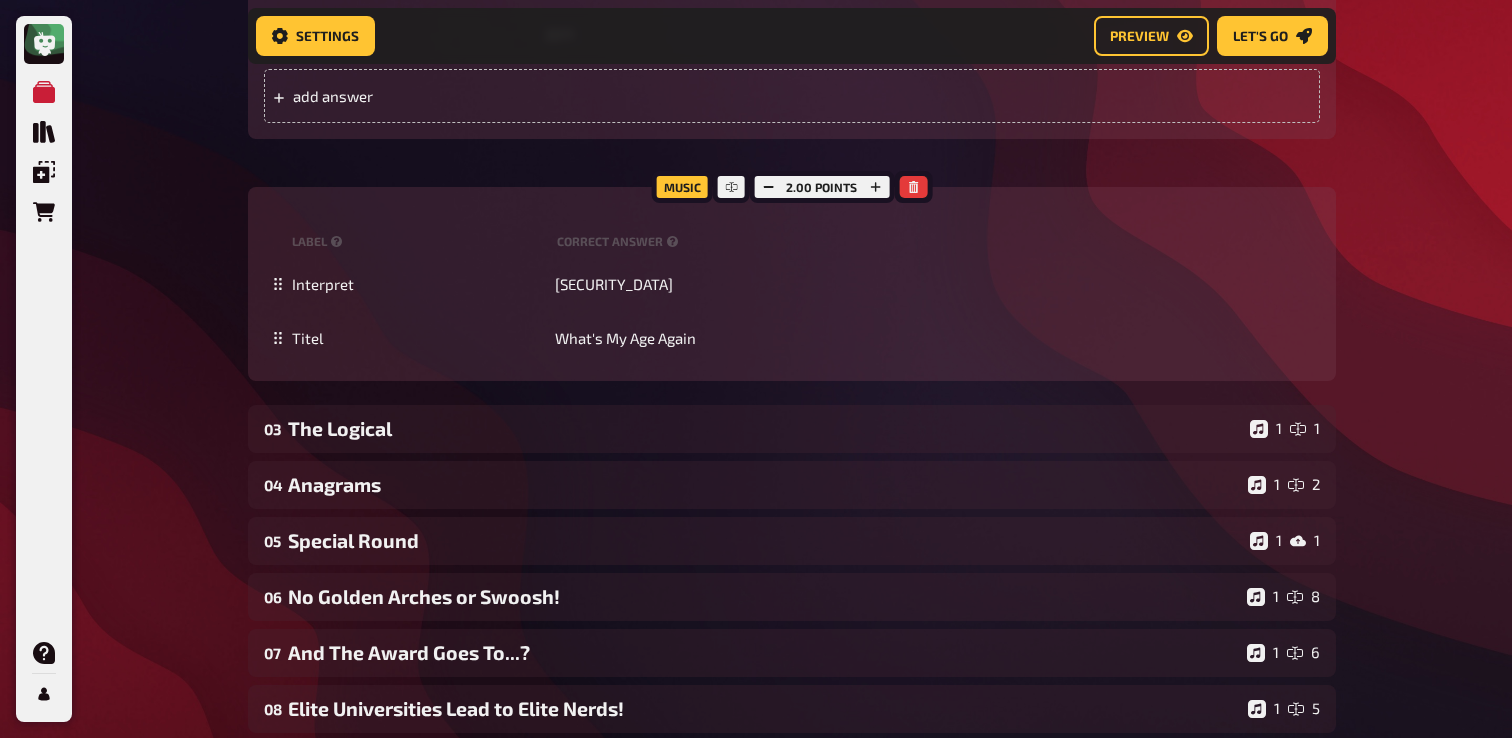 scroll, scrollTop: 773, scrollLeft: 0, axis: vertical 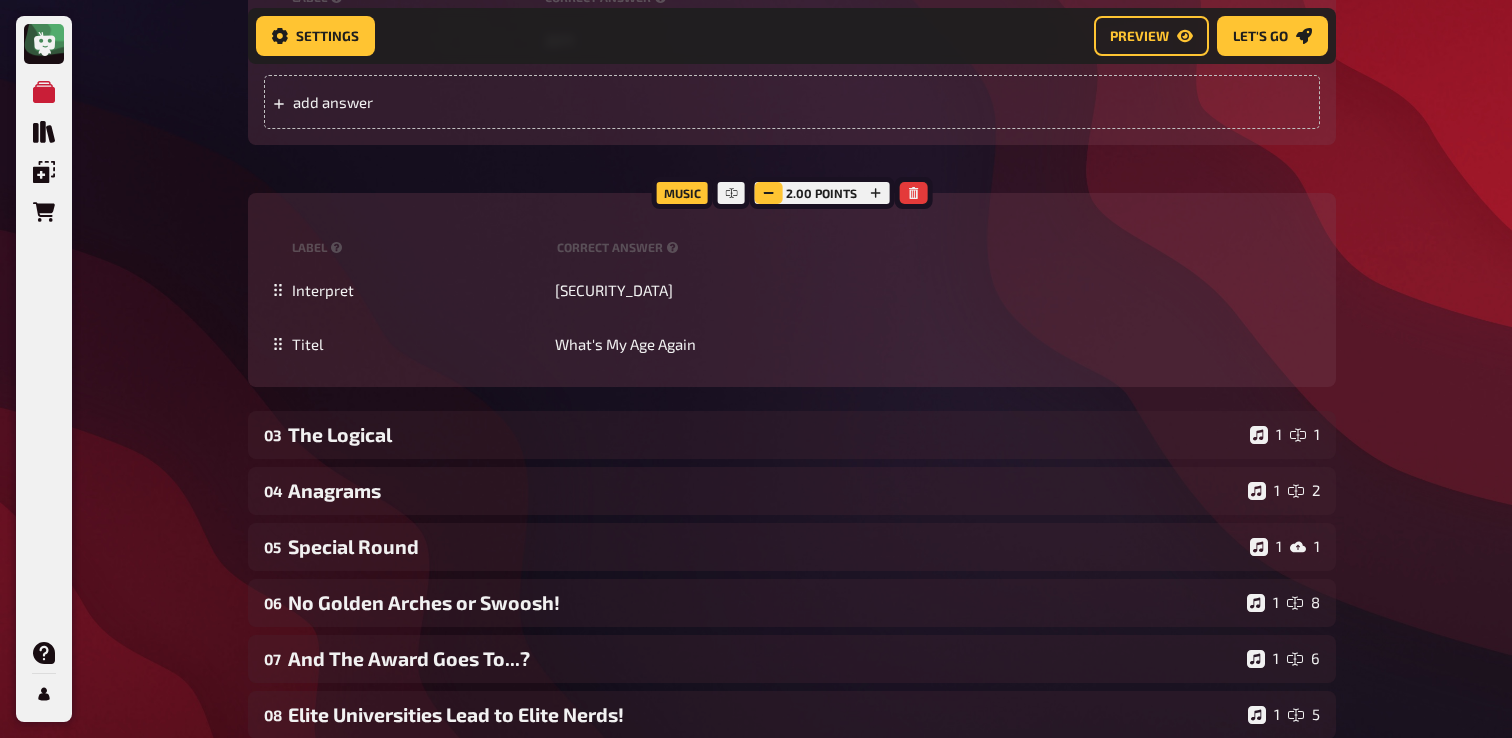 click 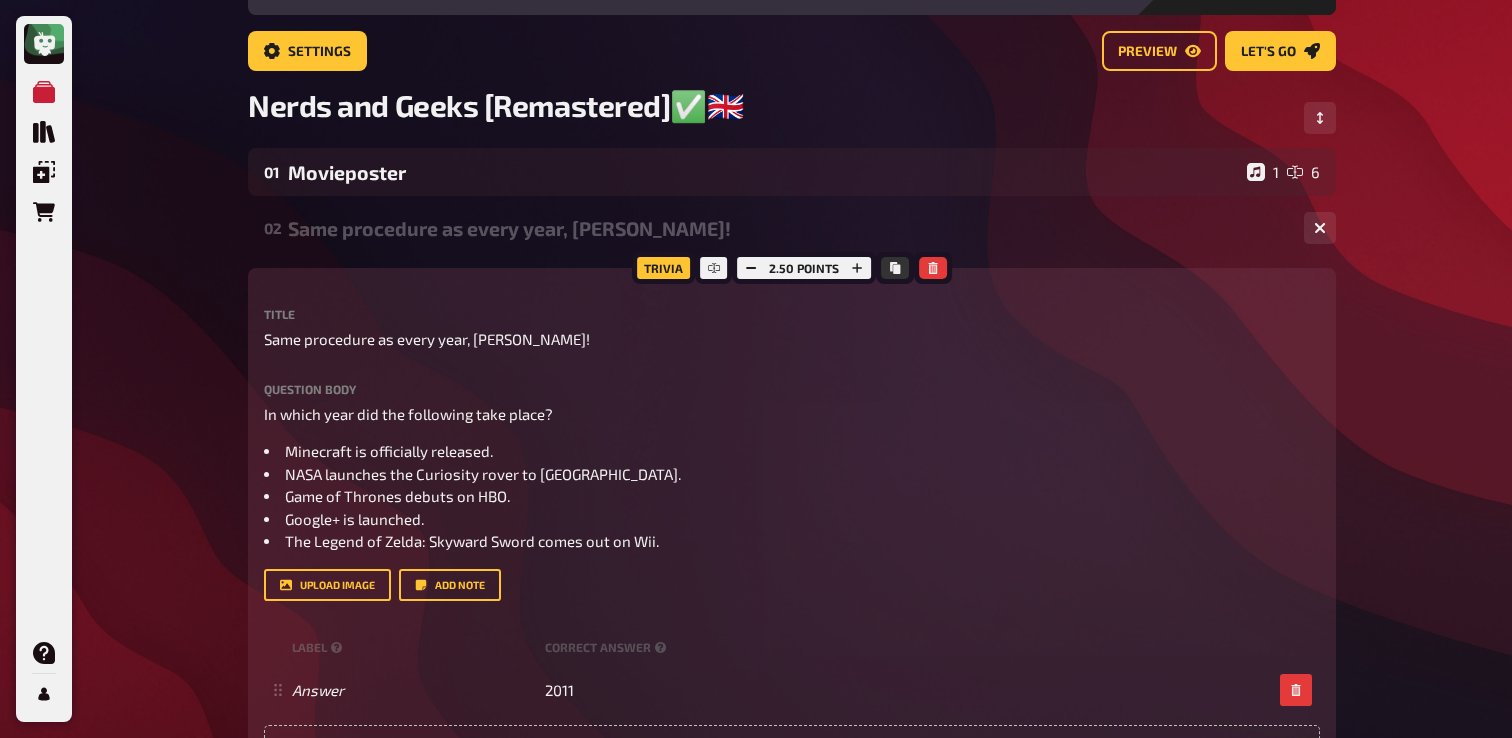 scroll, scrollTop: 0, scrollLeft: 0, axis: both 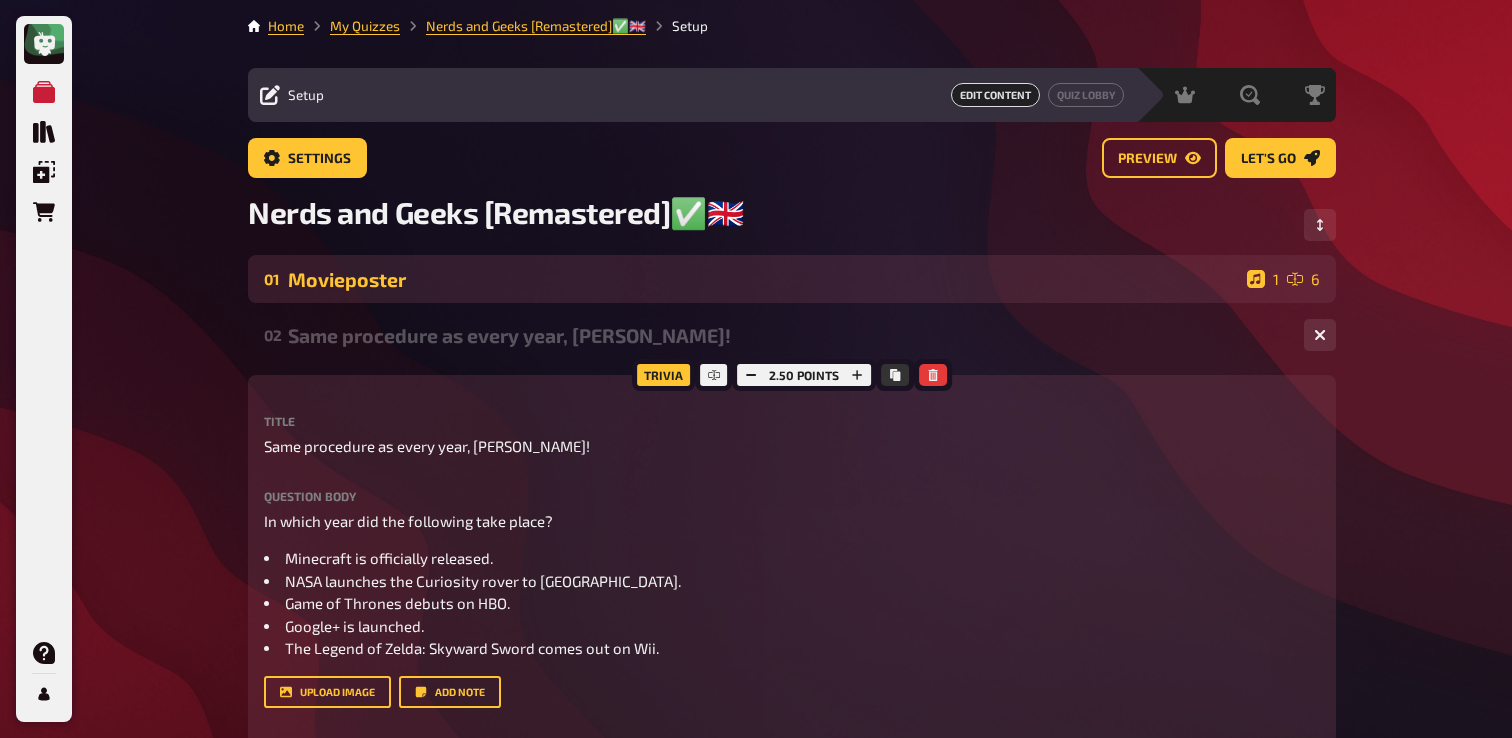 click on "Movieposter" at bounding box center (763, 279) 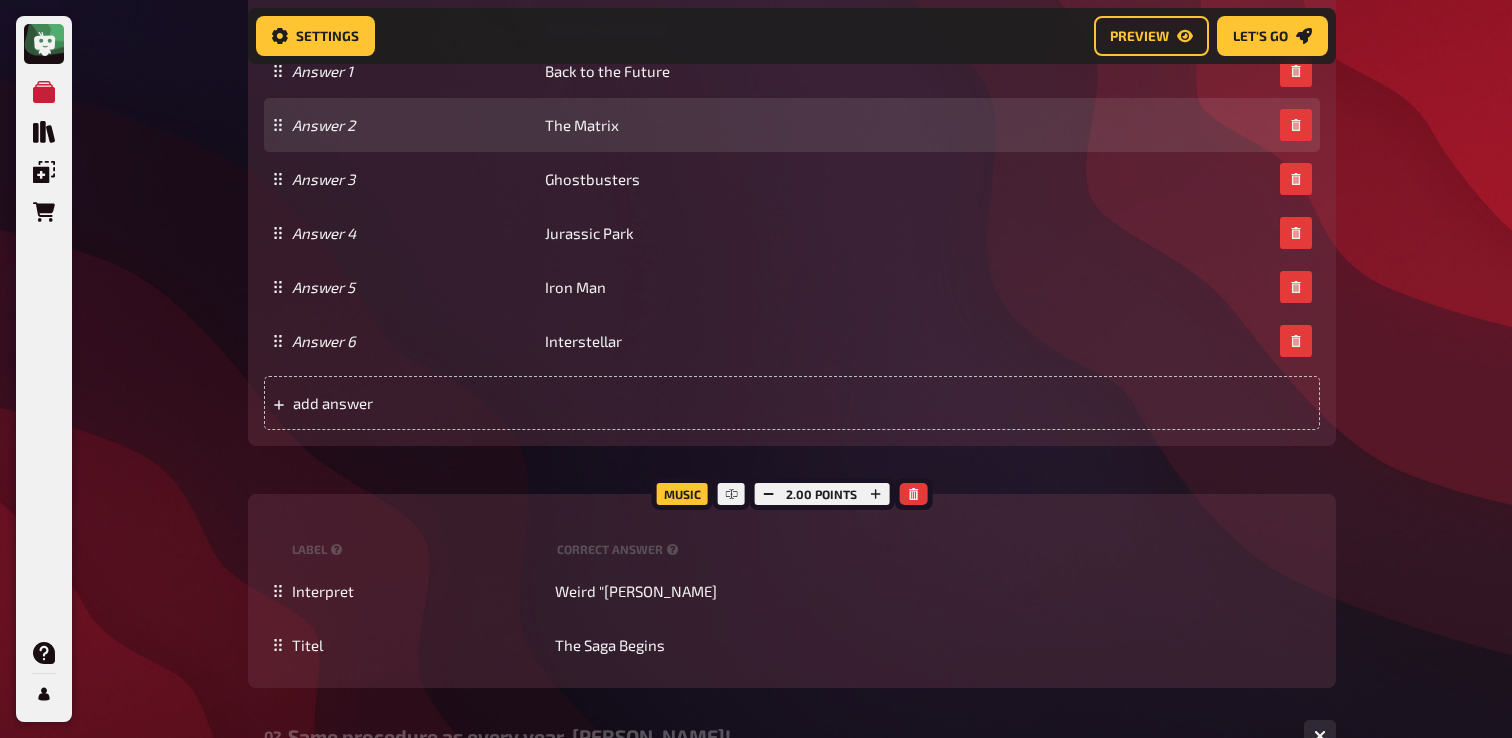 scroll, scrollTop: 1350, scrollLeft: 0, axis: vertical 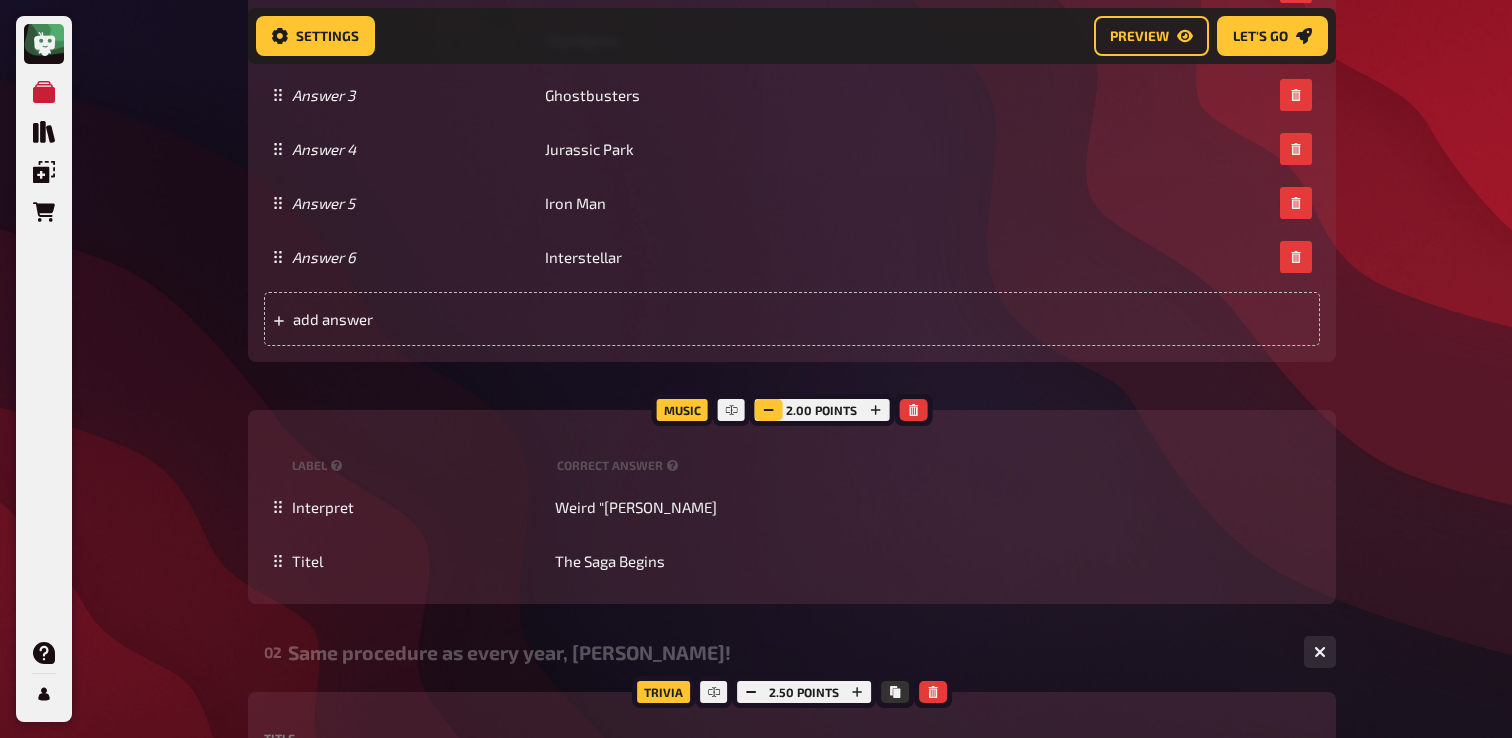 click at bounding box center [768, 410] 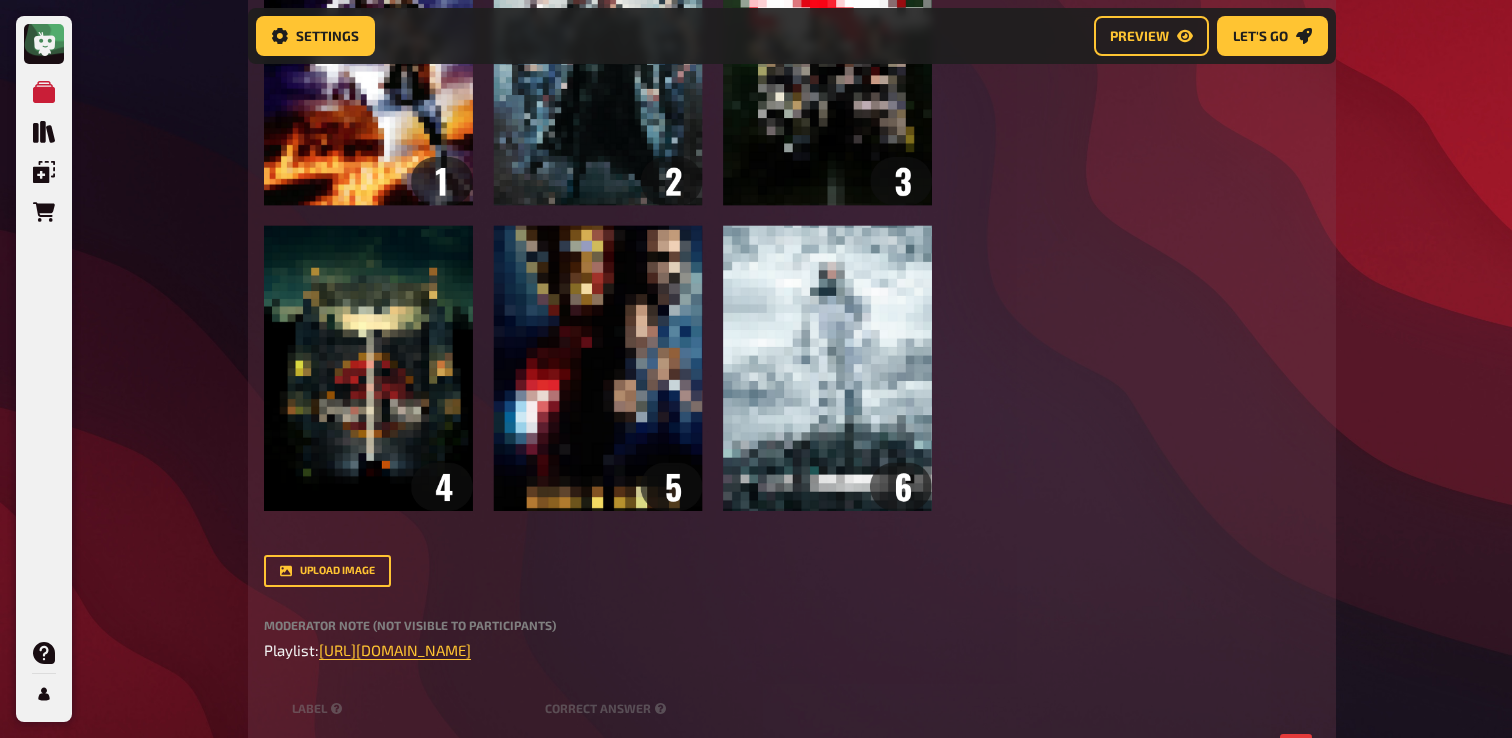 scroll, scrollTop: 79, scrollLeft: 0, axis: vertical 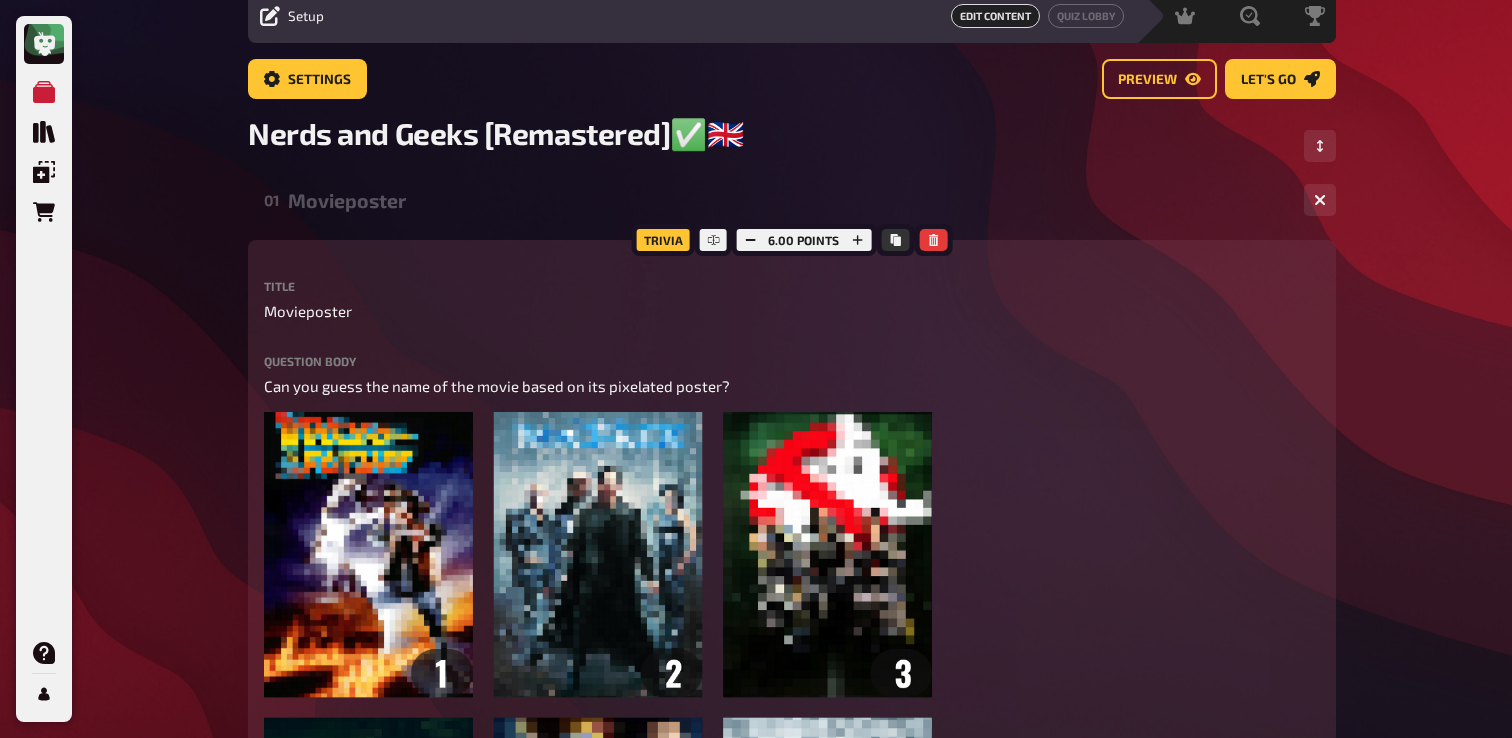 click on "Movieposter" at bounding box center (788, 200) 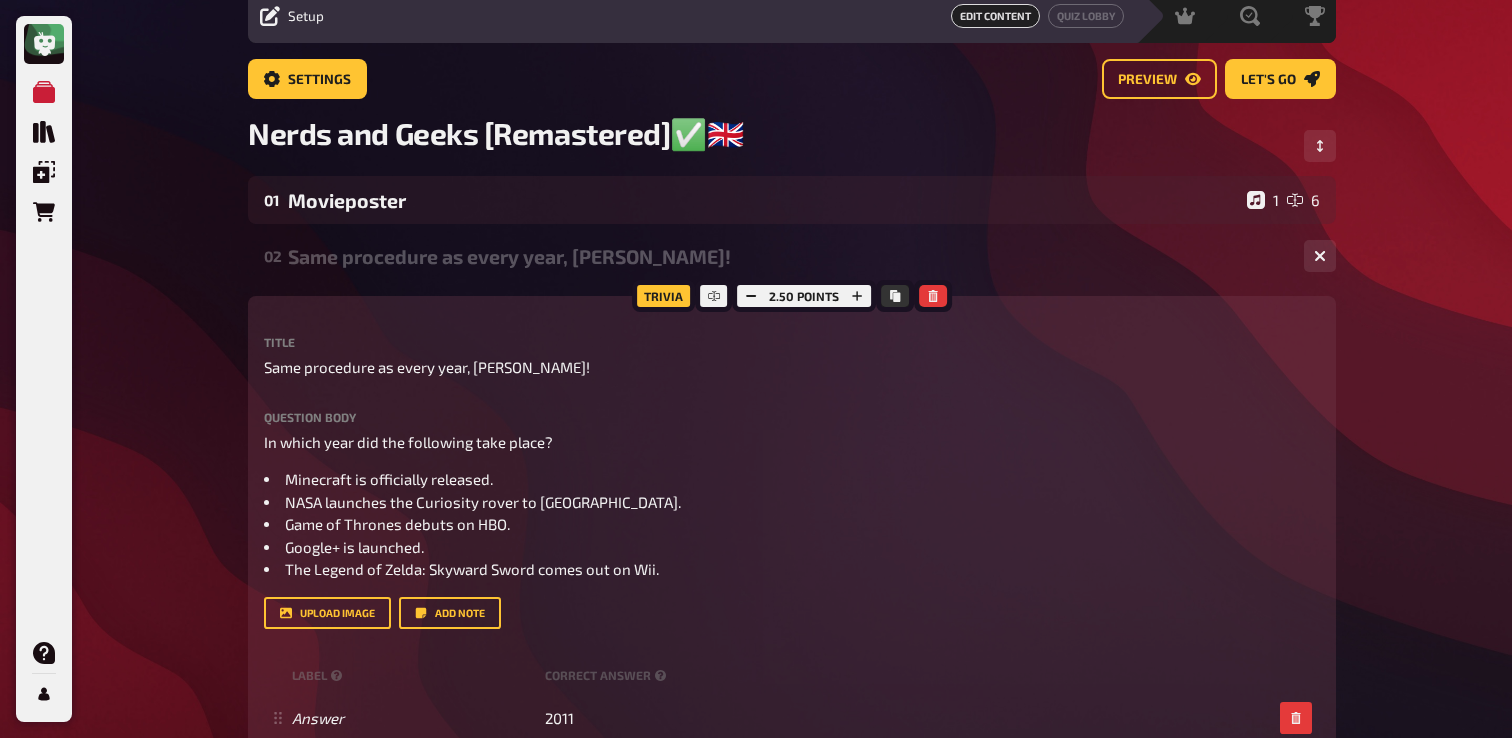 click on "Same procedure as every year, [PERSON_NAME]!" at bounding box center (788, 256) 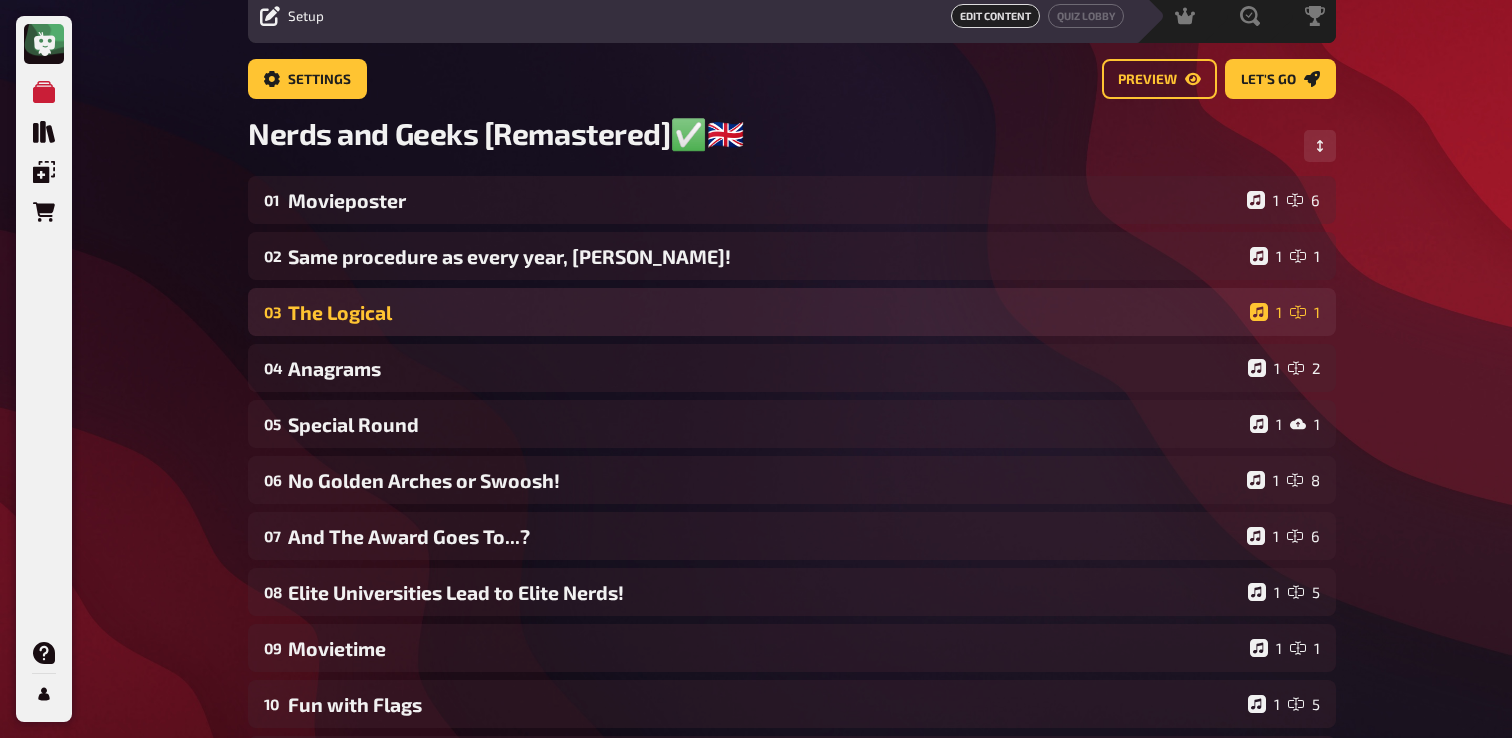 click on "The Logical" at bounding box center [765, 312] 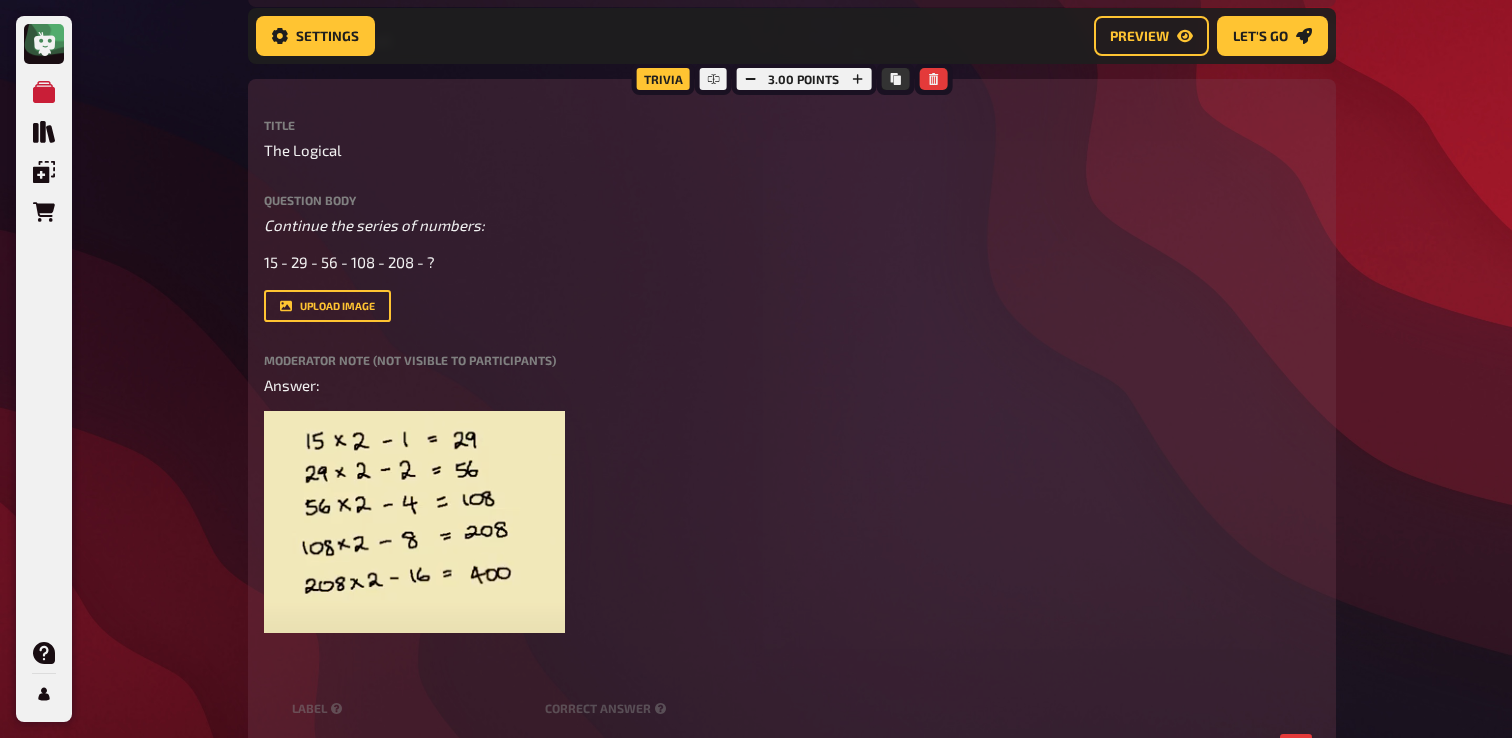 scroll, scrollTop: 369, scrollLeft: 0, axis: vertical 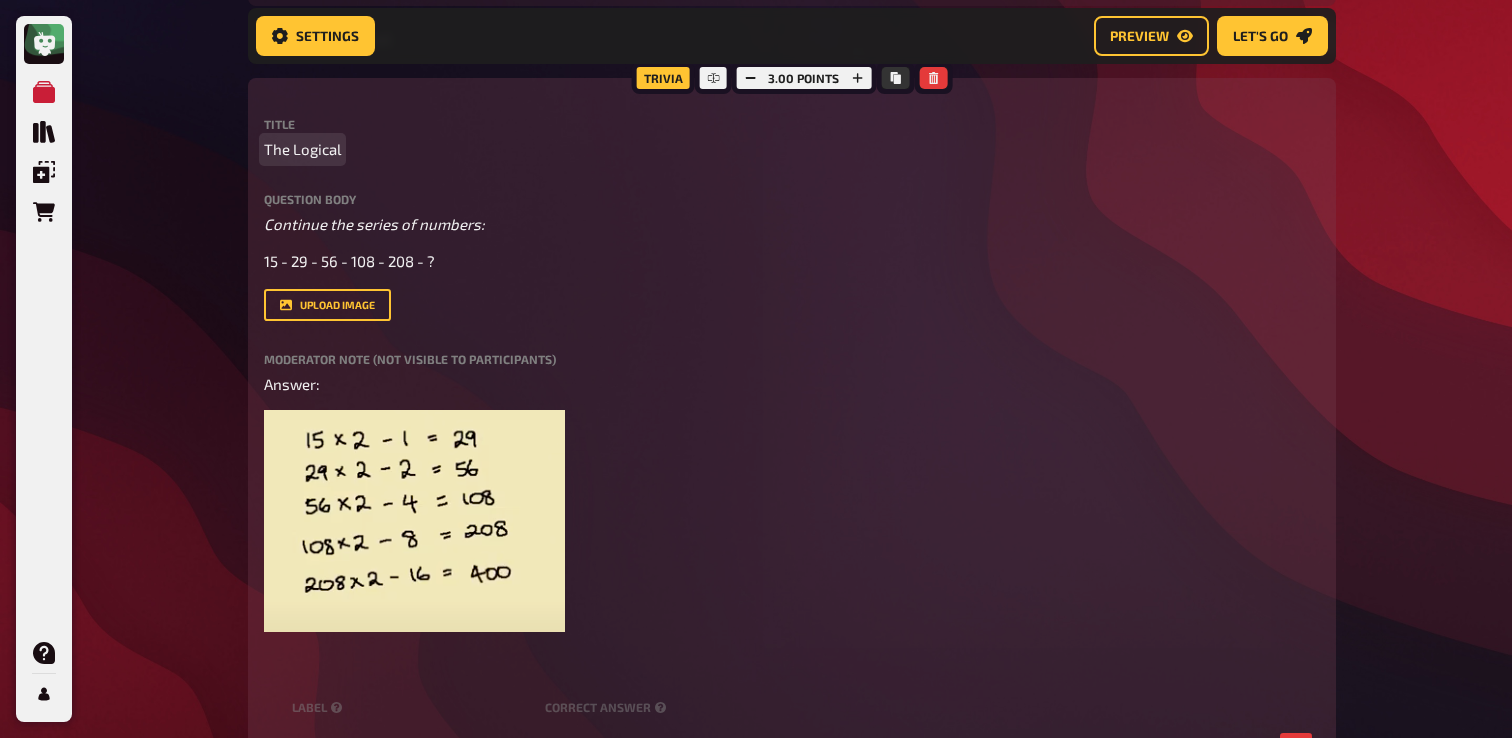 click on "The Logical" at bounding box center [302, 149] 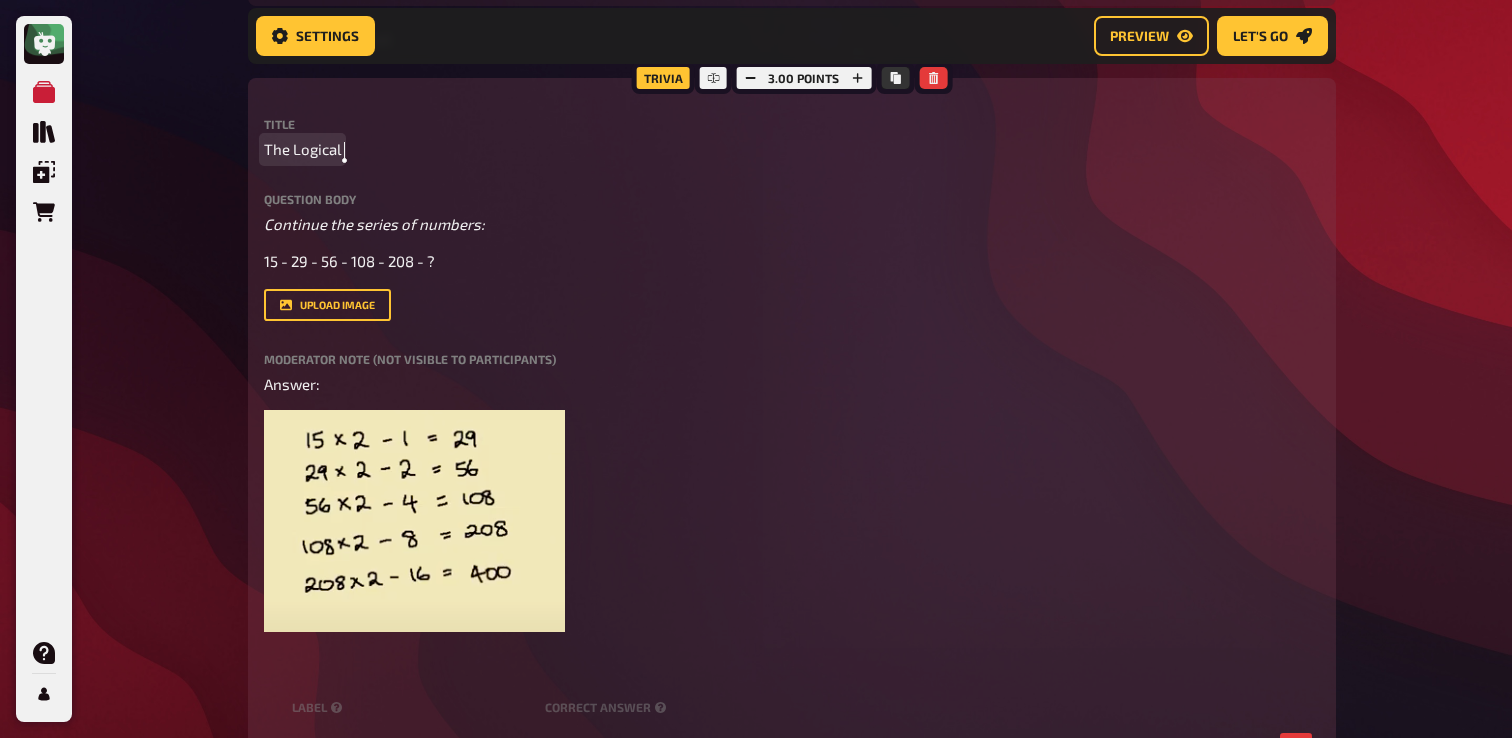 type 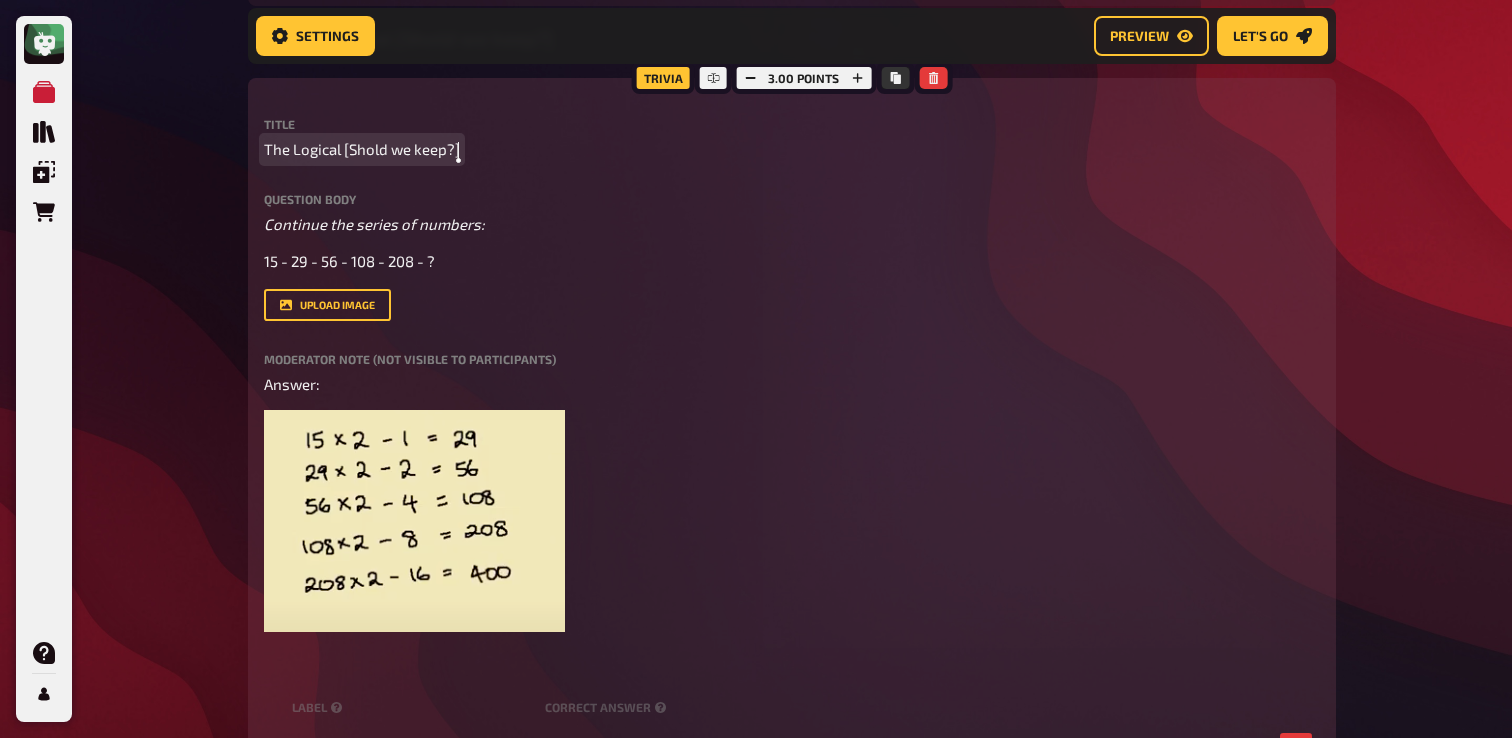 click on "The Logical [Shold we keep?]" at bounding box center (362, 149) 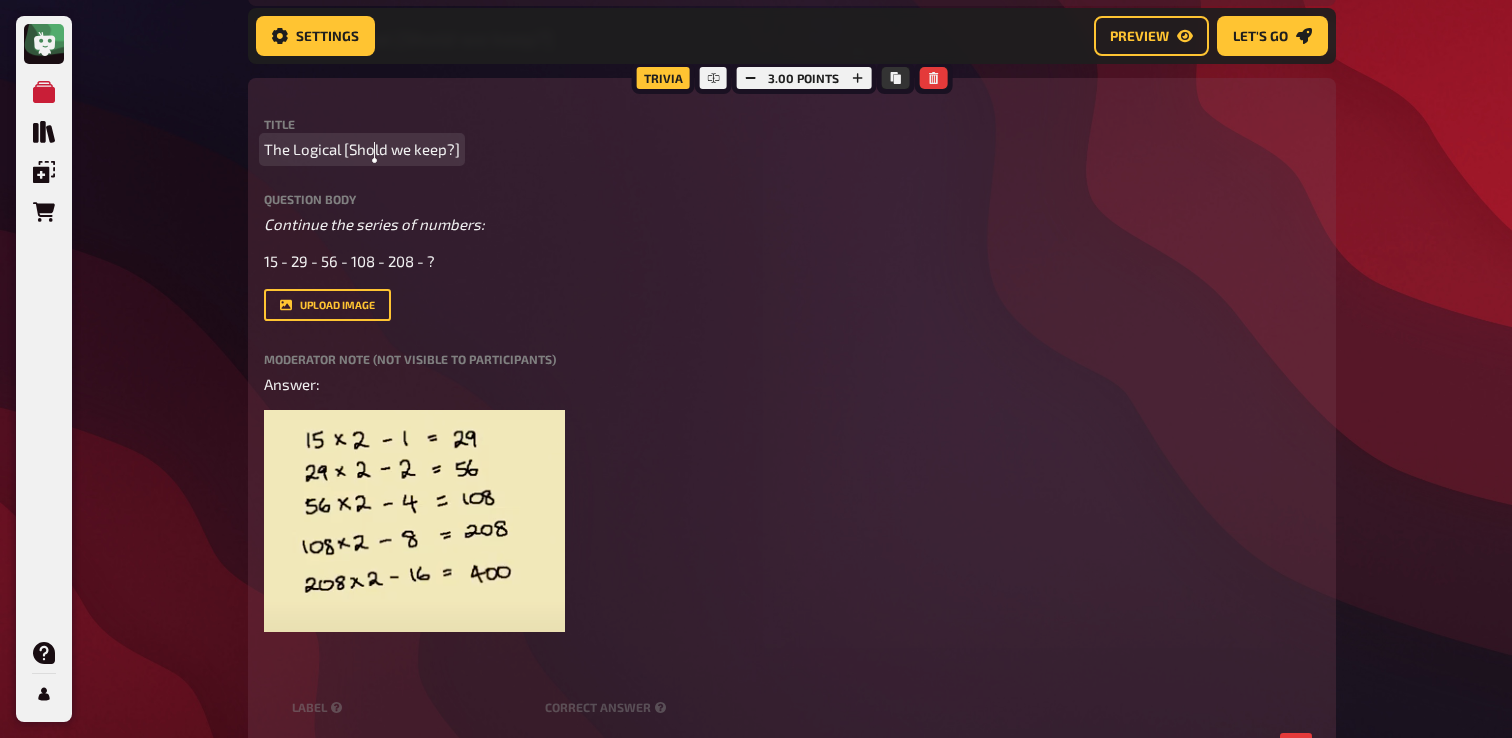 click on "Should" 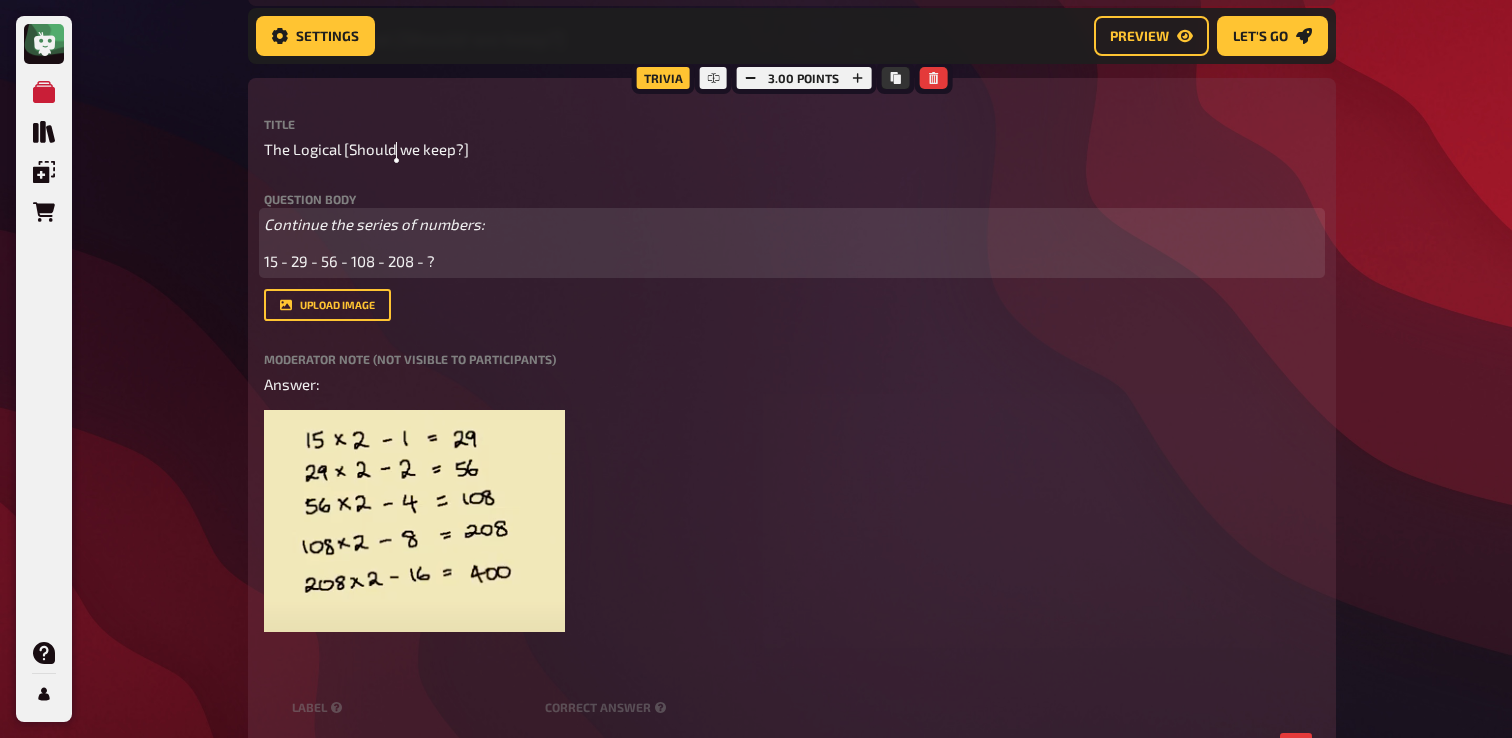 click on "Continue the series of numbers:" at bounding box center [792, 224] 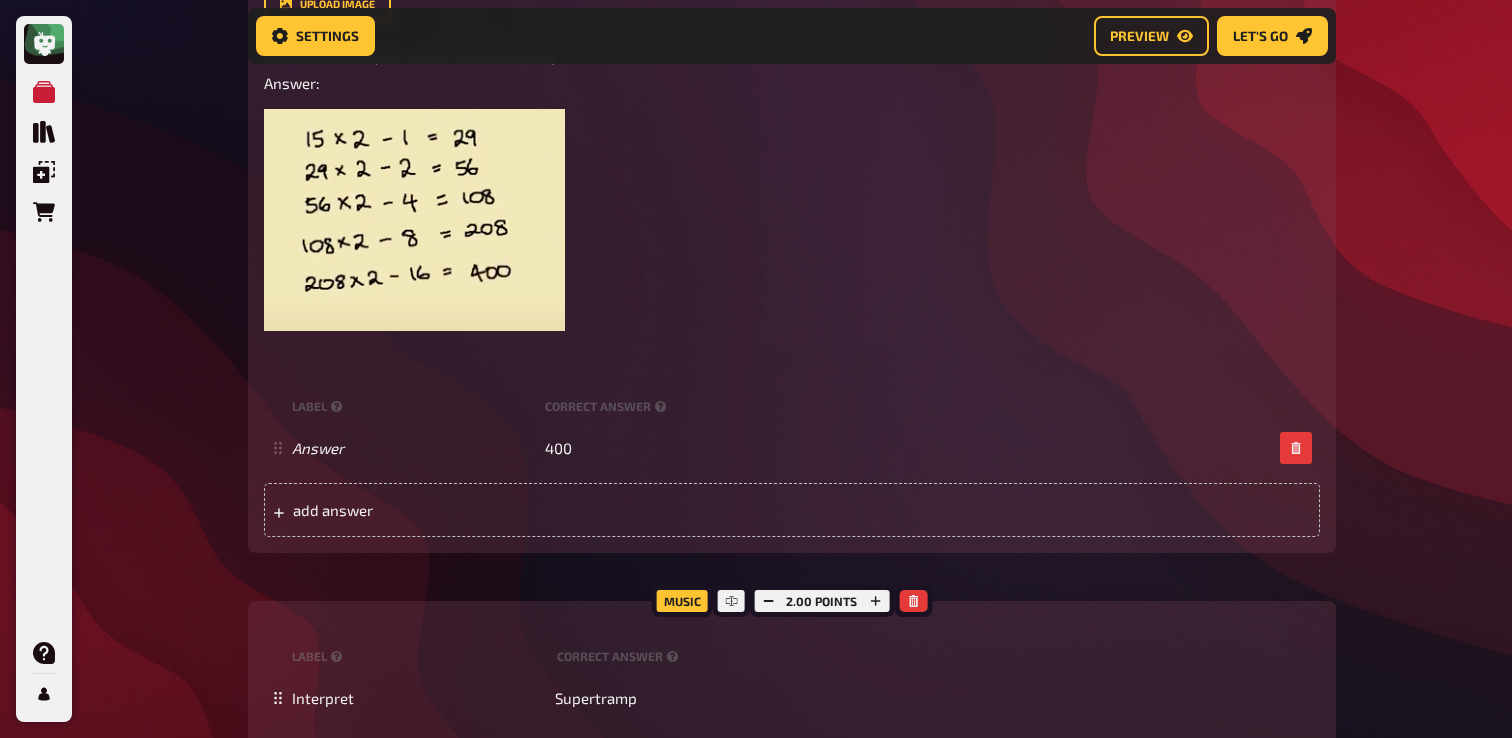 scroll, scrollTop: 703, scrollLeft: 0, axis: vertical 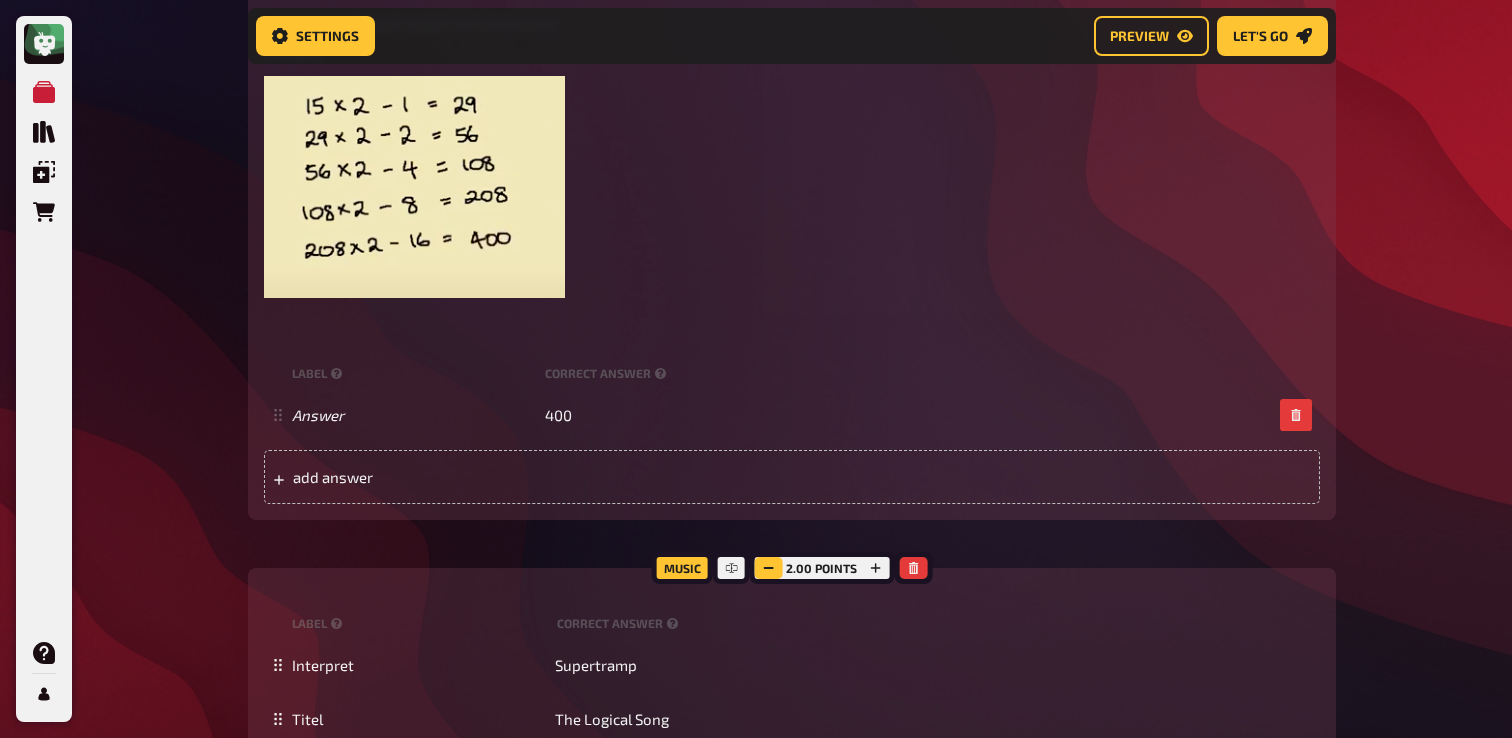 click 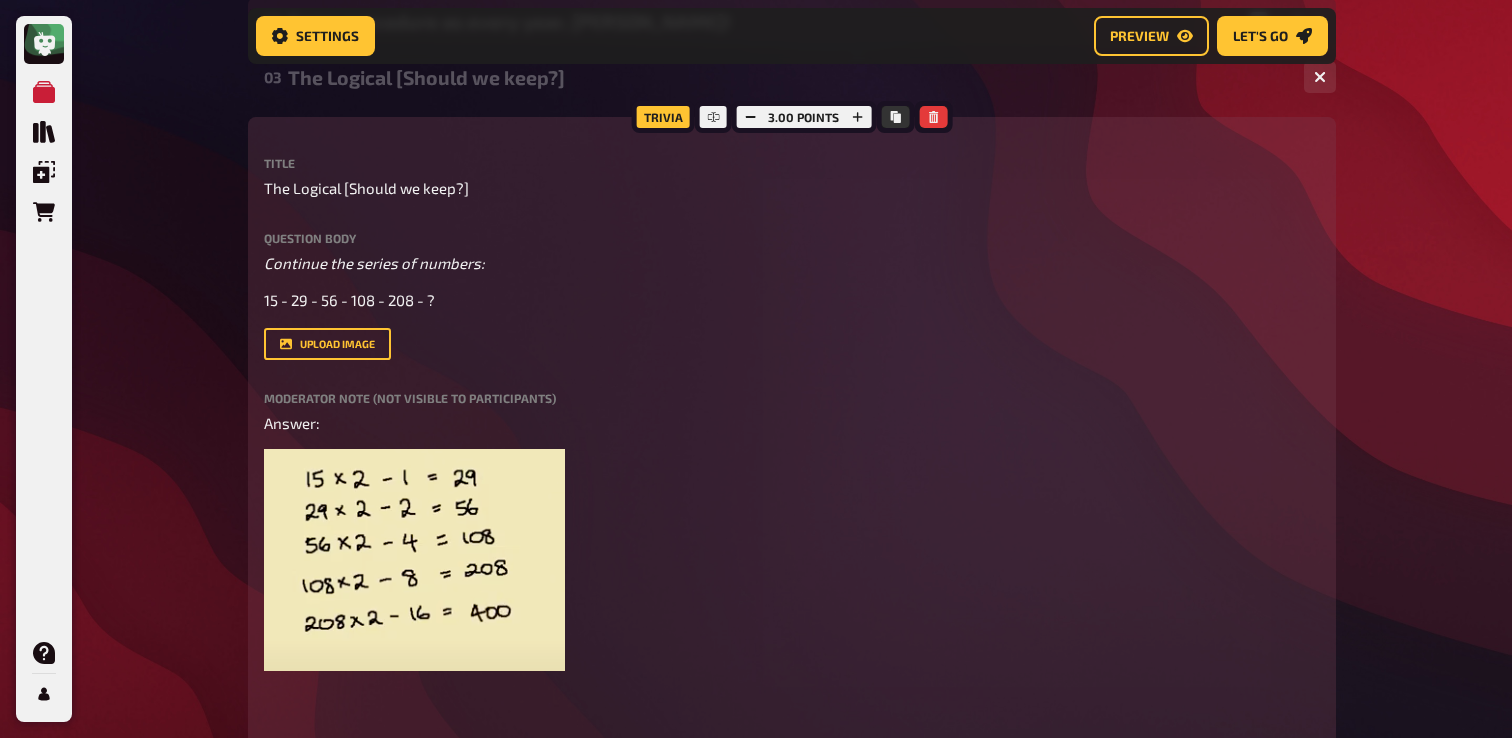 scroll, scrollTop: 315, scrollLeft: 0, axis: vertical 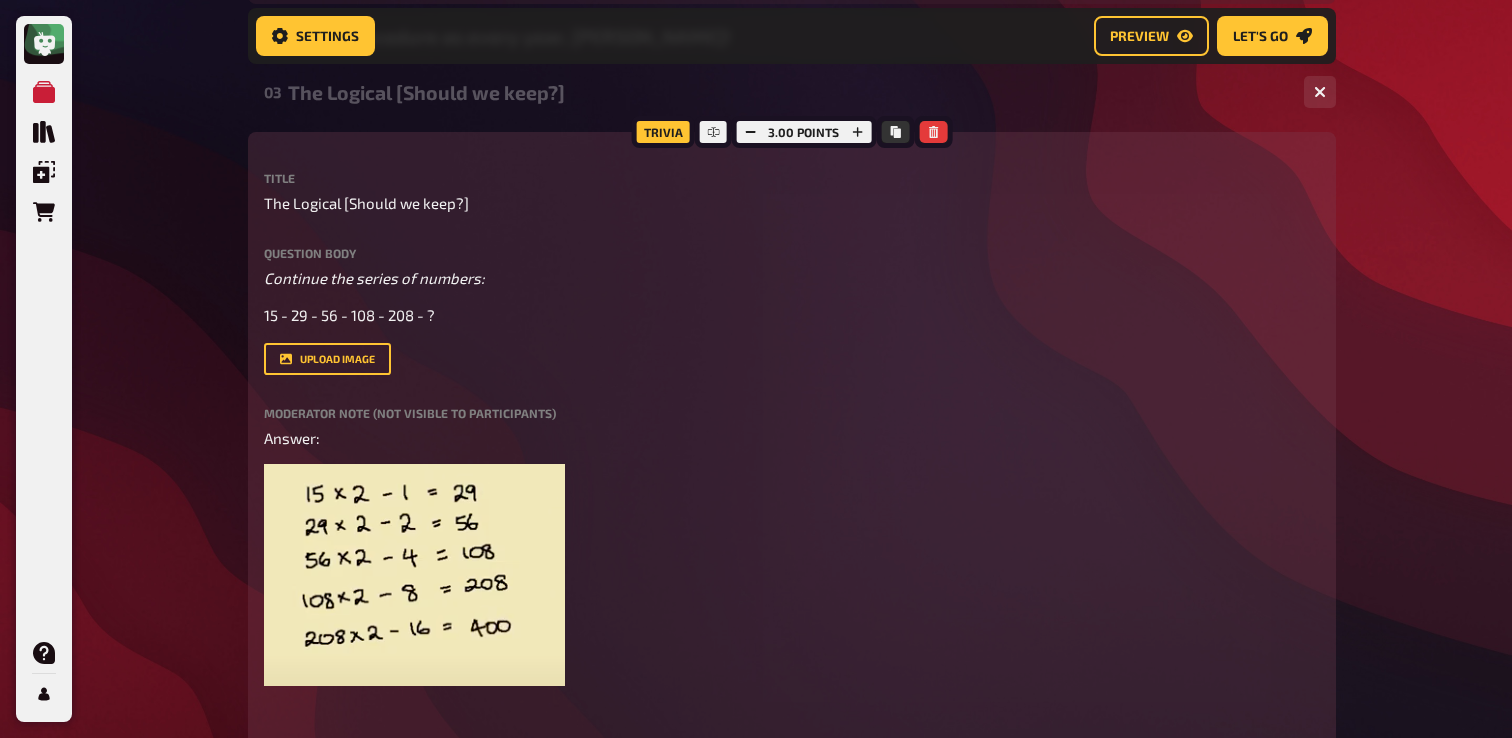 click on "The Logical [Should we keep?]" at bounding box center [788, 92] 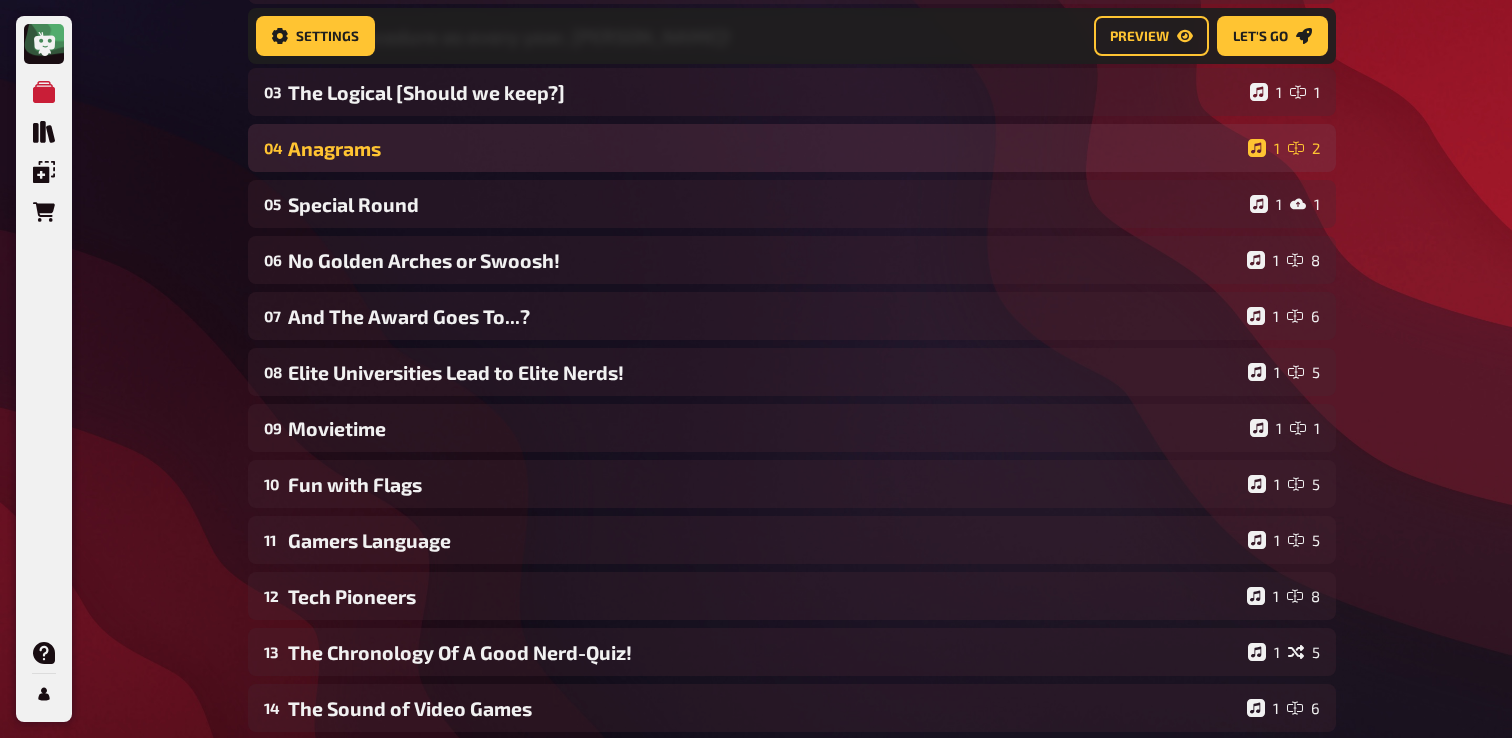 click on "Anagrams" at bounding box center (764, 148) 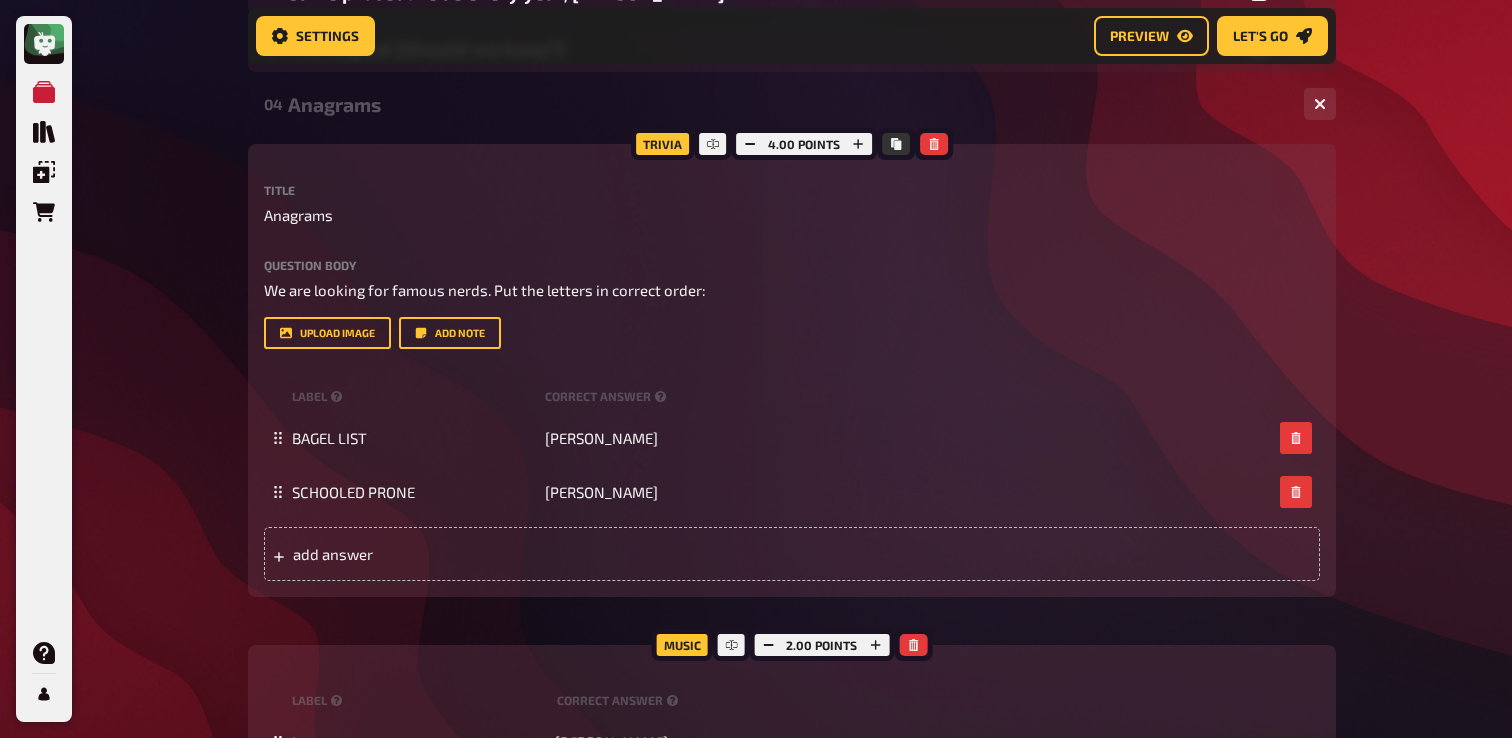 scroll, scrollTop: 0, scrollLeft: 0, axis: both 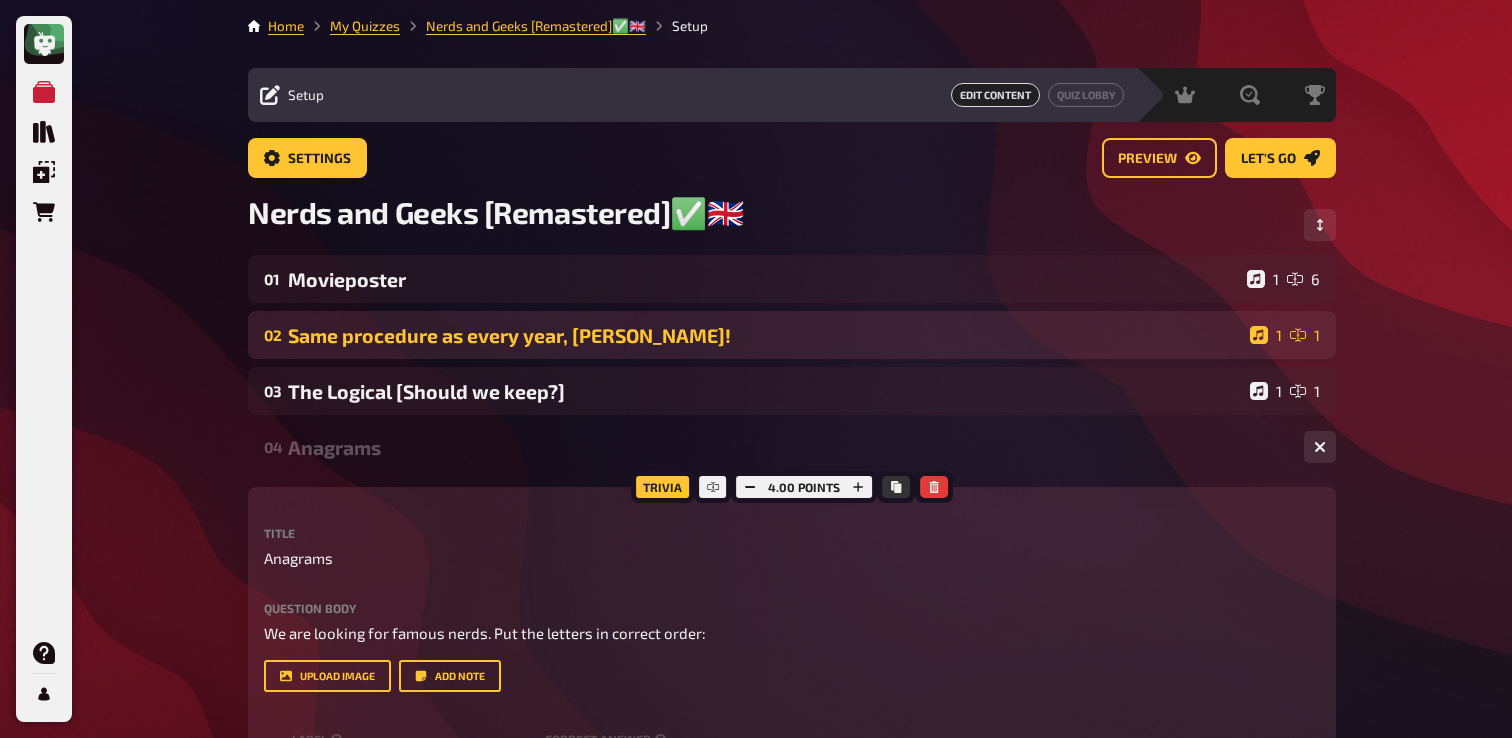 click on "02 Same procedure as every year, [PERSON_NAME]!   1 1" at bounding box center (792, 335) 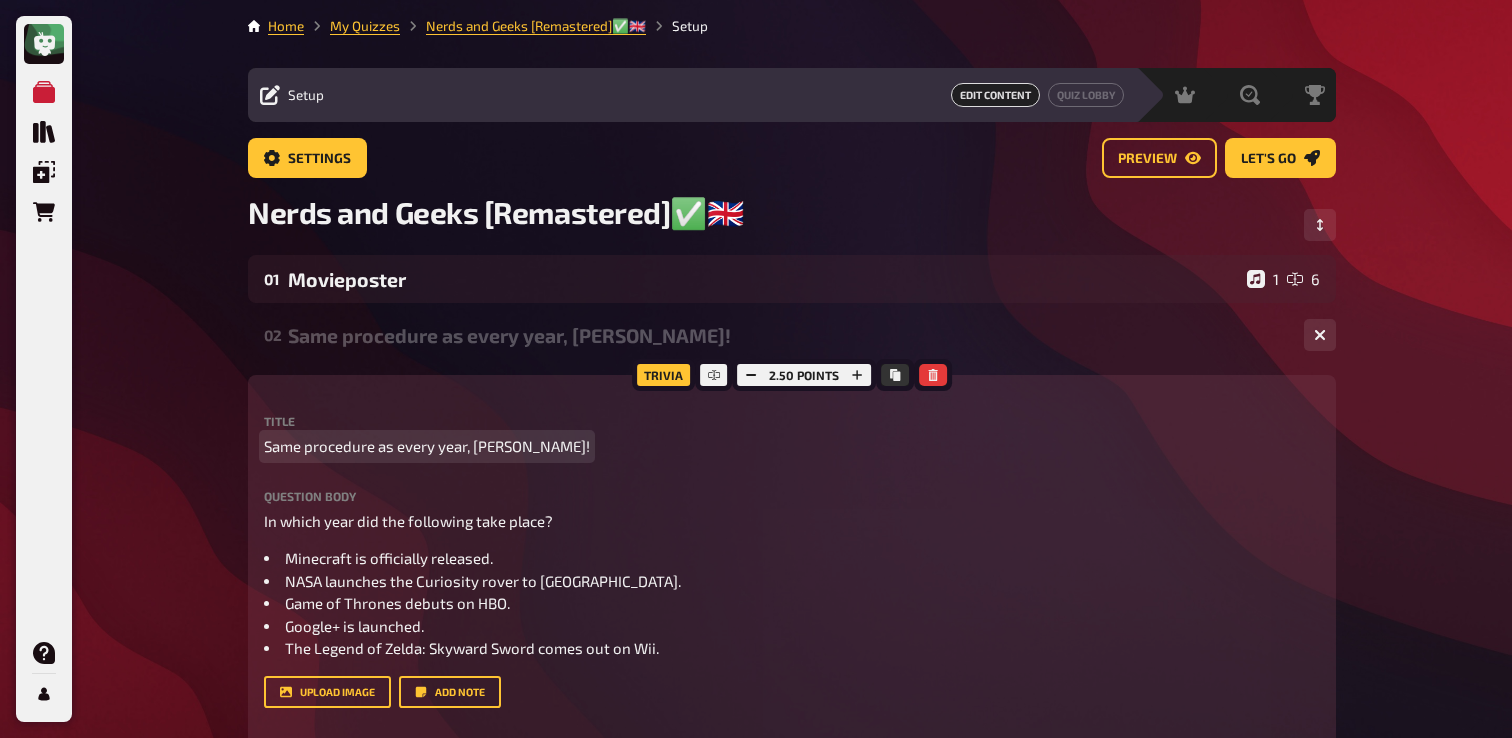 click on "Same procedure as every year, [PERSON_NAME]!" at bounding box center [427, 446] 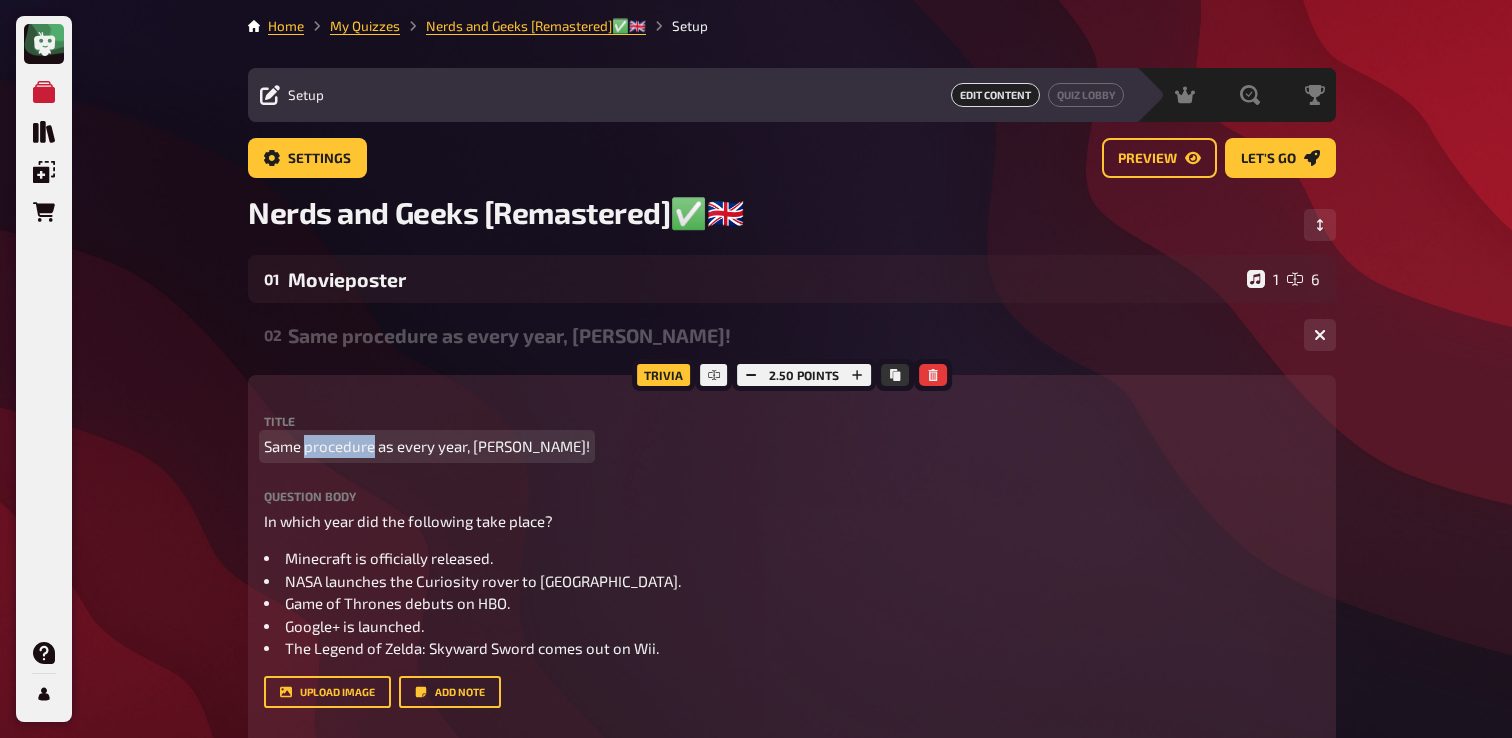 click on "Same procedure as every year, [PERSON_NAME]!" at bounding box center (427, 446) 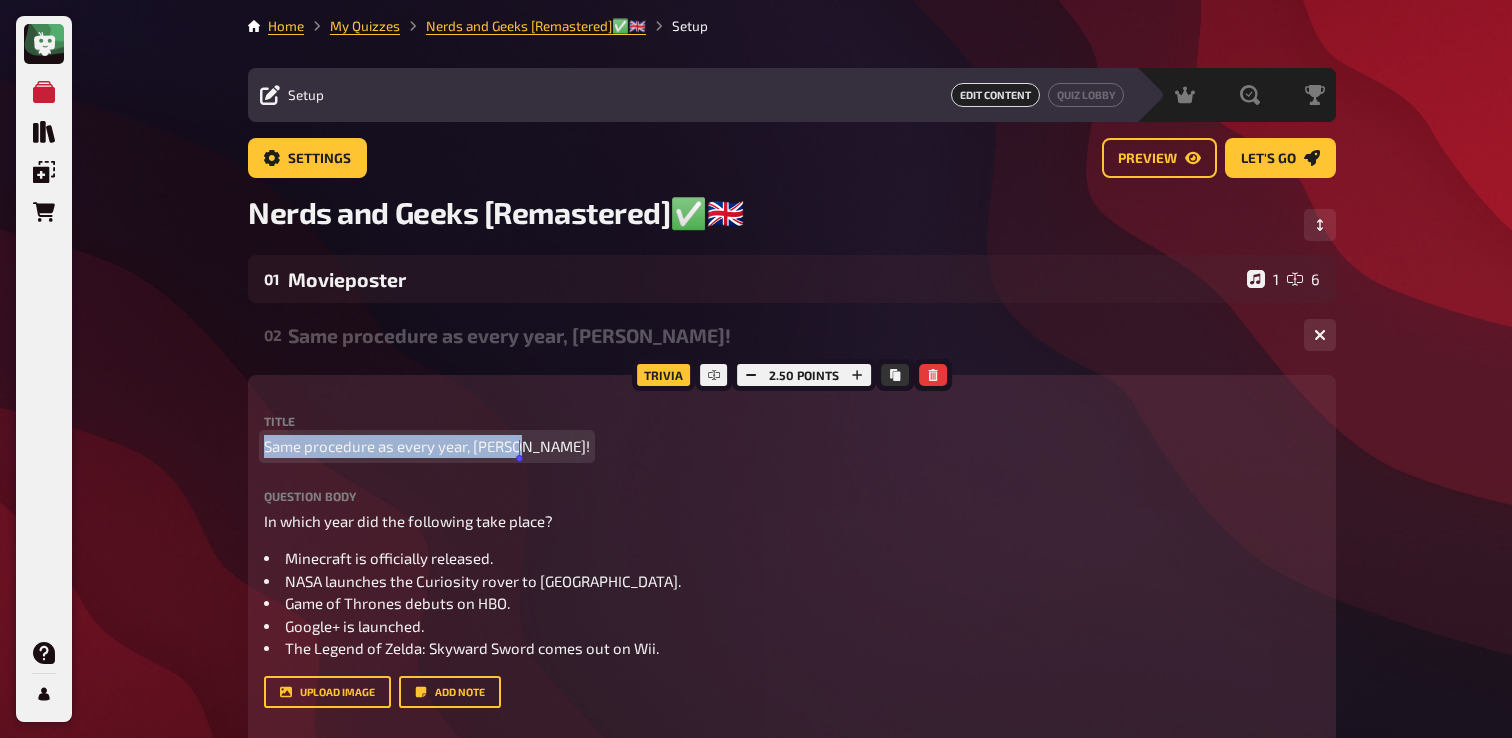 click on "Same procedure as every year, [PERSON_NAME]!" at bounding box center (427, 446) 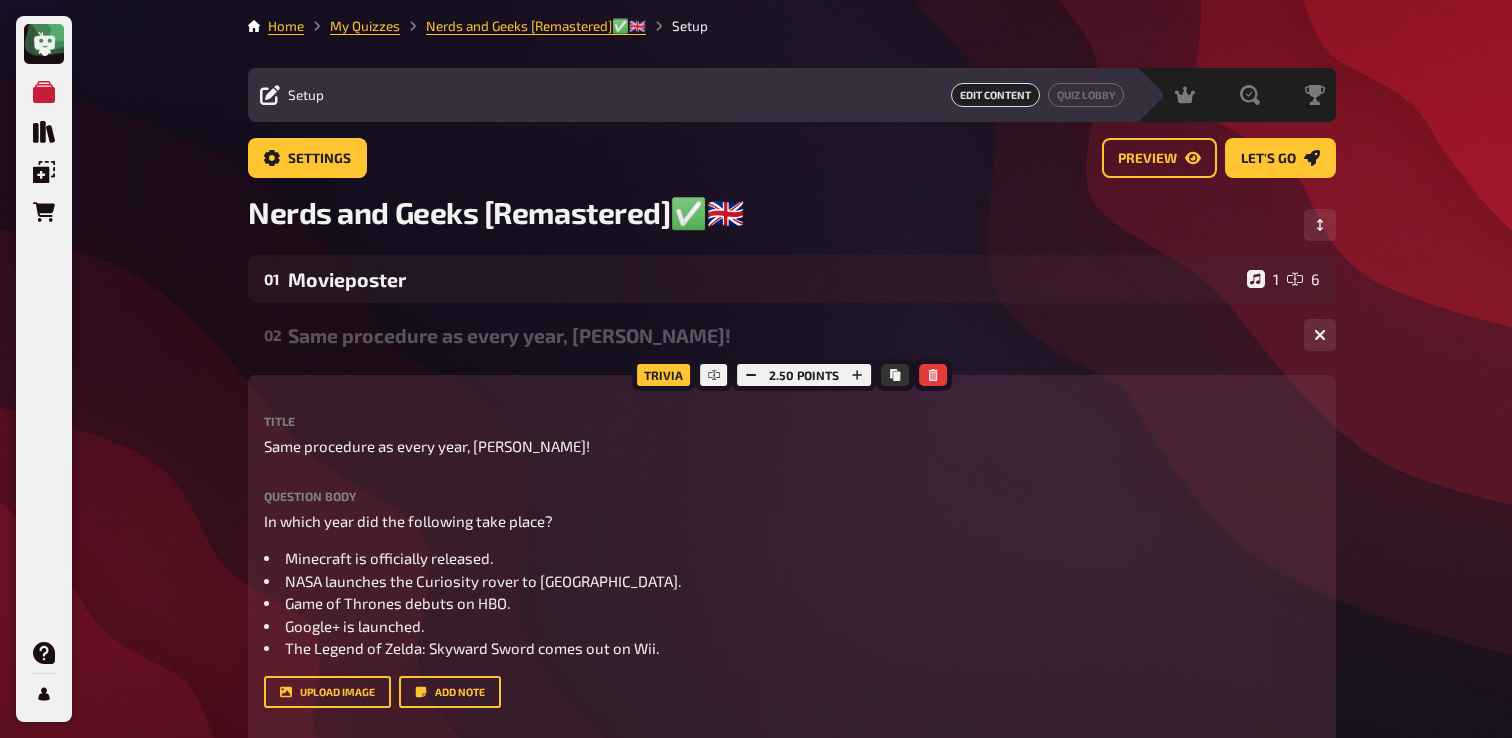 click on "02 Same procedure as every year, [PERSON_NAME]!   1 1" at bounding box center [792, 335] 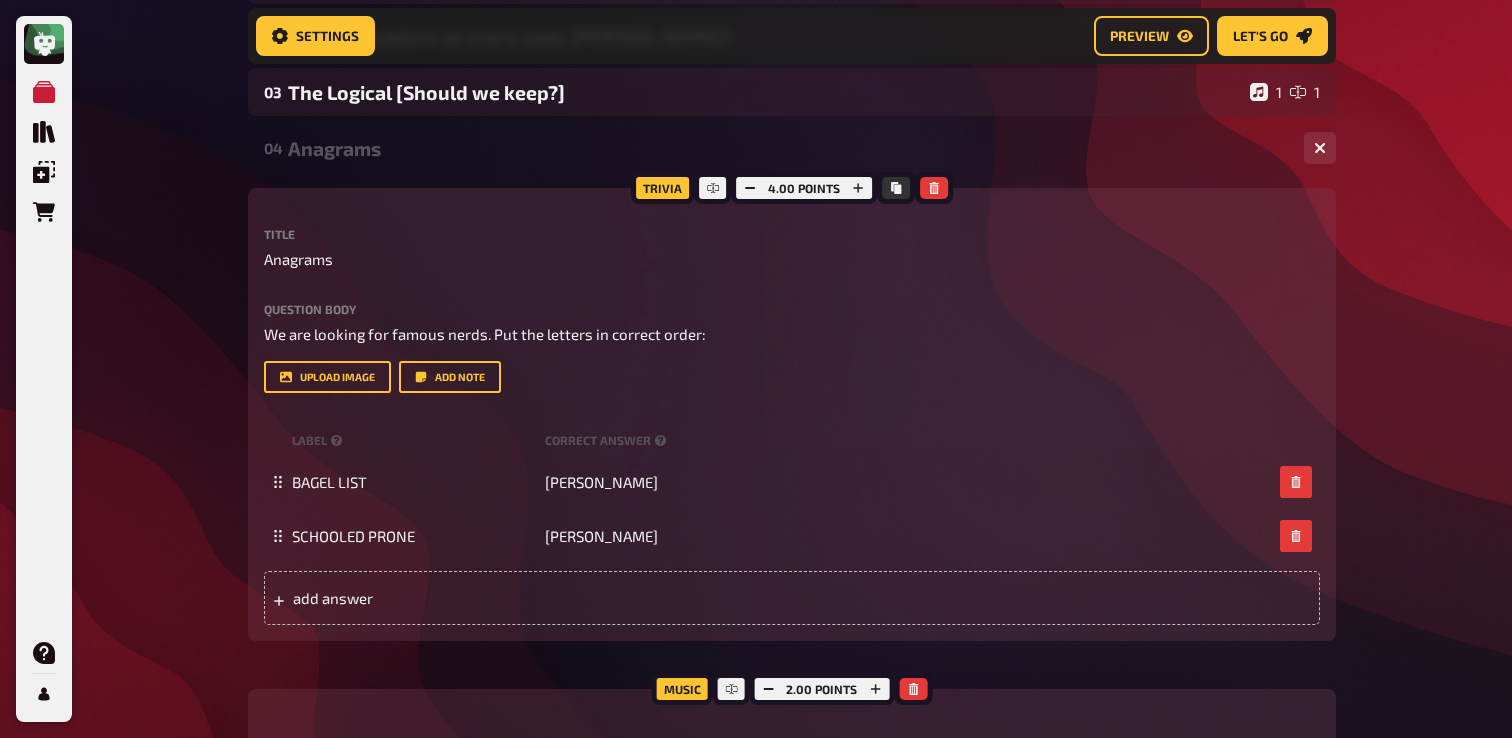 scroll, scrollTop: 291, scrollLeft: 0, axis: vertical 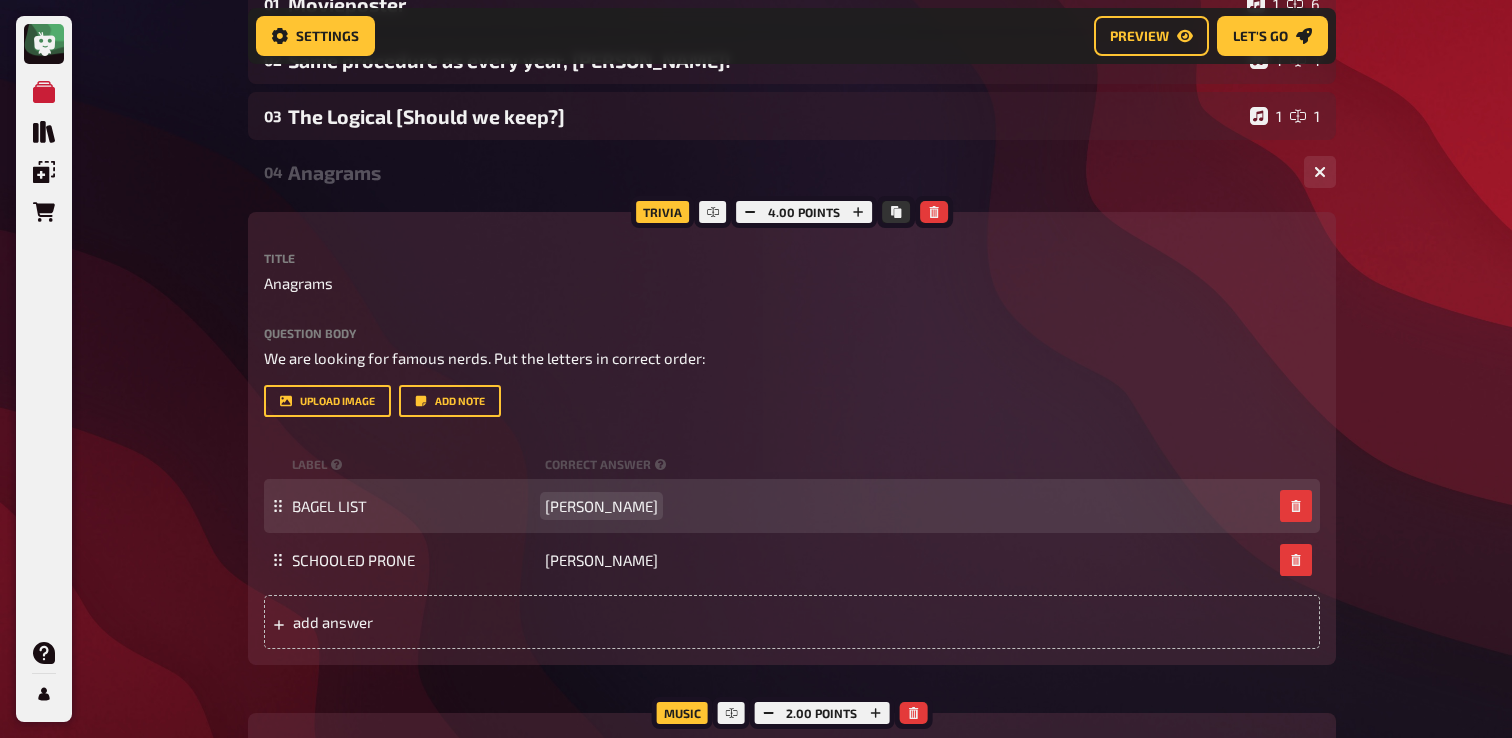 click on "[PERSON_NAME]" at bounding box center (601, 506) 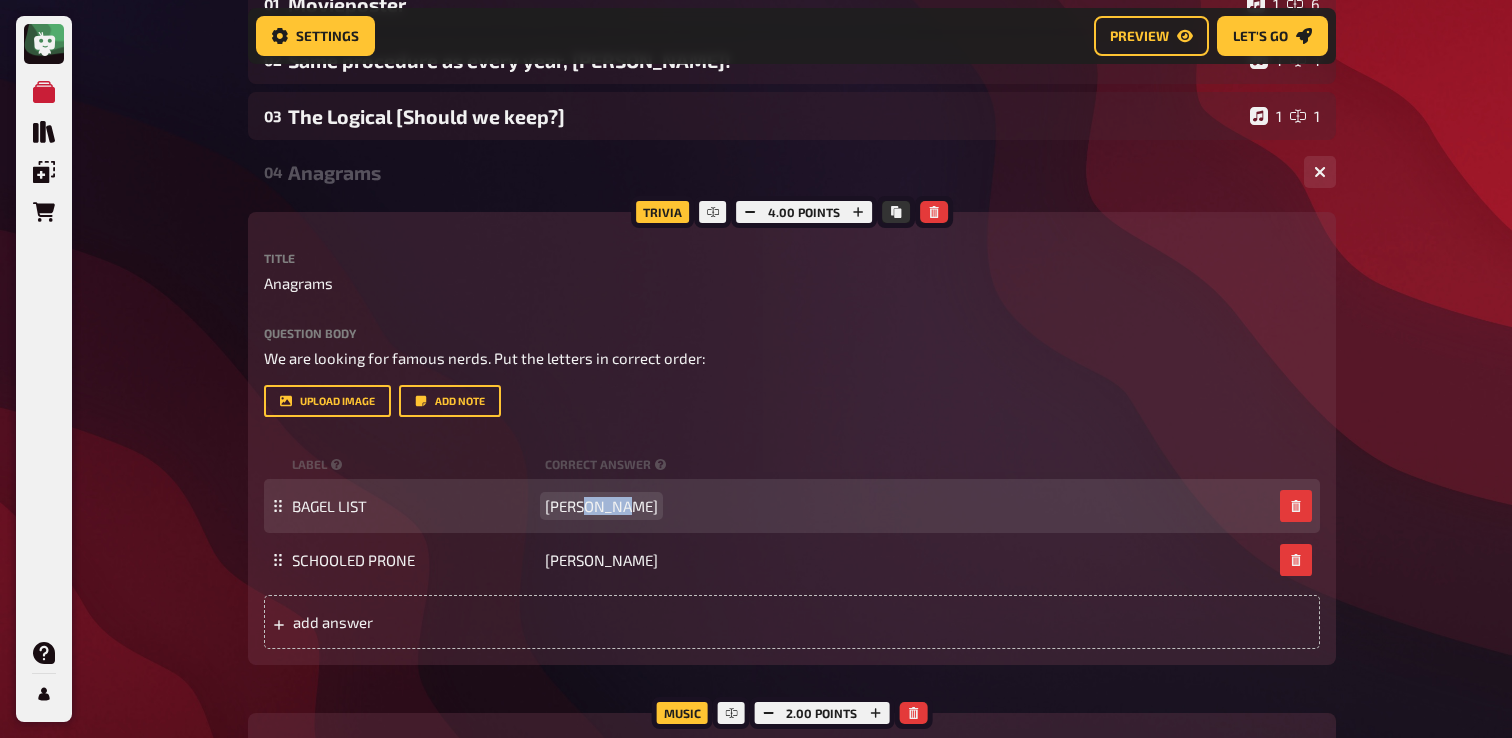 click on "[PERSON_NAME]" at bounding box center [601, 506] 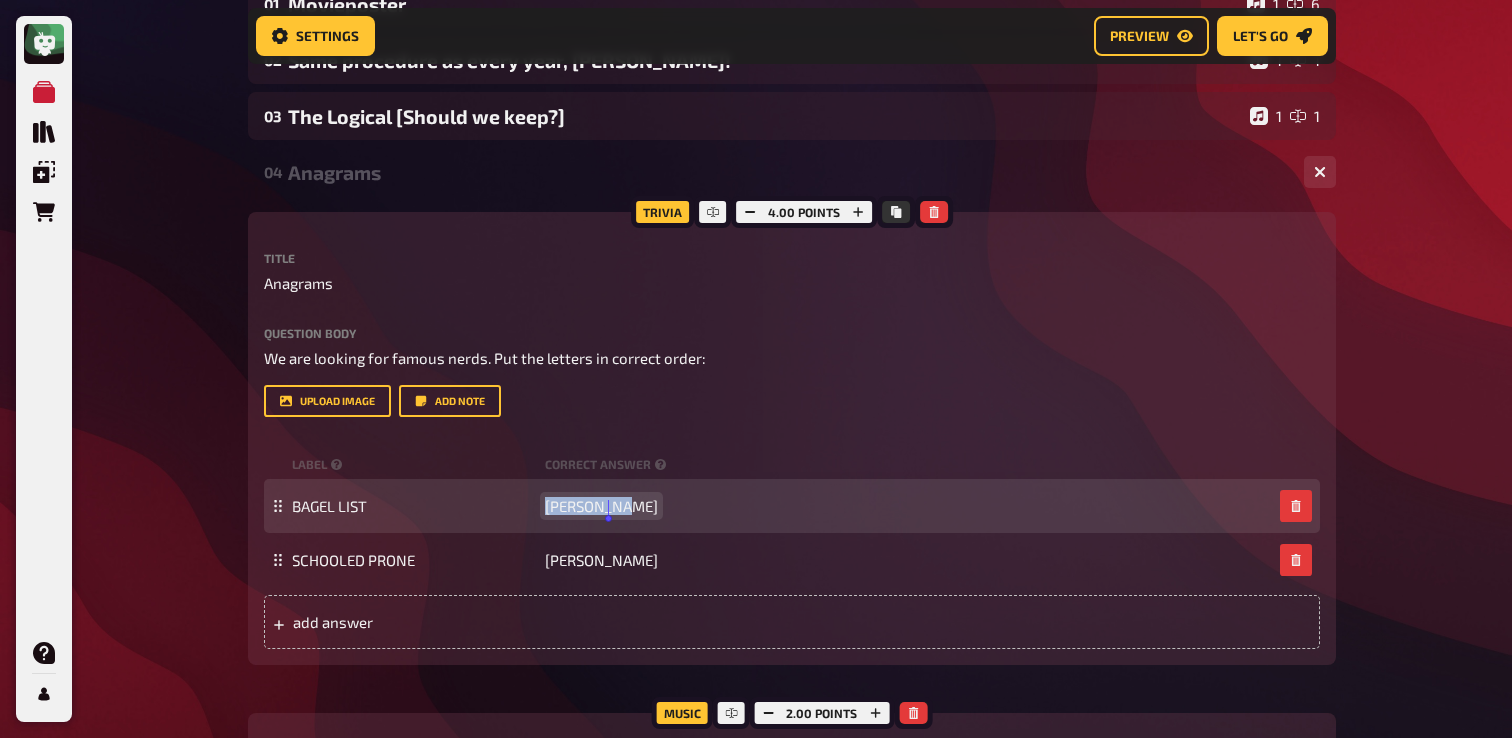 click on "[PERSON_NAME]" at bounding box center (601, 506) 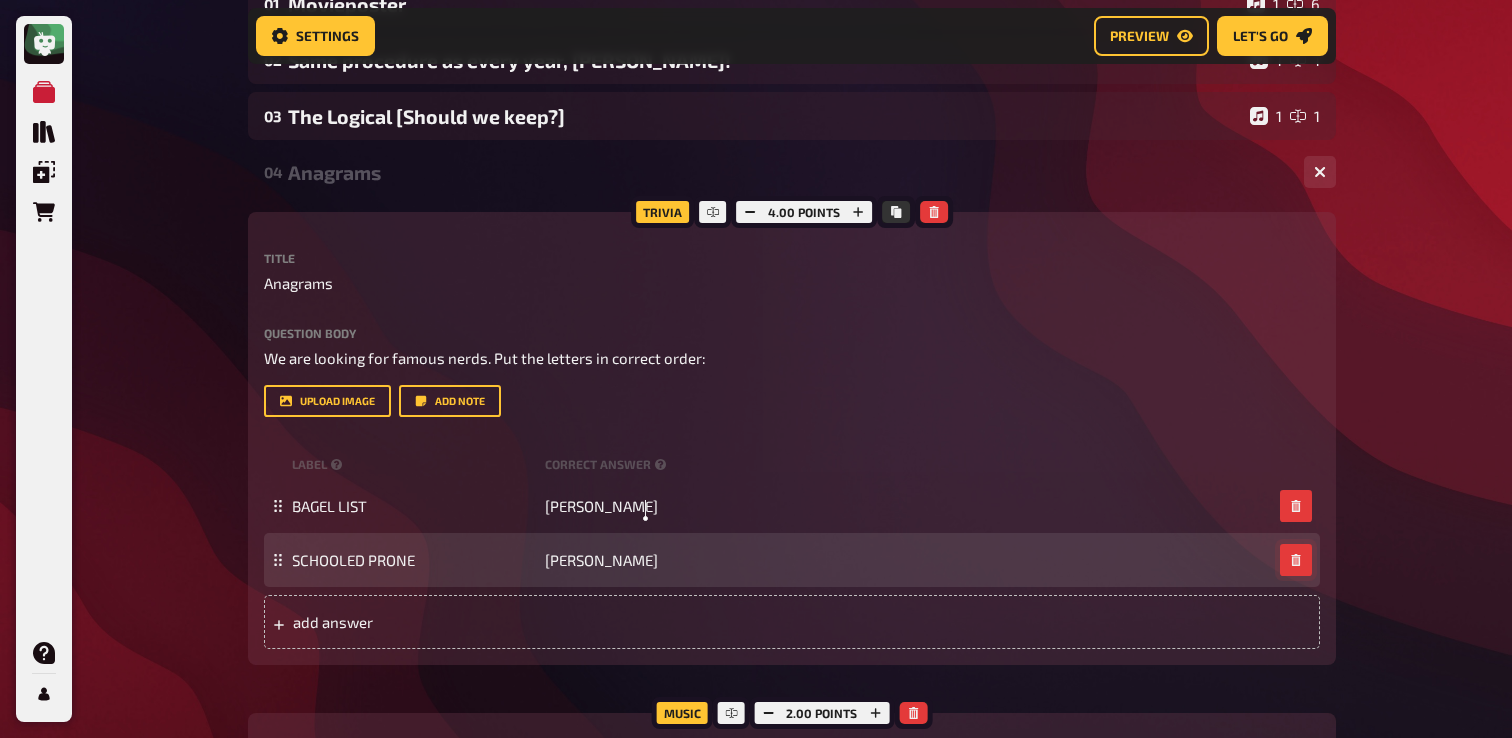 click 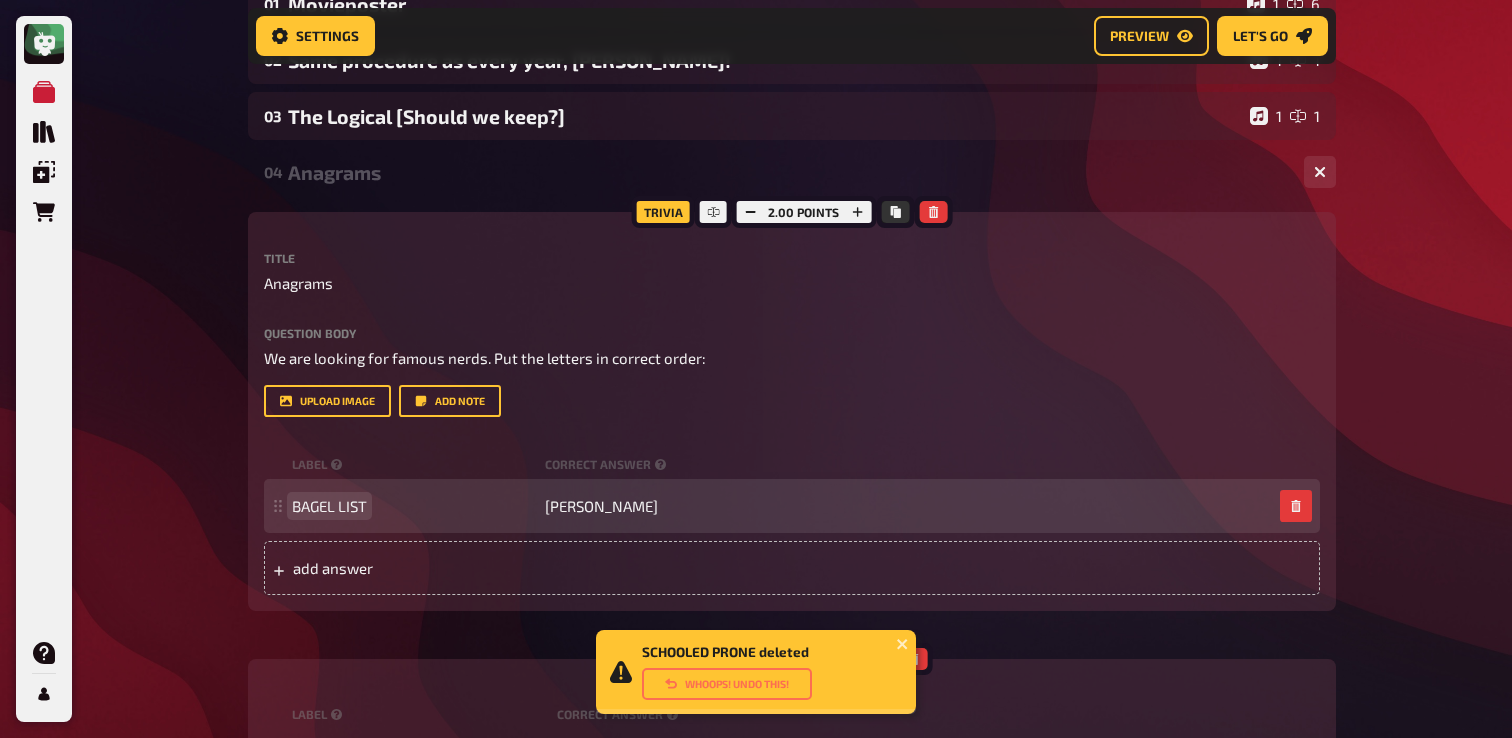 click on "BAGEL LIST [PERSON_NAME]" at bounding box center (792, 506) 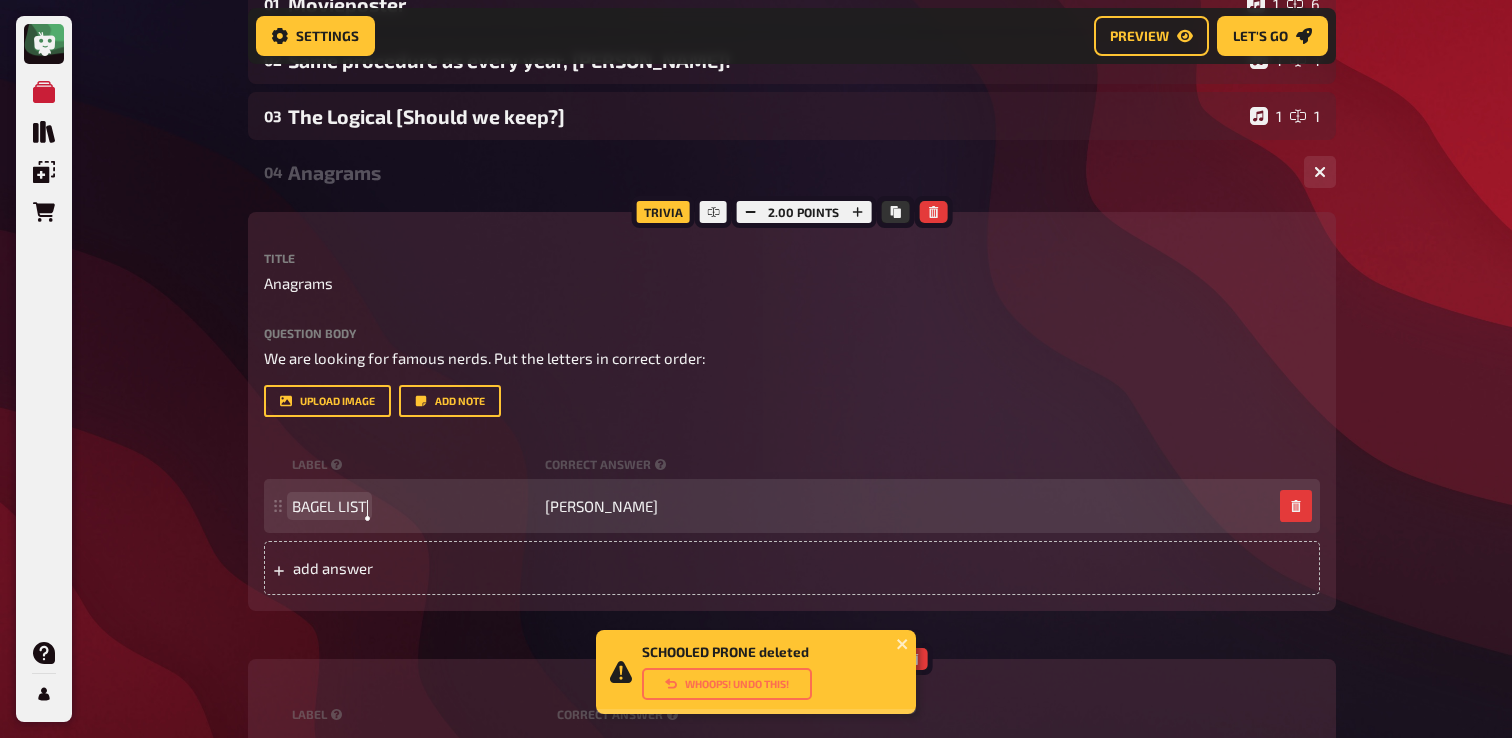 click on "BAGEL LIST" at bounding box center (329, 506) 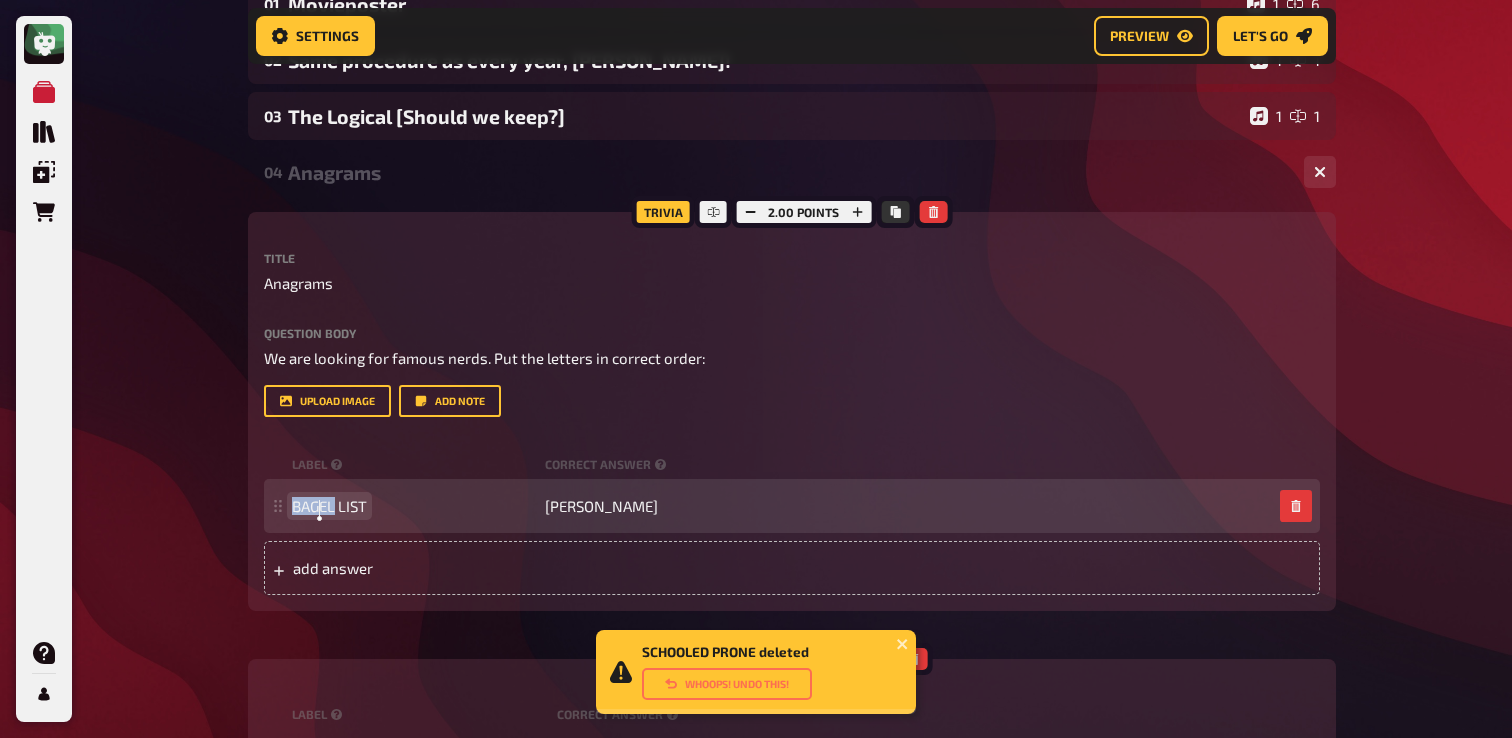 click on "BAGEL LIST" at bounding box center (329, 506) 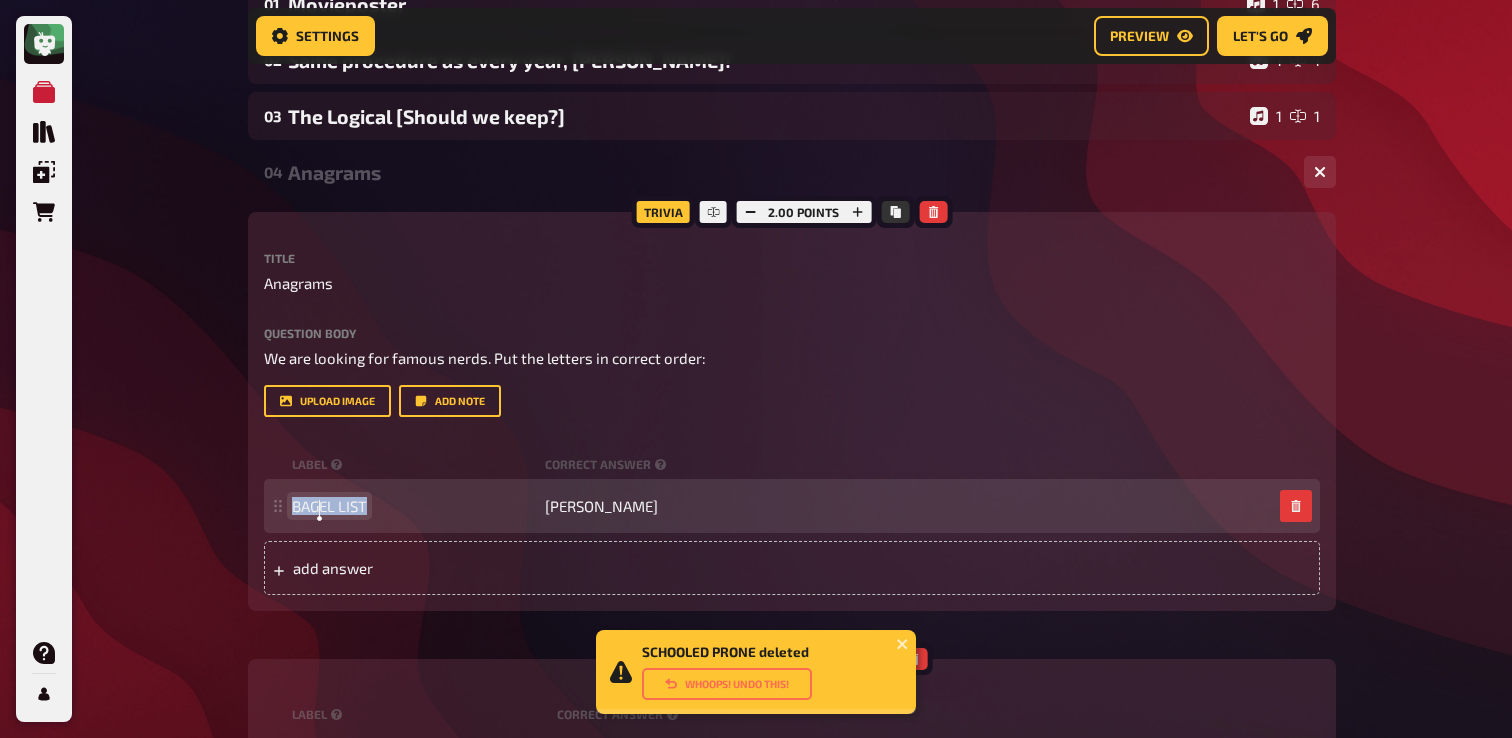 click on "BAGEL LIST" at bounding box center [329, 506] 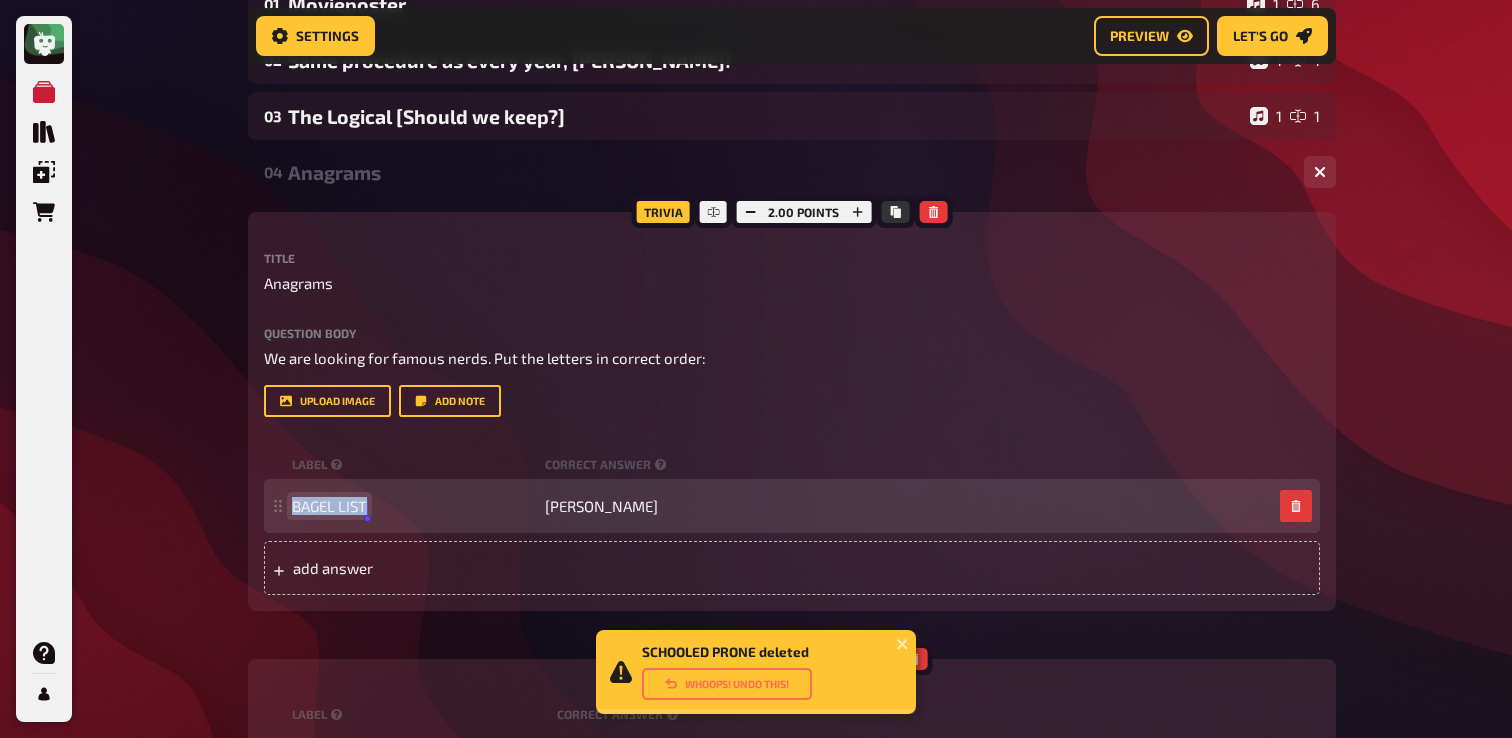 paste 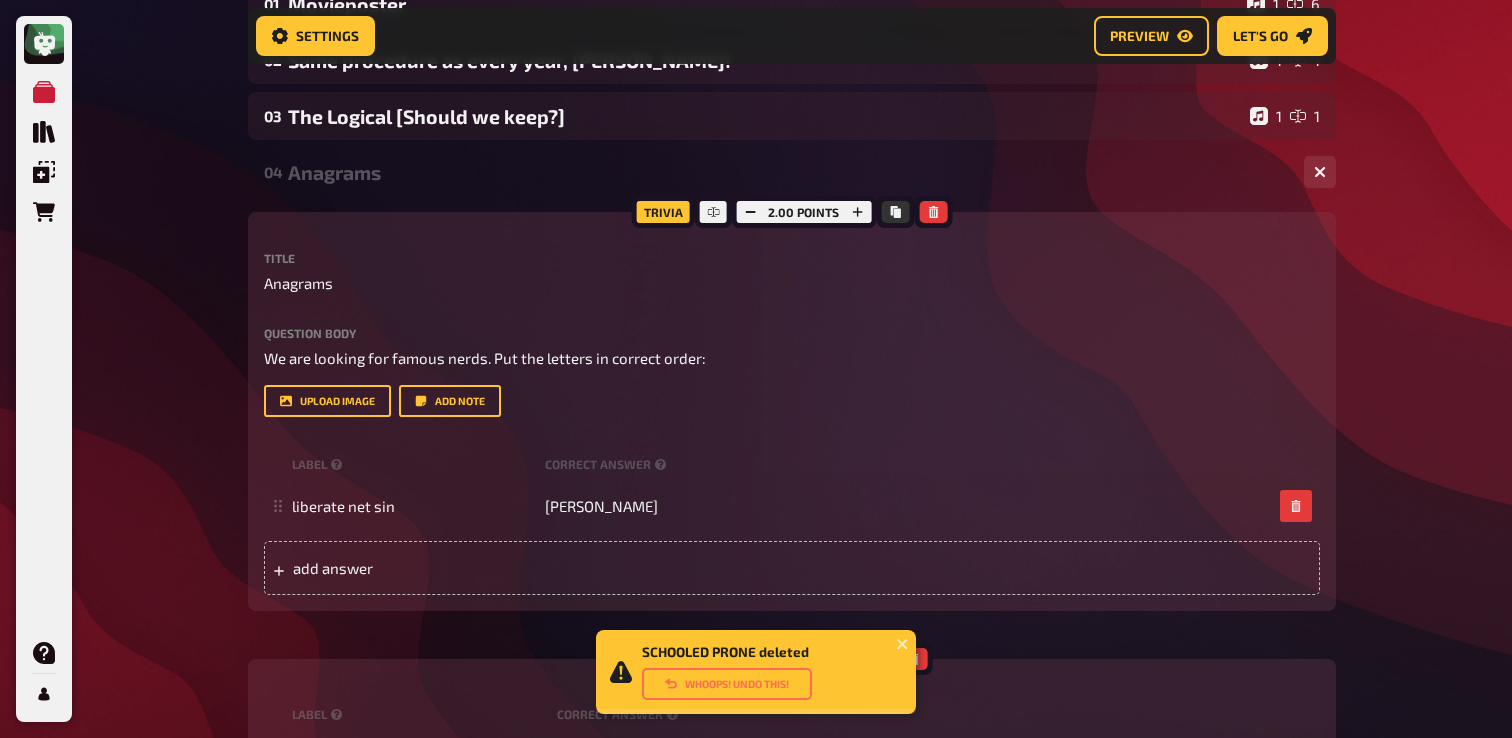 click on "SCHOOLED PRONE deleted   Whoops! Undo this! My Quizzes Quiz Library Overlays Orders Help Profile Home My Quizzes Nerds and Geeks [Remastered]✅​🇬🇧​ Setup Setup Edit Content Quiz Lobby Hosting undefined Evaluation Leaderboard Settings Preview Let's go Let's go Nerds and Geeks [Remastered]✅​🇬🇧​ 01 Movieposter   1 6 02 Same procedure as every year, [PERSON_NAME]!   1 1 03 The Logical [Should we keep?]   1 1 04 Anagrams   1 1 Trivia 2.00 points Title Anagrams Question body We are looking for famous nerds. Put the letters in correct order:  Drop here to upload upload image   Add note label correct answer liberate net sin [PERSON_NAME]
To pick up a draggable item, press the space bar.
While dragging, use the arrow keys to move the item.
Press space again to drop the item in its new position, or press escape to cancel.
add answer Music 2.00 points label correct answer Interpret [PERSON_NAME] Titel Super Freaky Girl [DEMOGRAPHIC_DATA] Special Round   1 1 06 No Golden Arches or Swoosh!   1 8 07   1 6 08" at bounding box center (756, 736) 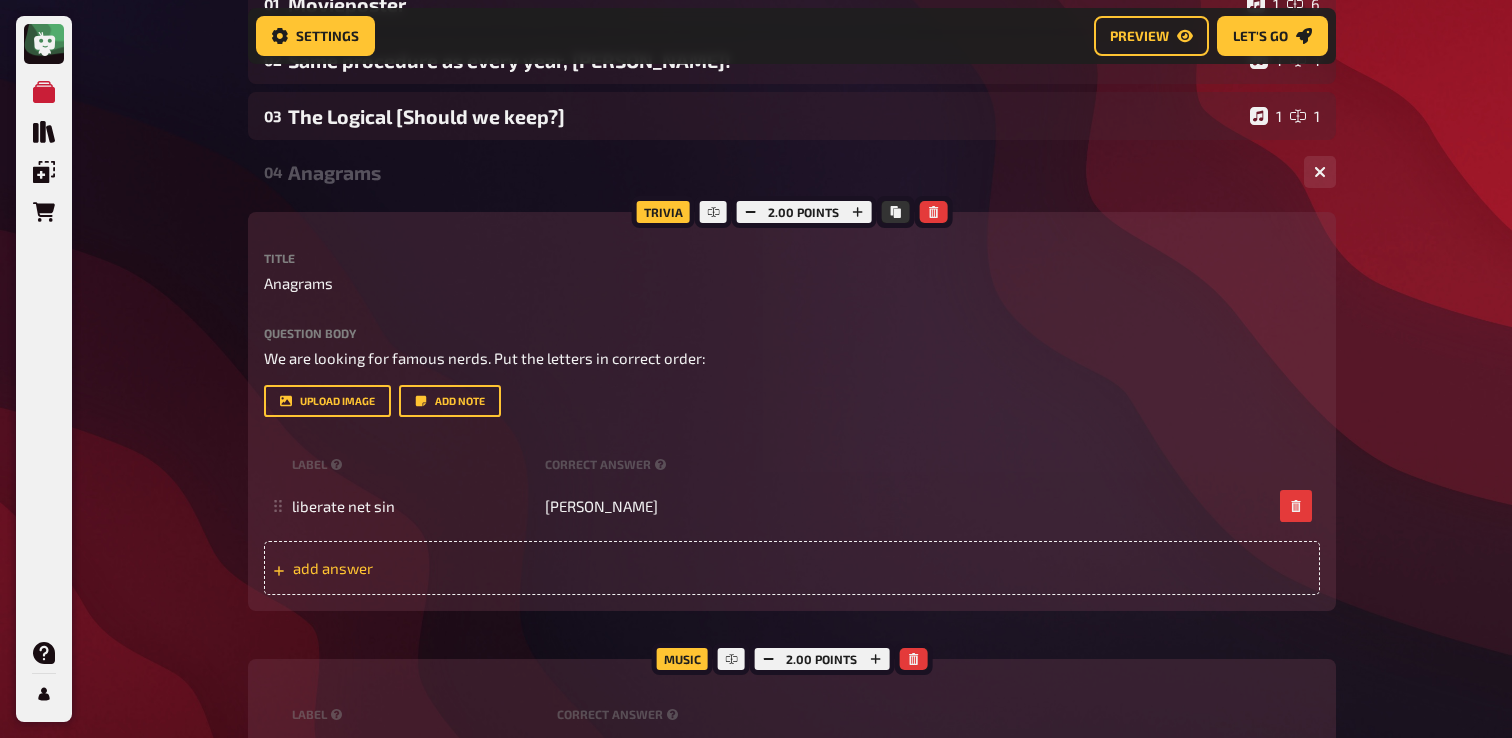 click on "add answer" at bounding box center [448, 568] 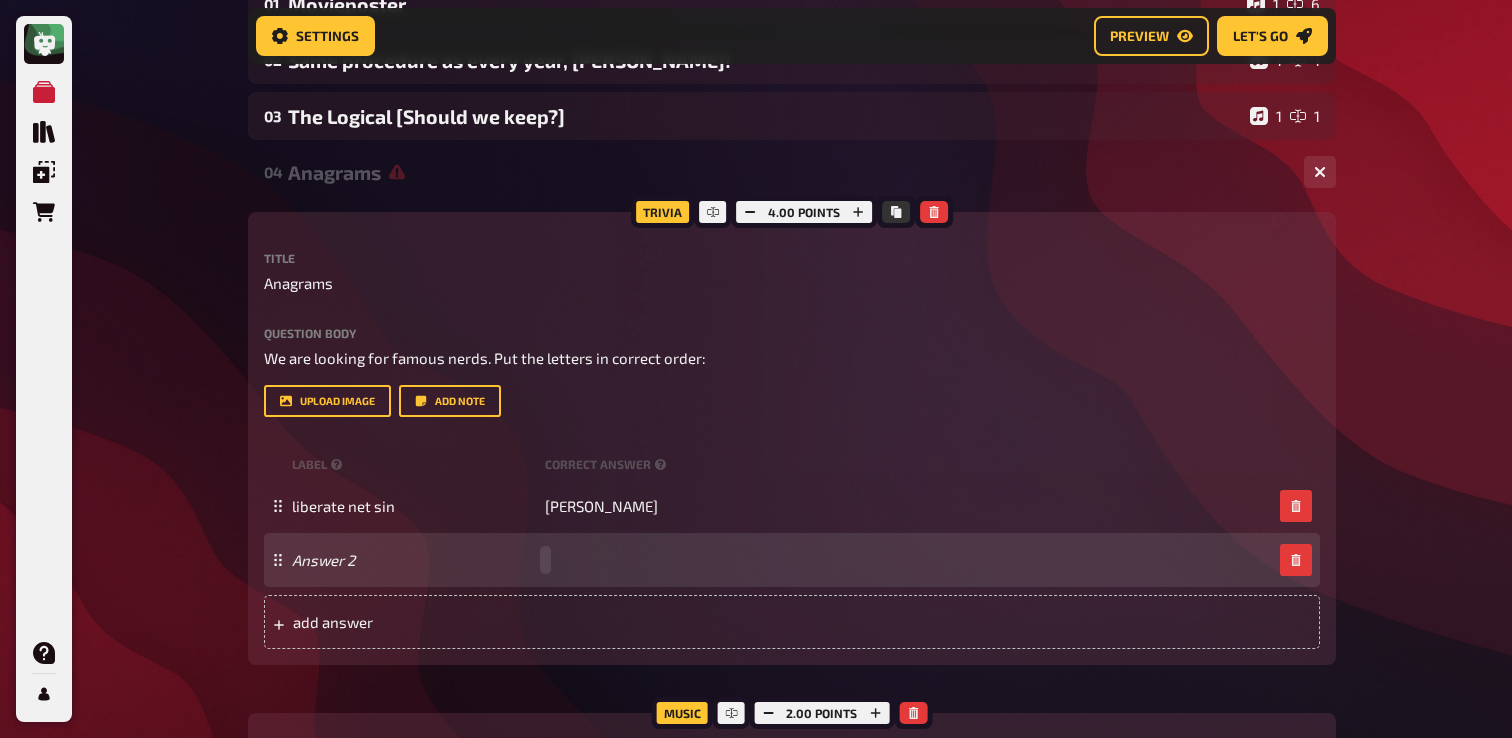 paste 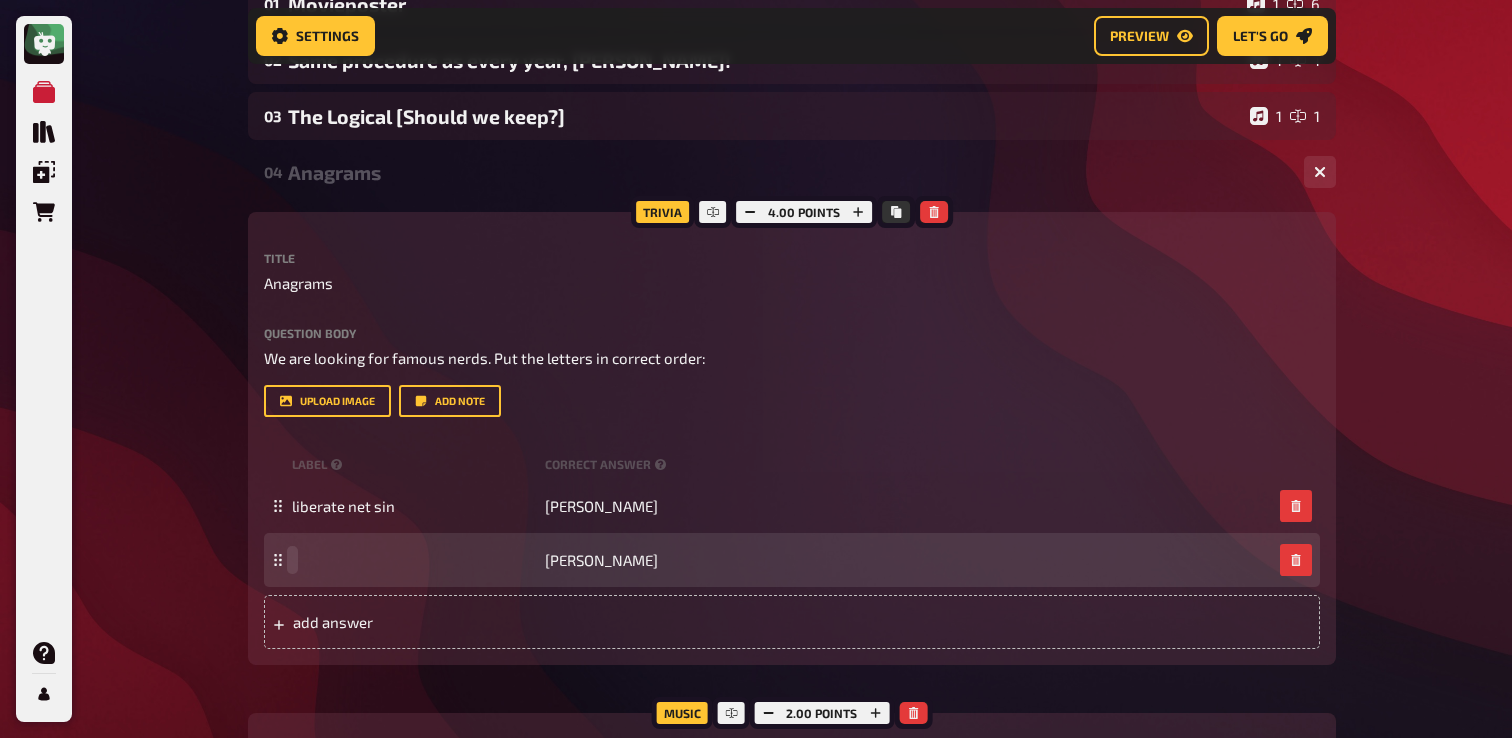 paste 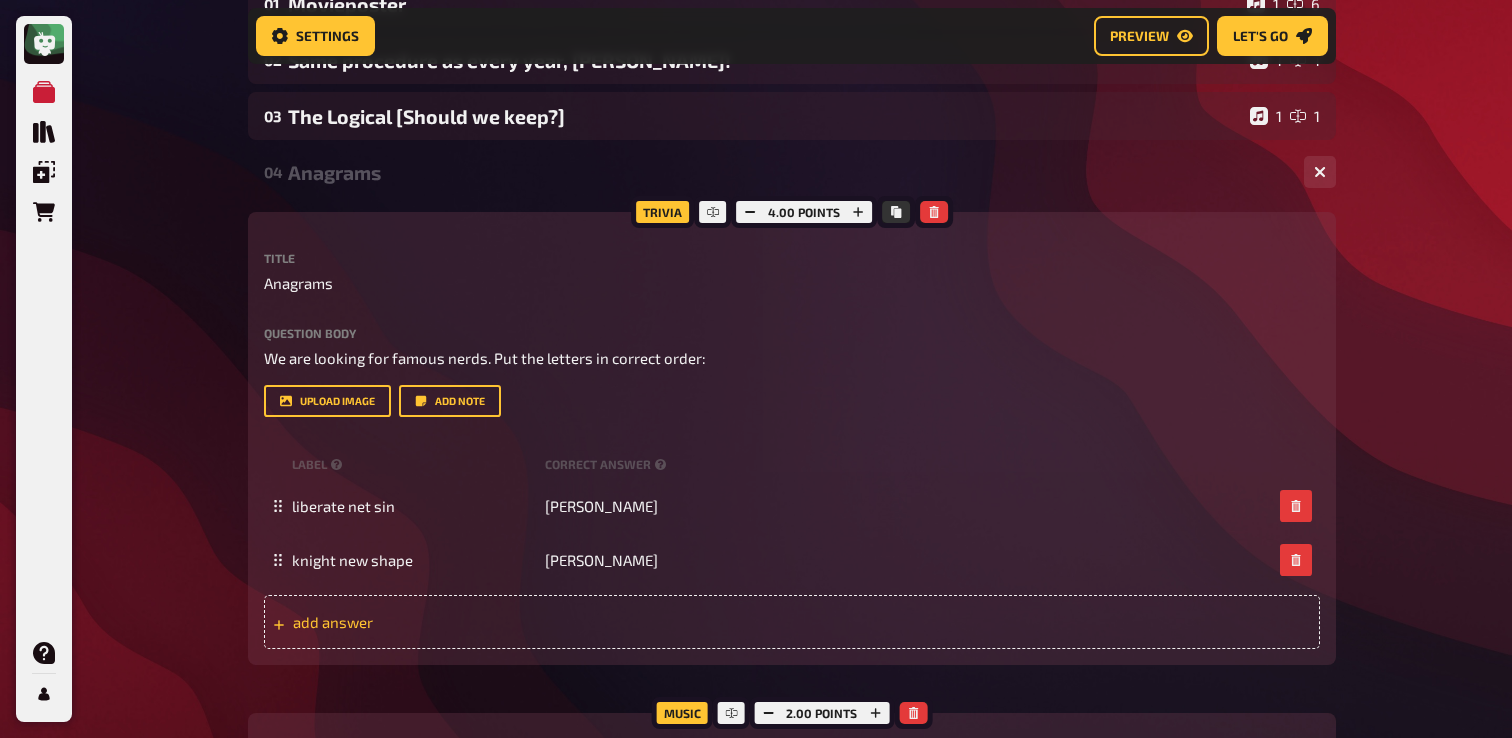 click on "add answer" at bounding box center (448, 622) 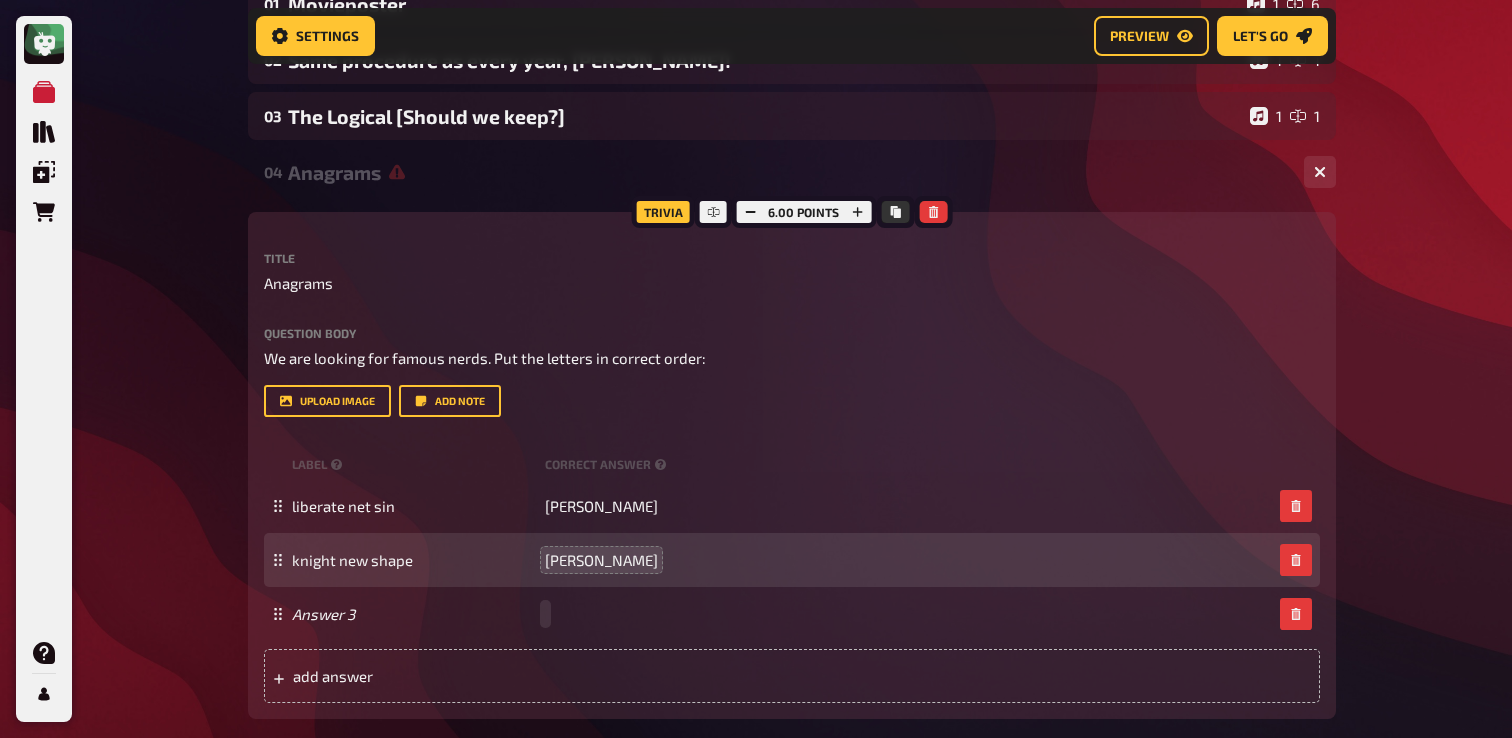 paste 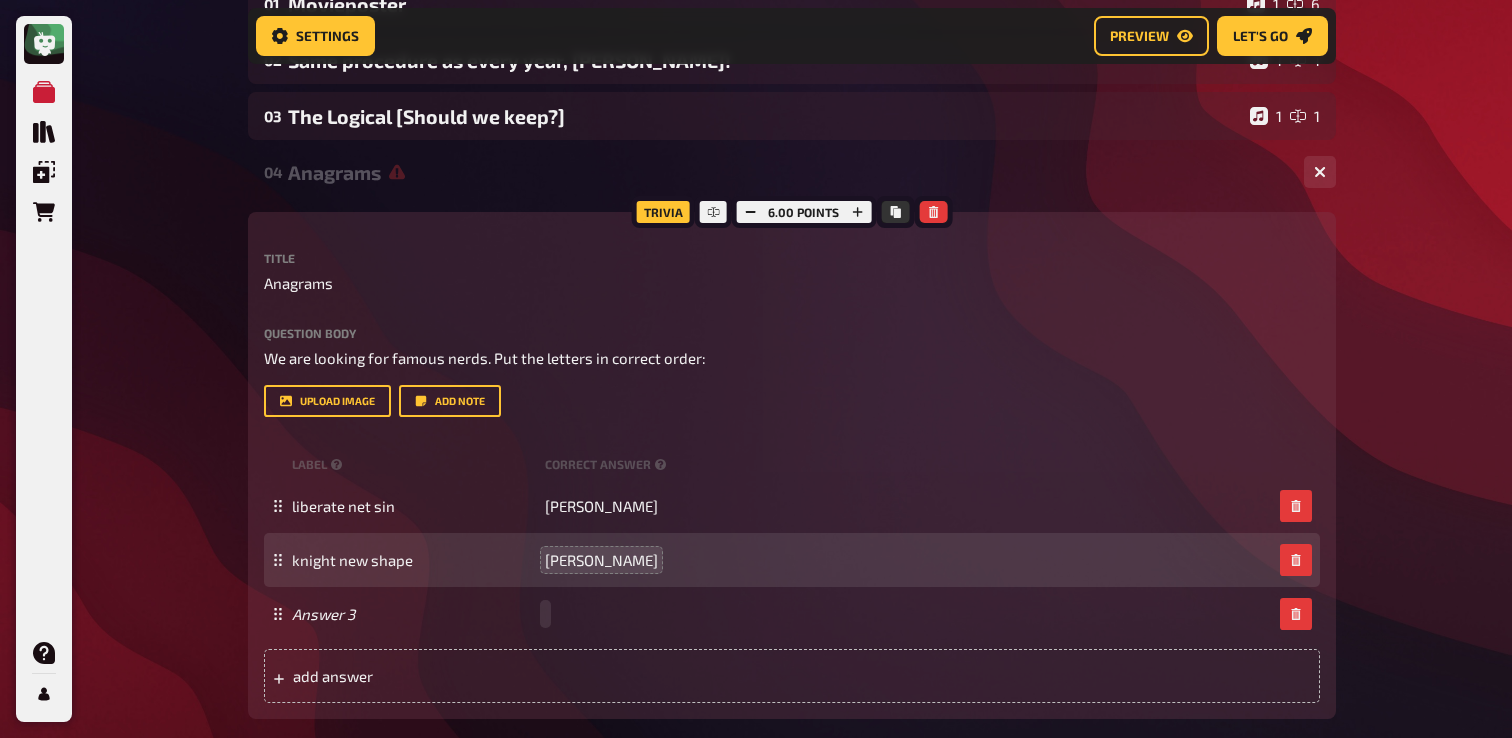 type 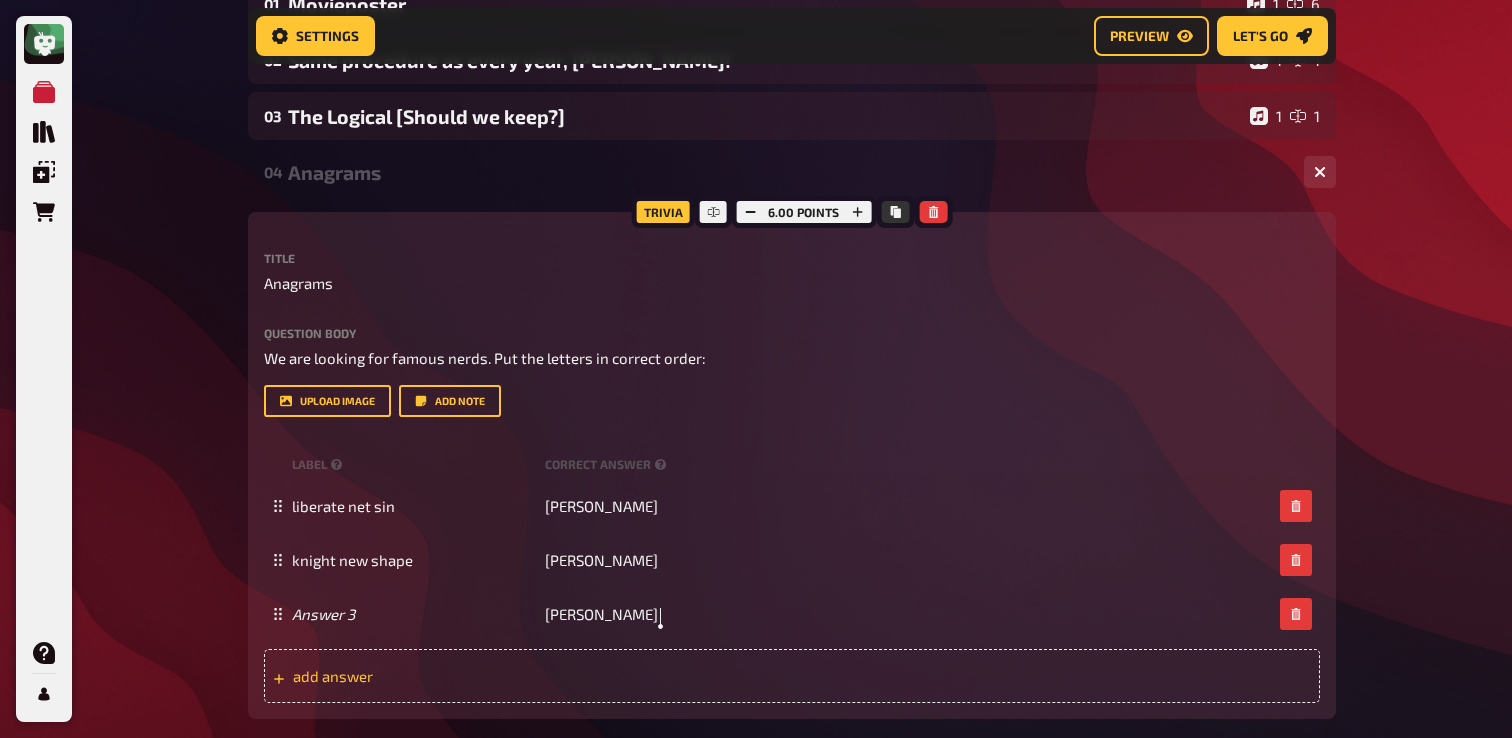 click on "add answer" at bounding box center [792, 676] 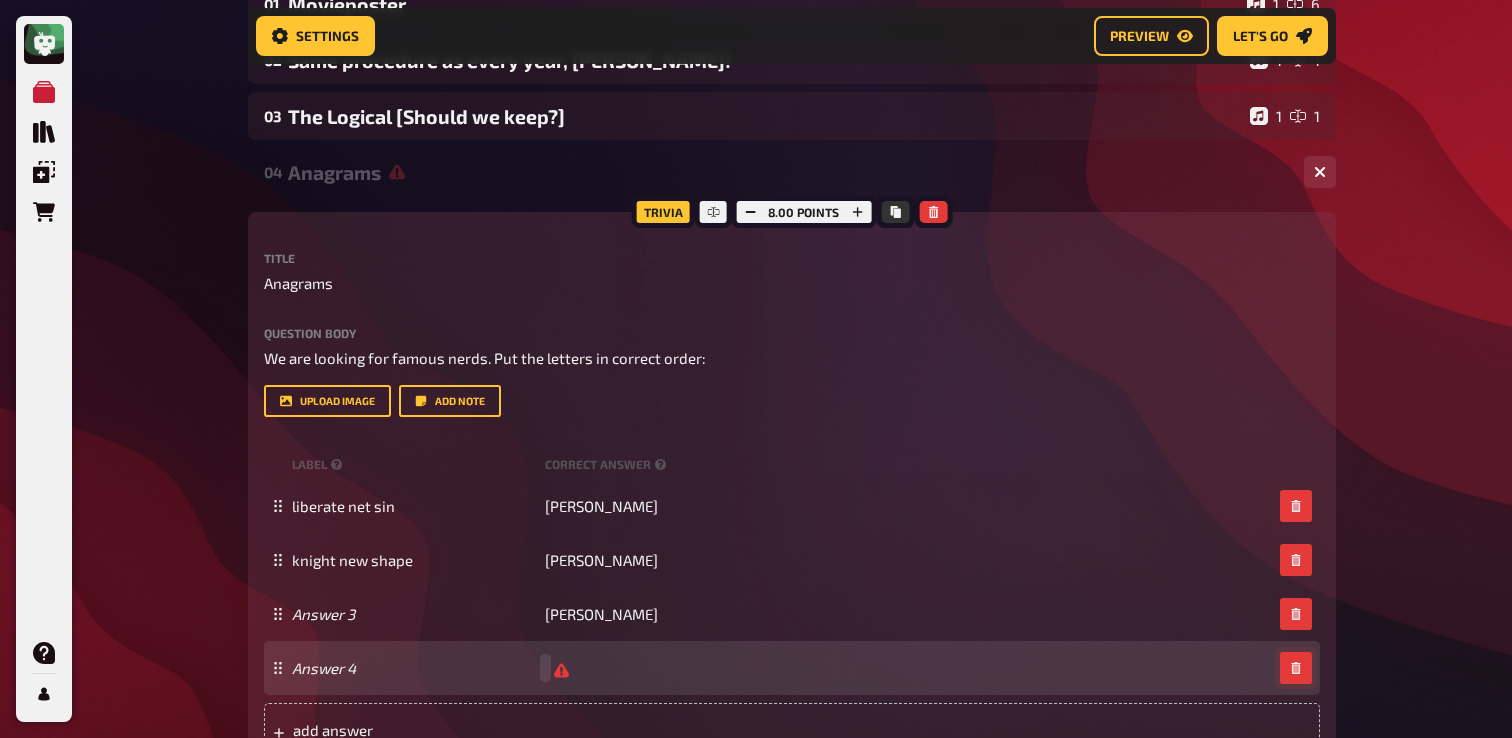 click at bounding box center (1296, 668) 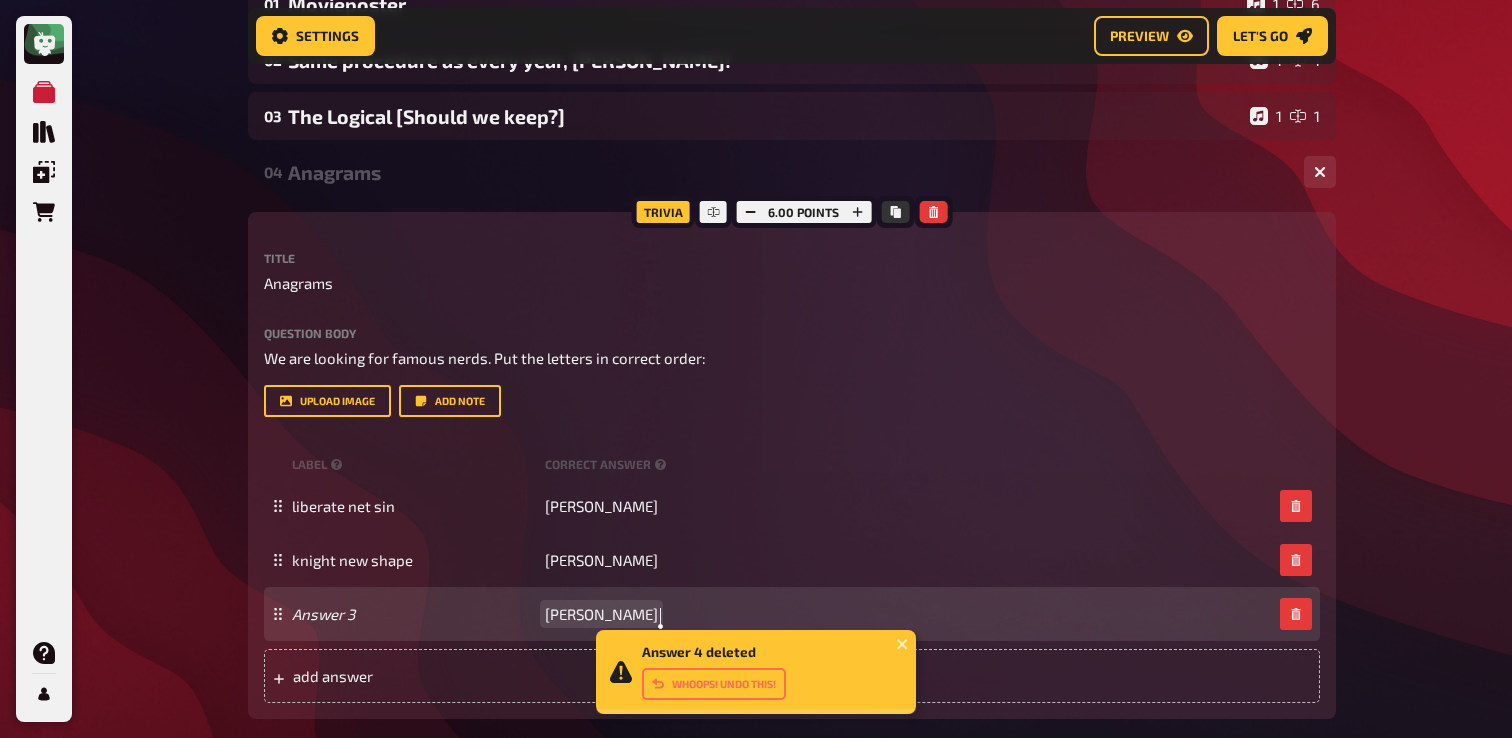 click on "[PERSON_NAME]" at bounding box center (601, 614) 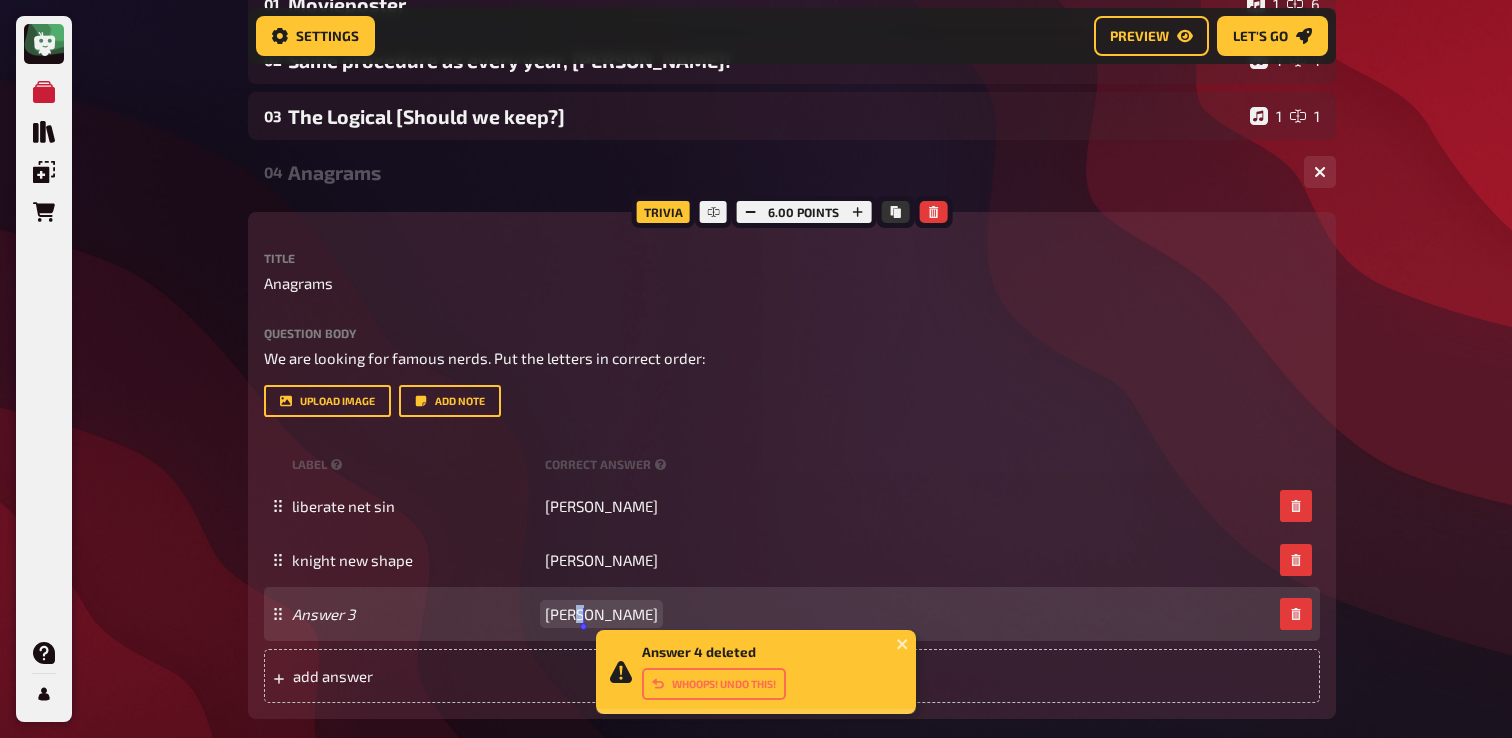 click on "[PERSON_NAME]" at bounding box center [601, 614] 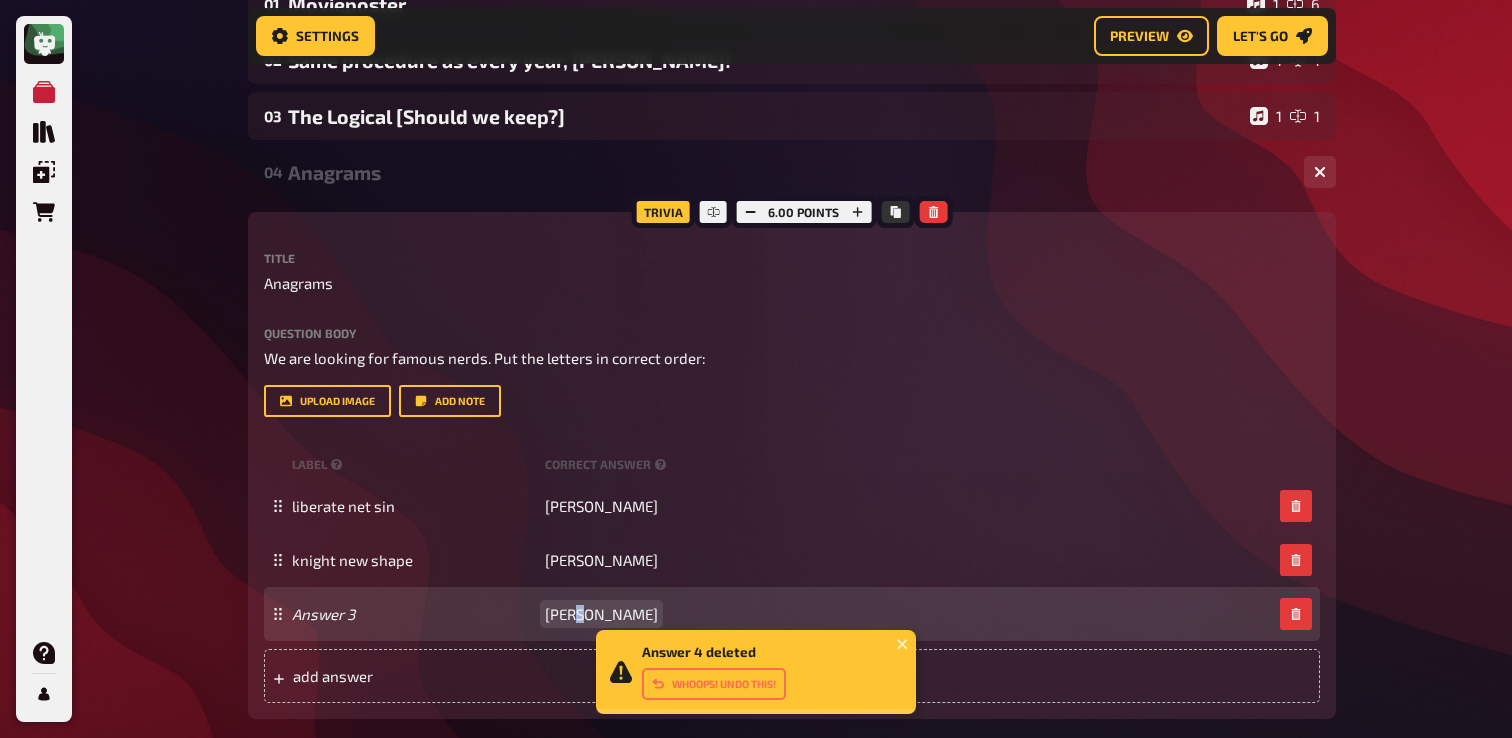 click on "[PERSON_NAME]" at bounding box center [601, 614] 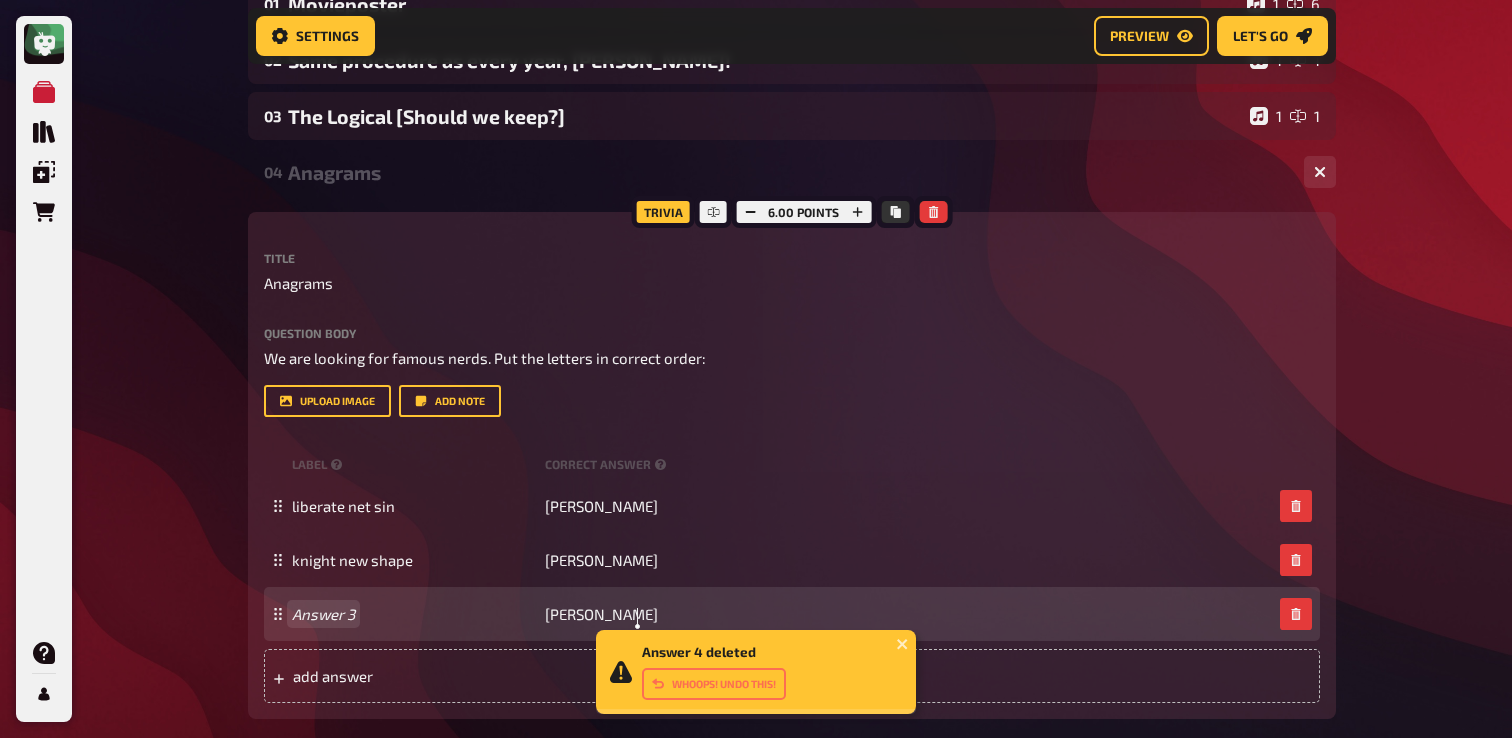 paste 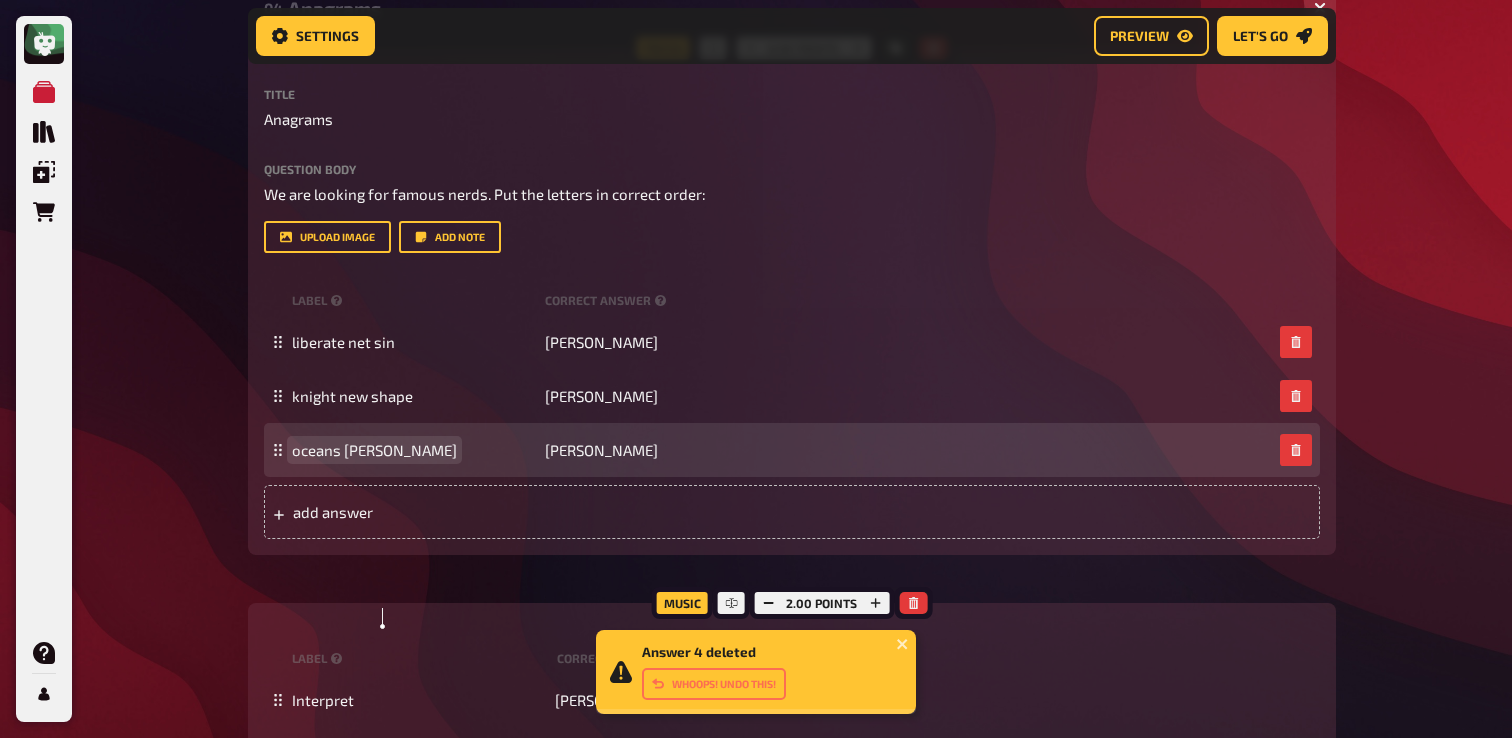 scroll, scrollTop: 507, scrollLeft: 0, axis: vertical 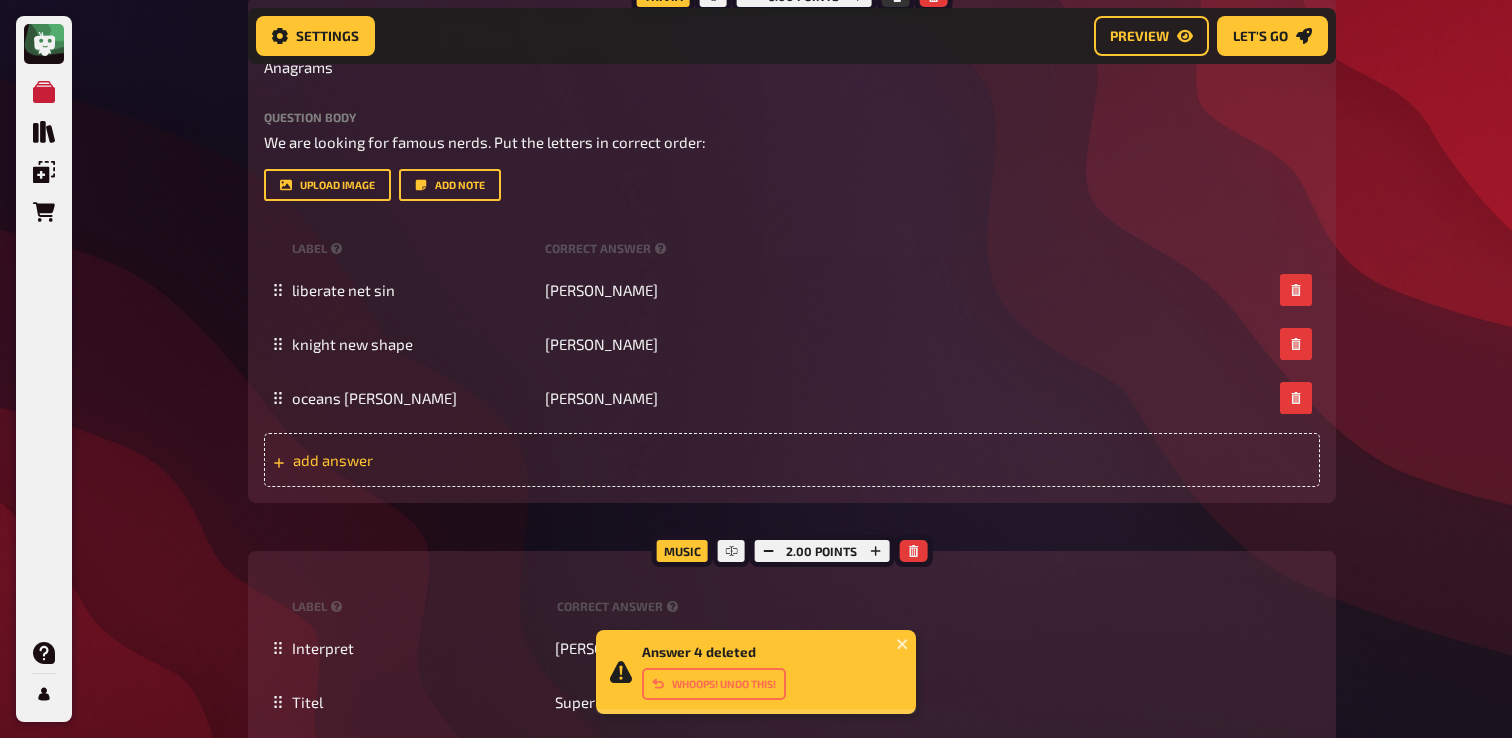 click on "add answer" at bounding box center [792, 460] 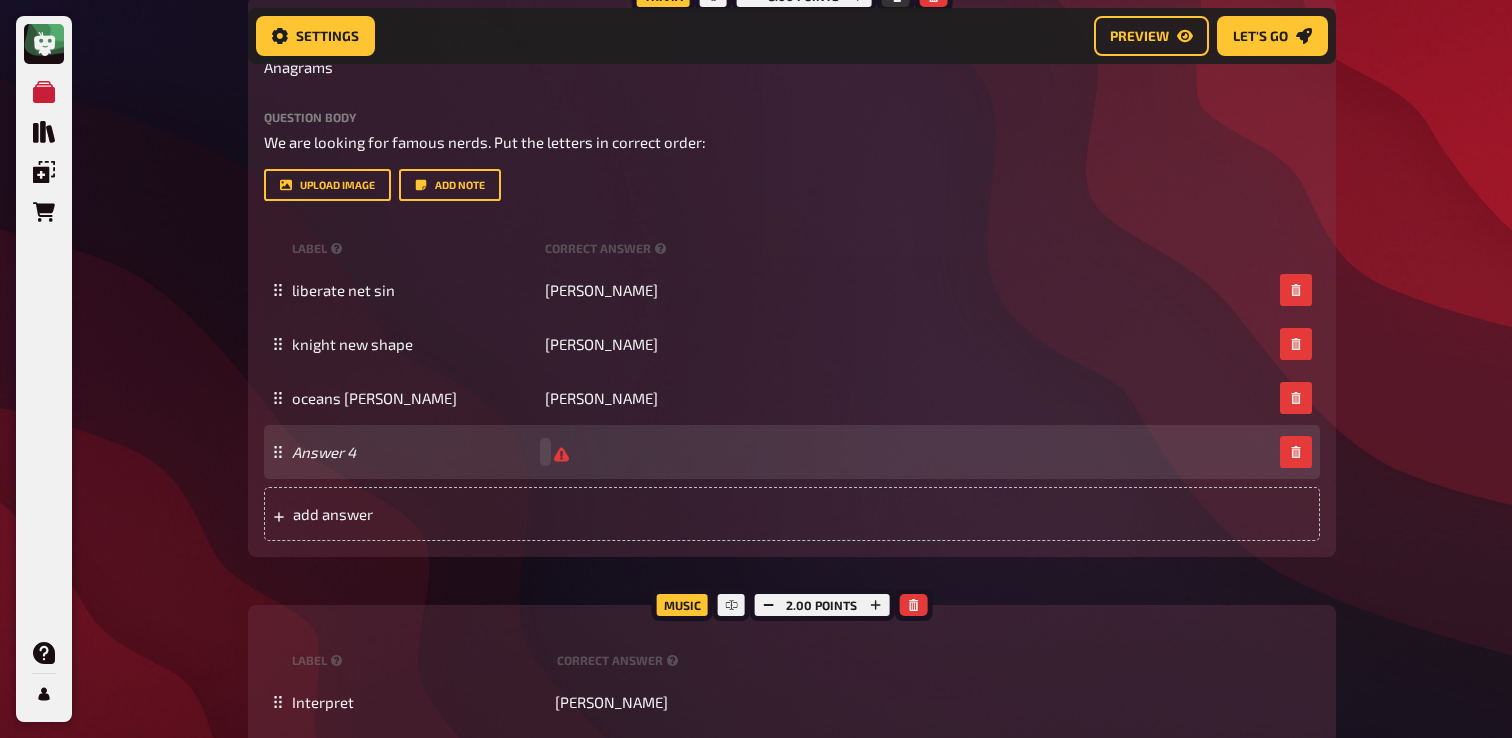 click on "Answer 4" at bounding box center [792, 452] 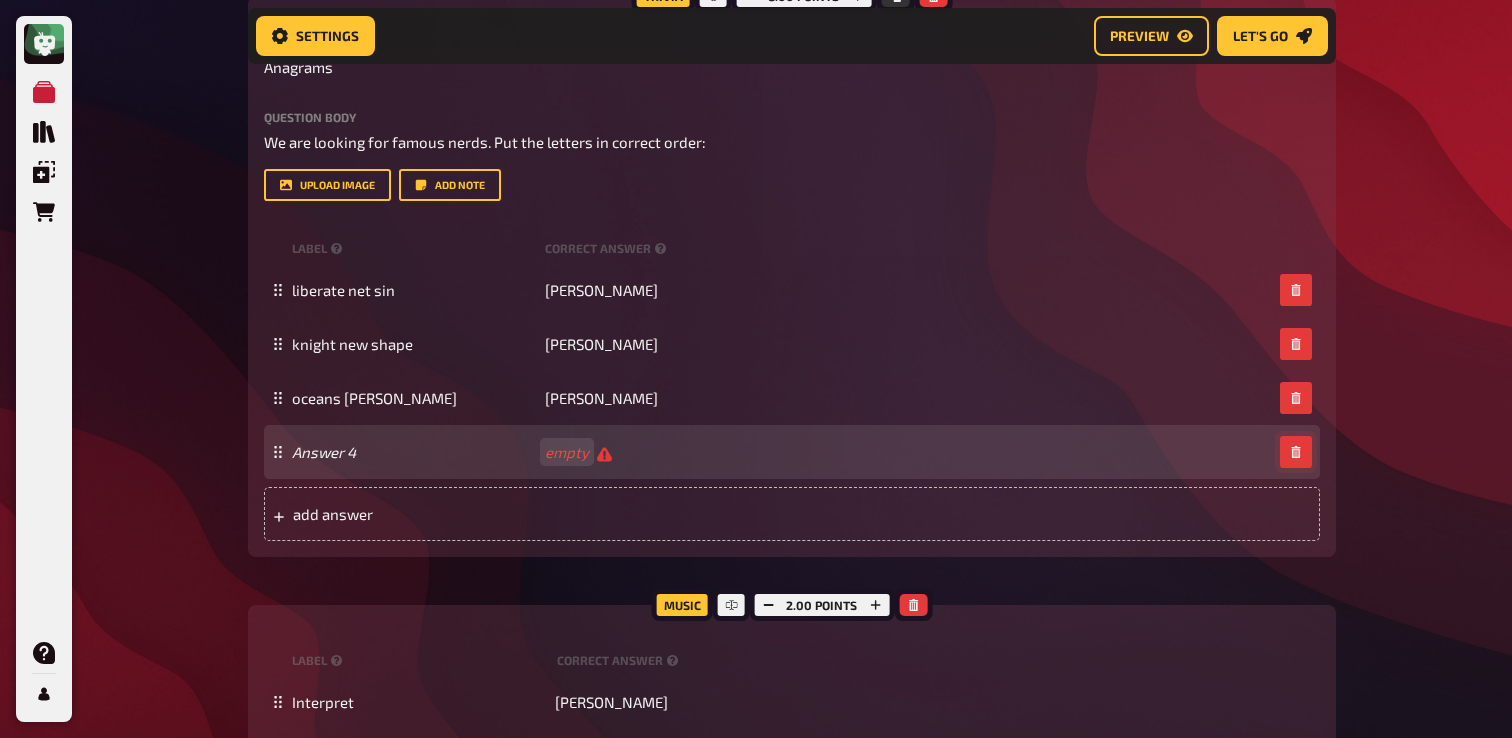 click 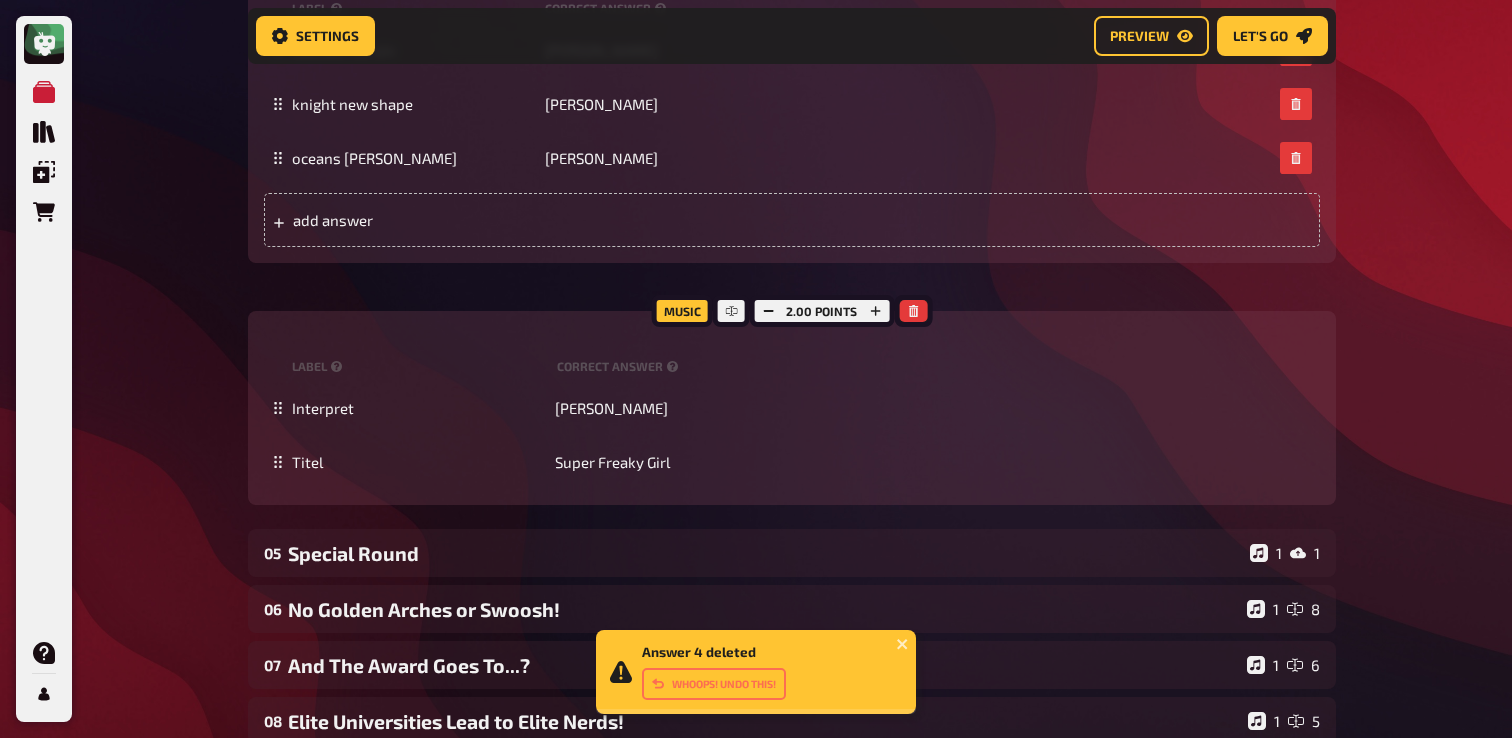scroll, scrollTop: 859, scrollLeft: 0, axis: vertical 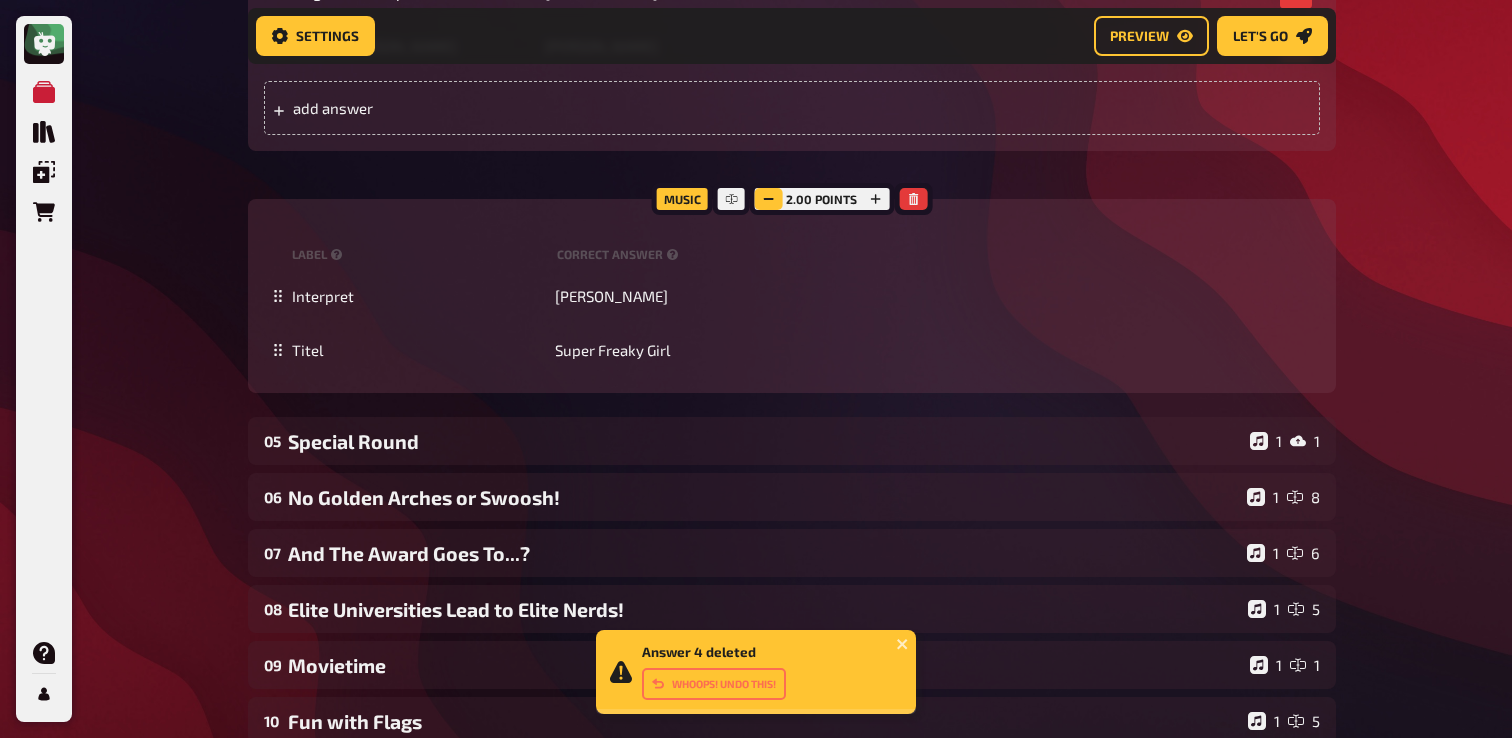 click at bounding box center [768, 199] 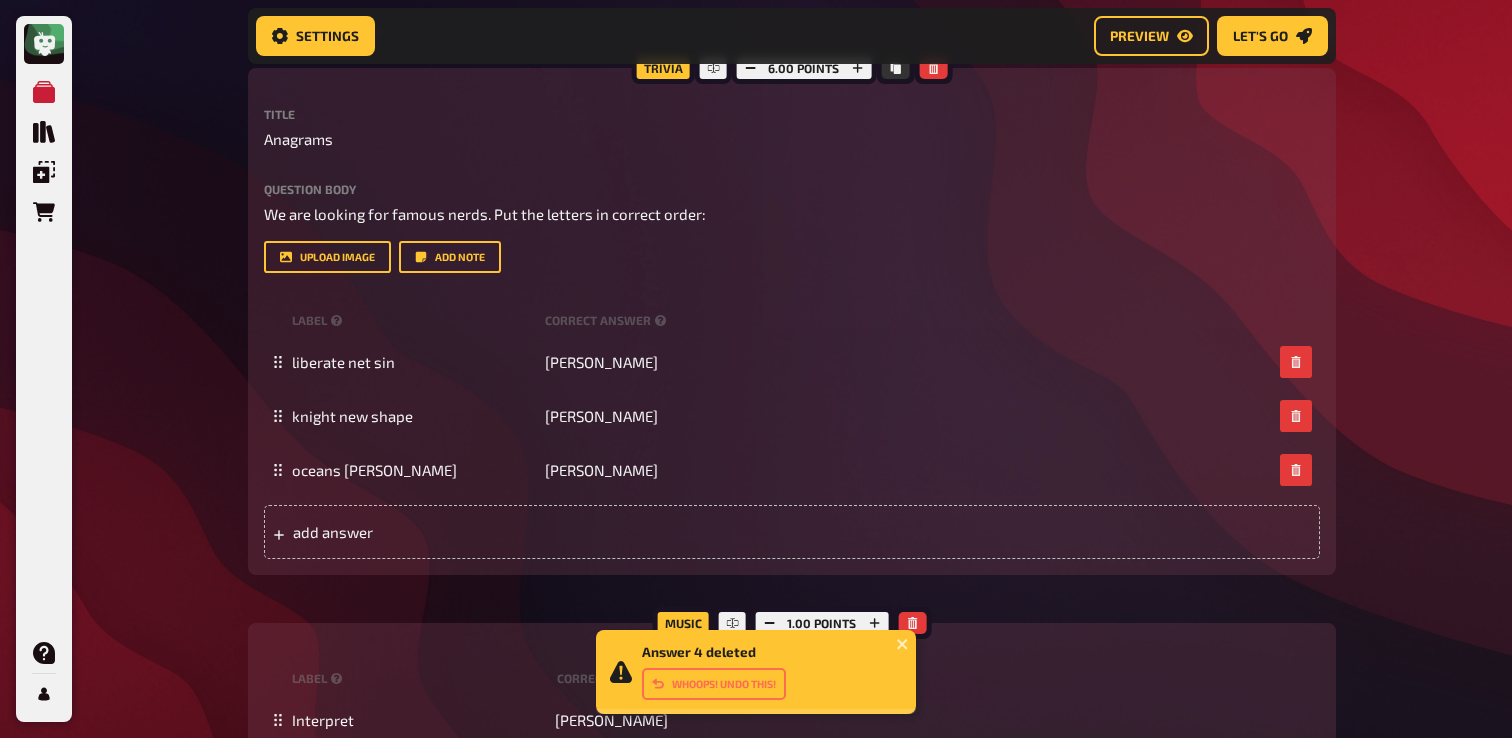 scroll, scrollTop: 307, scrollLeft: 0, axis: vertical 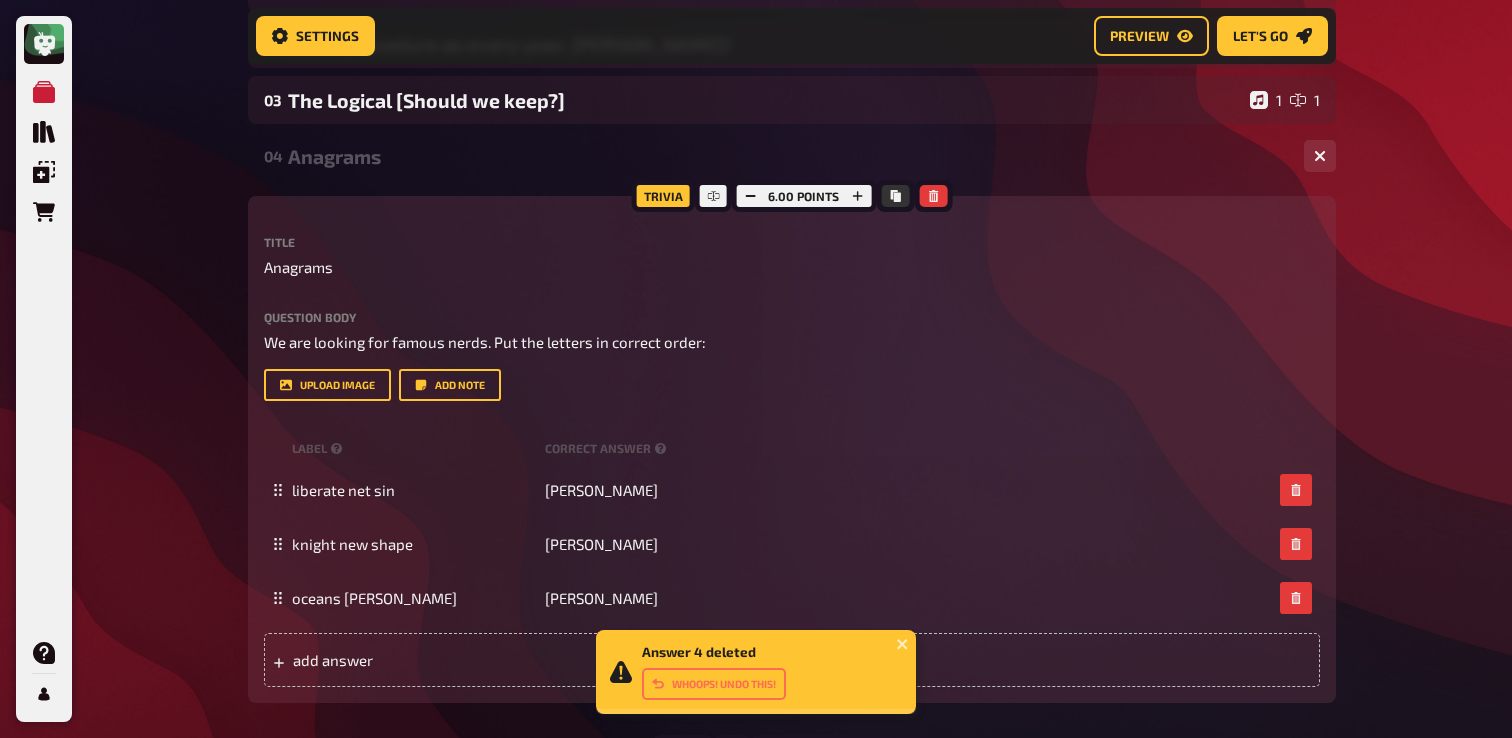click on "Anagrams" at bounding box center [788, 156] 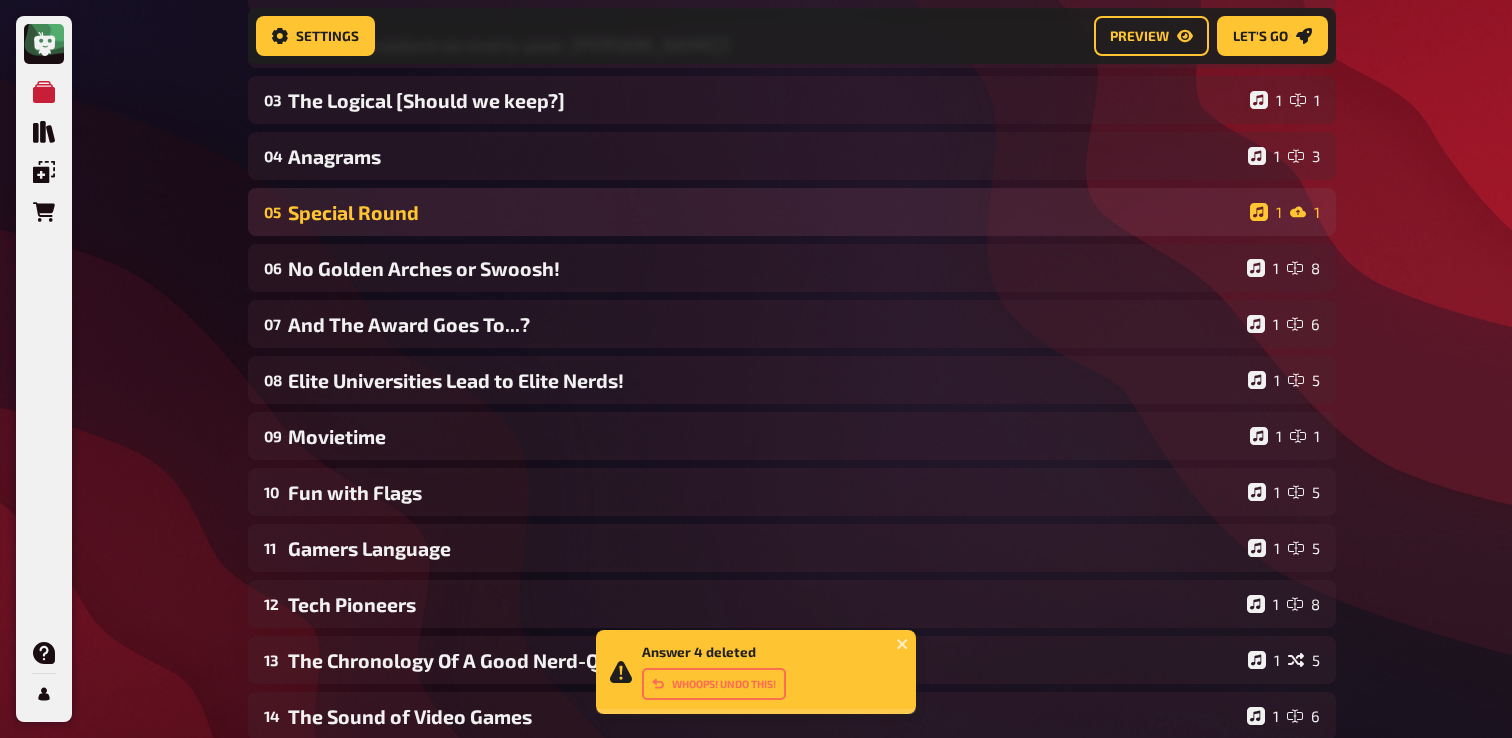 click on "Special Round" at bounding box center [765, 212] 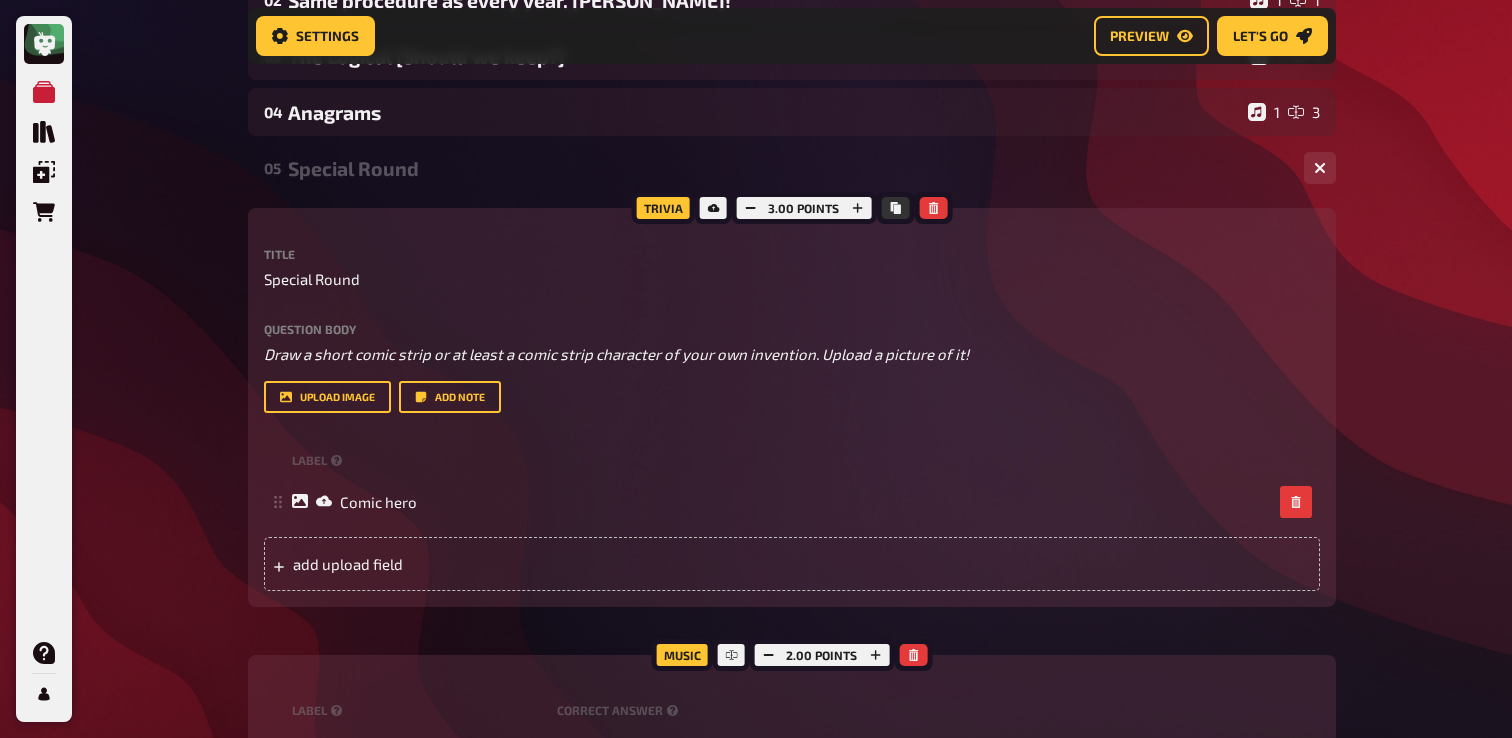 scroll, scrollTop: 366, scrollLeft: 0, axis: vertical 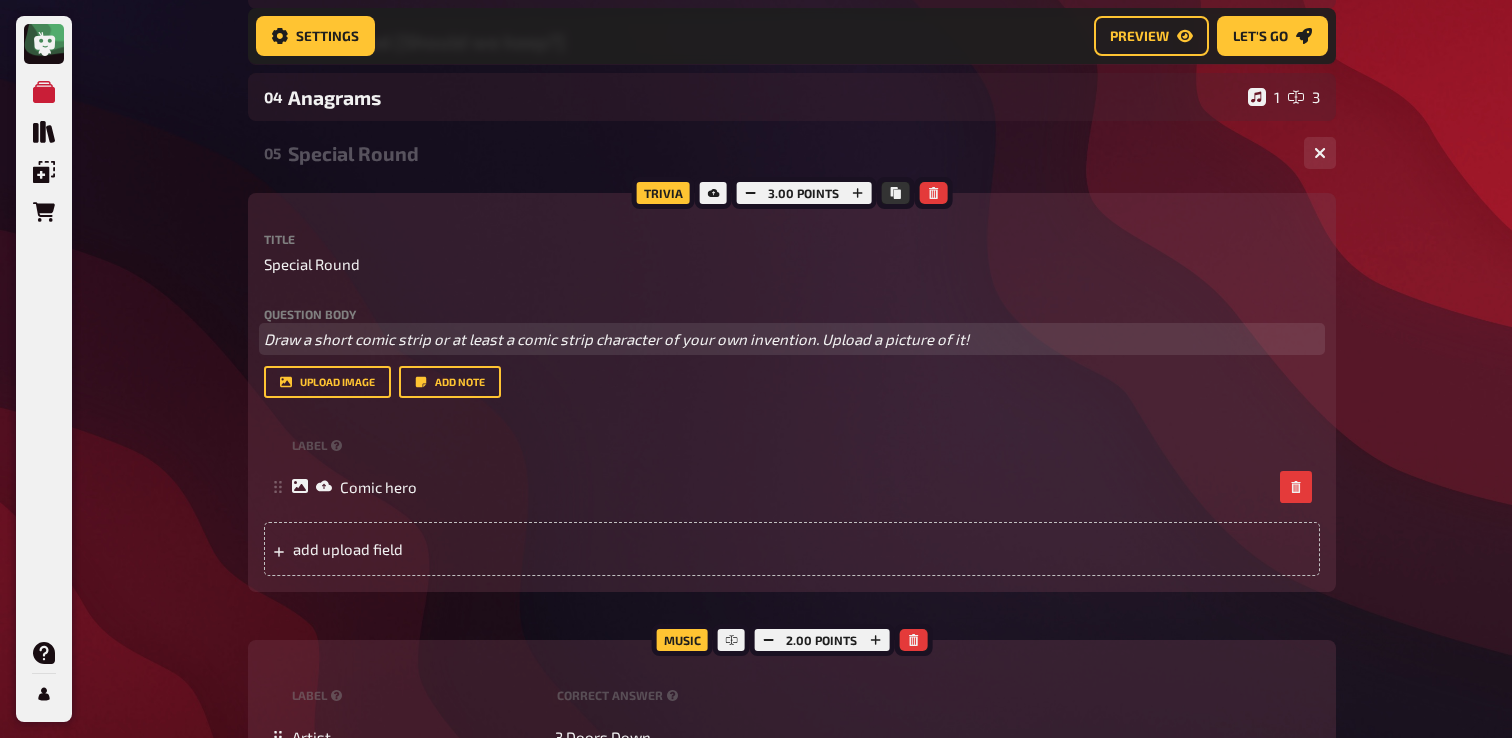 click on "Draw a short comic strip or at least a comic strip character of your own invention. Upload a picture of it!" at bounding box center (616, 339) 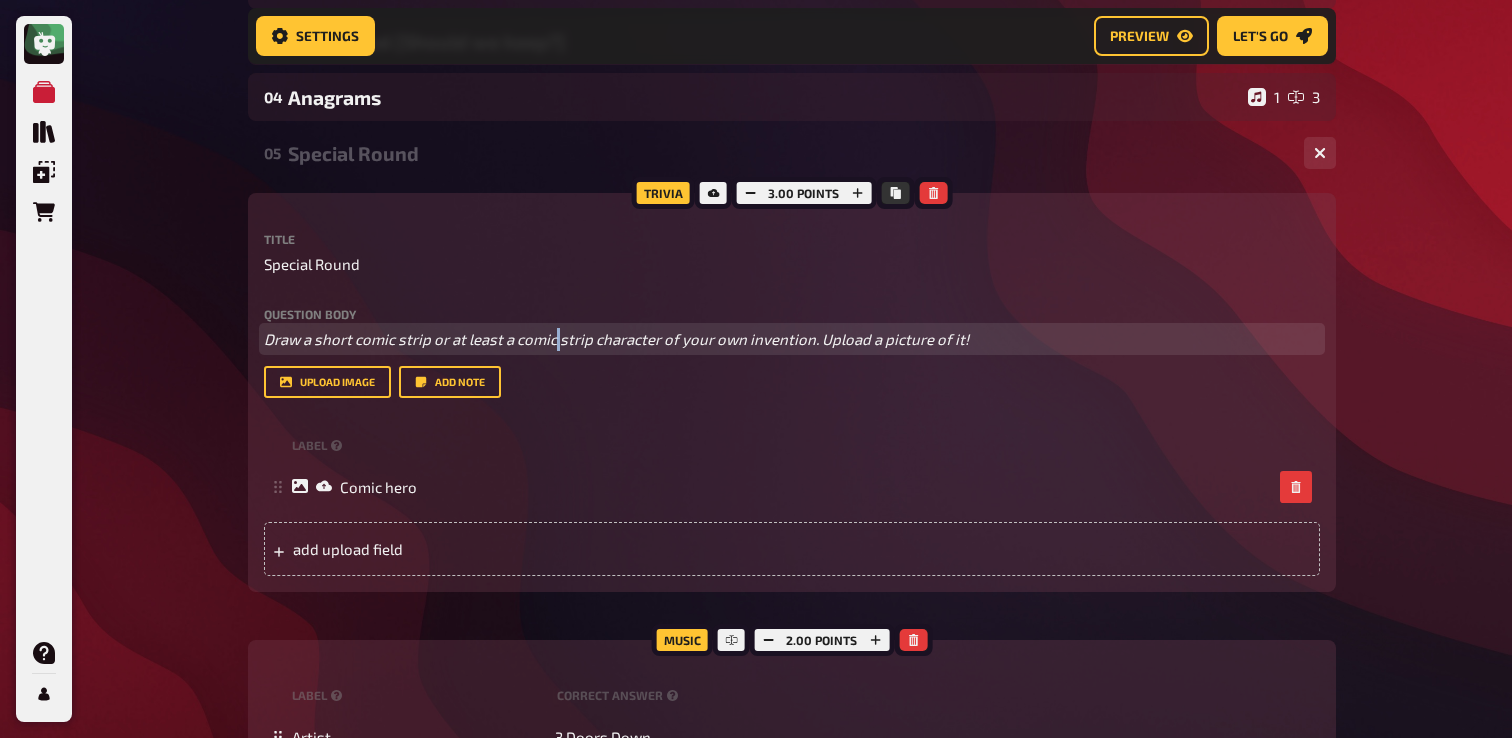 click on "Draw a short comic strip or at least a comic strip character of your own invention. Upload a picture of it!" at bounding box center (616, 339) 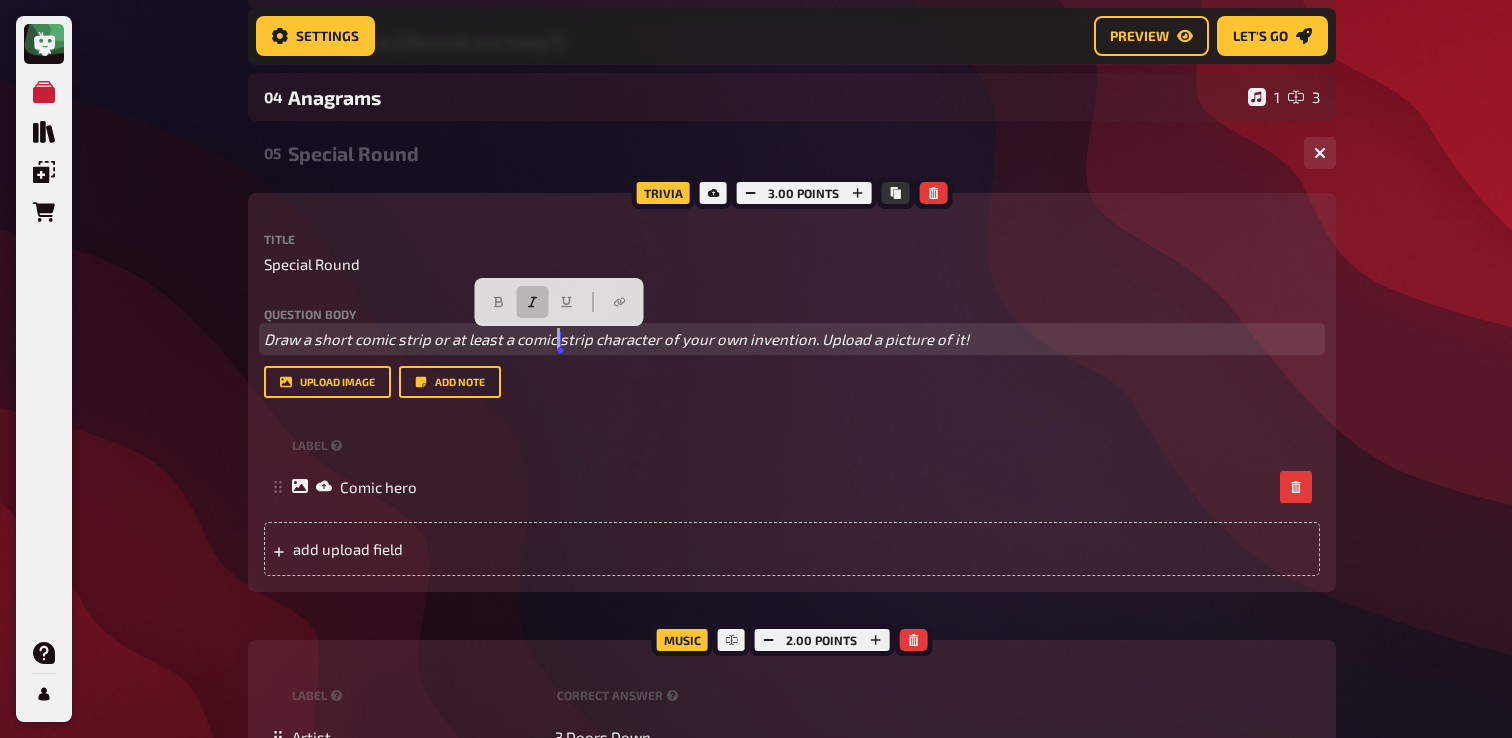 click on "Draw a short comic strip or at least a comic strip character of your own invention. Upload a picture of it!" at bounding box center (616, 339) 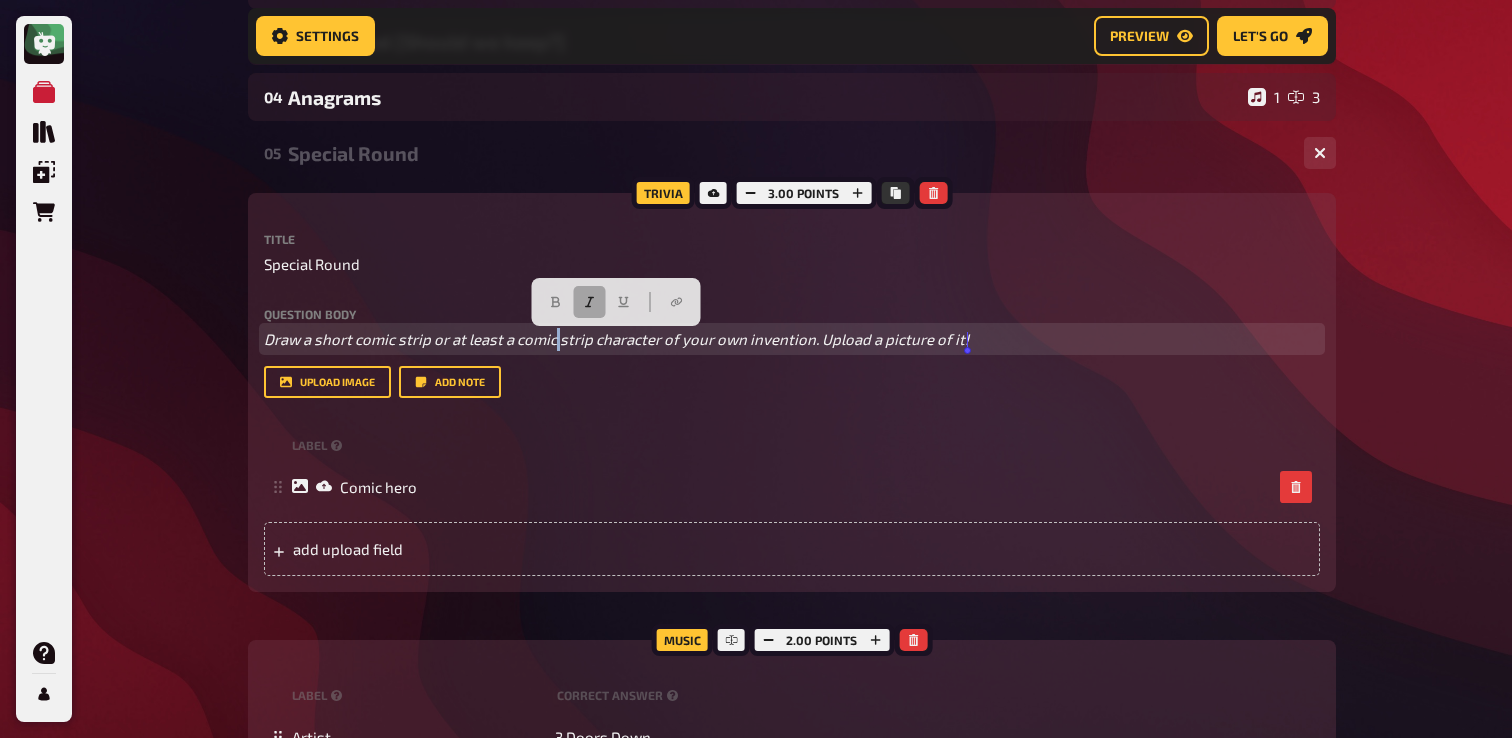 click at bounding box center (589, 302) 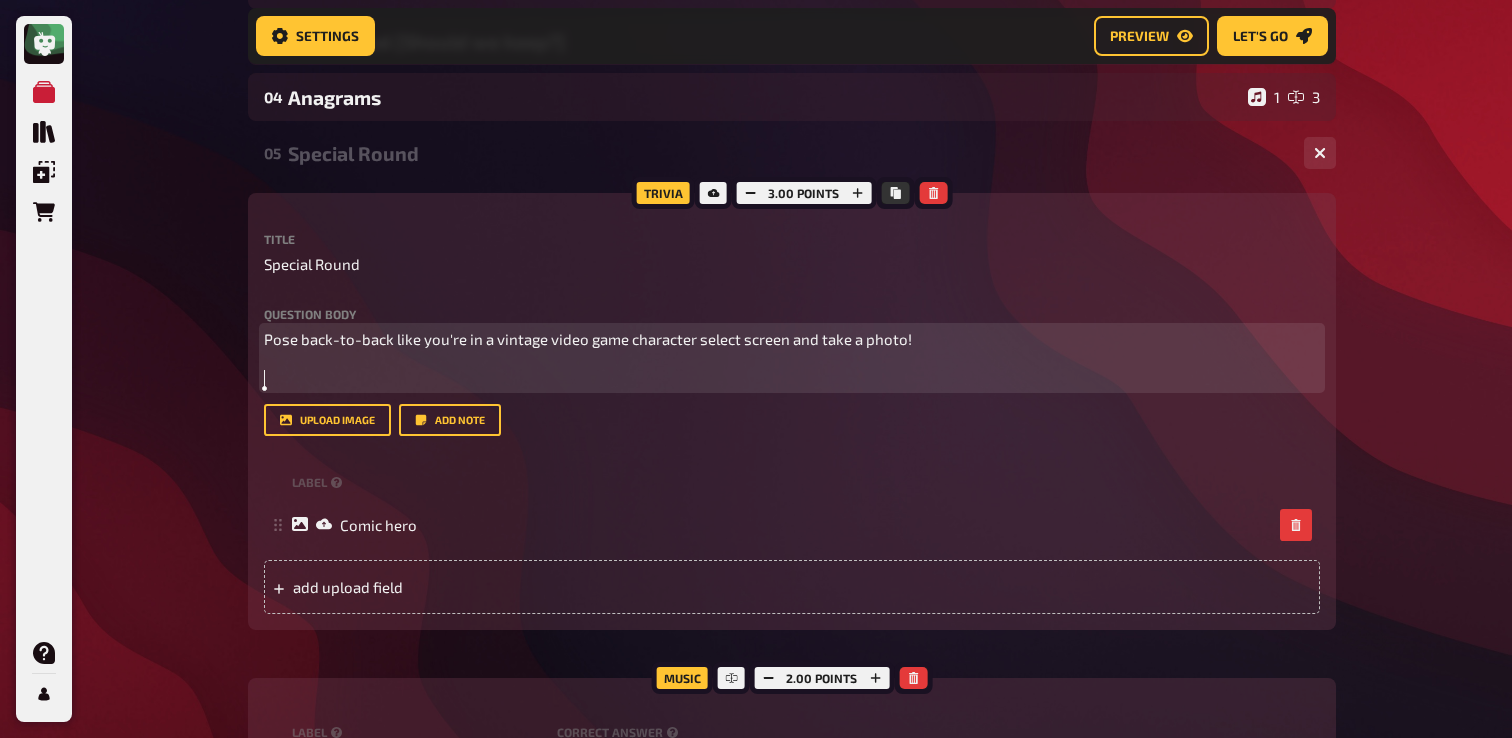 paste 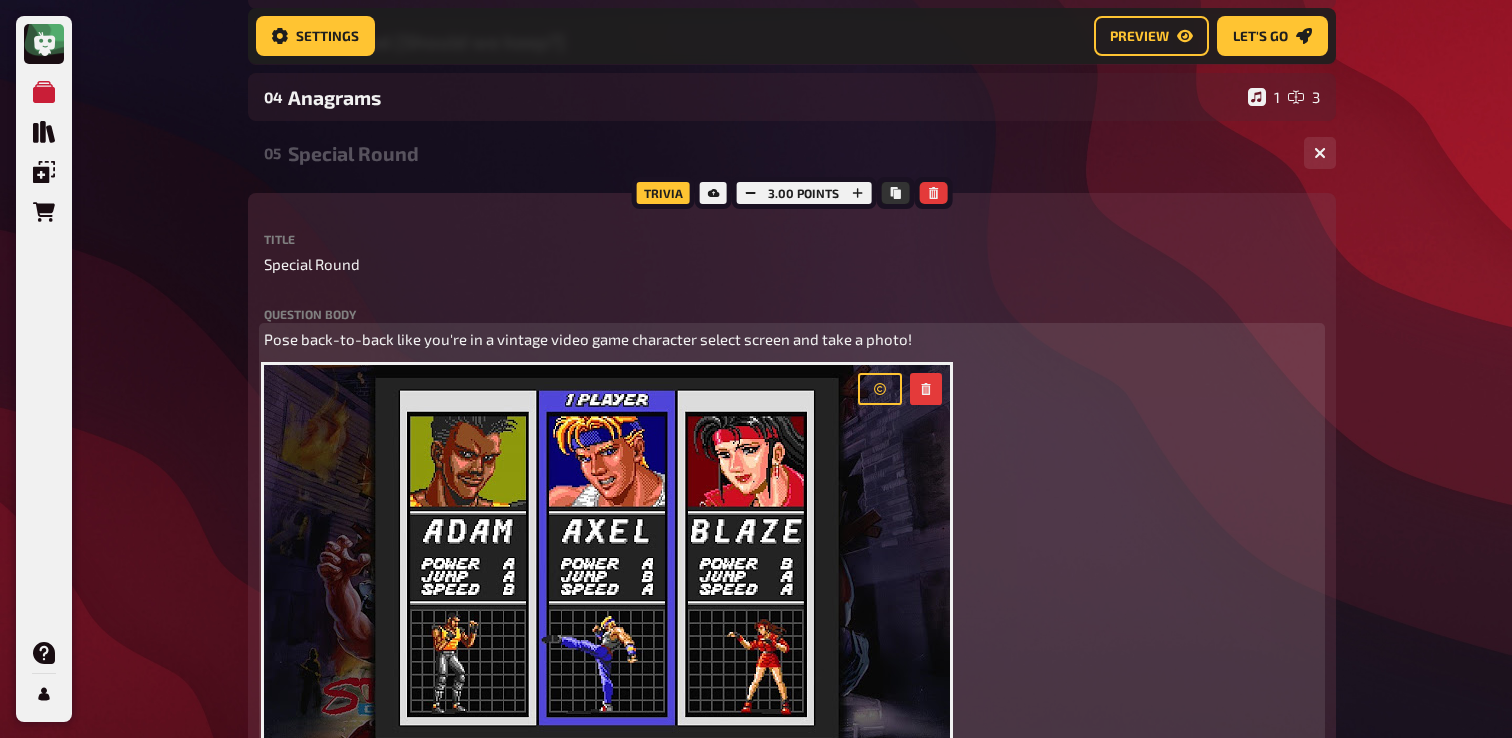 click on "Pose back-to-back like you're in a vintage video game character select screen and take a photo!" at bounding box center (588, 339) 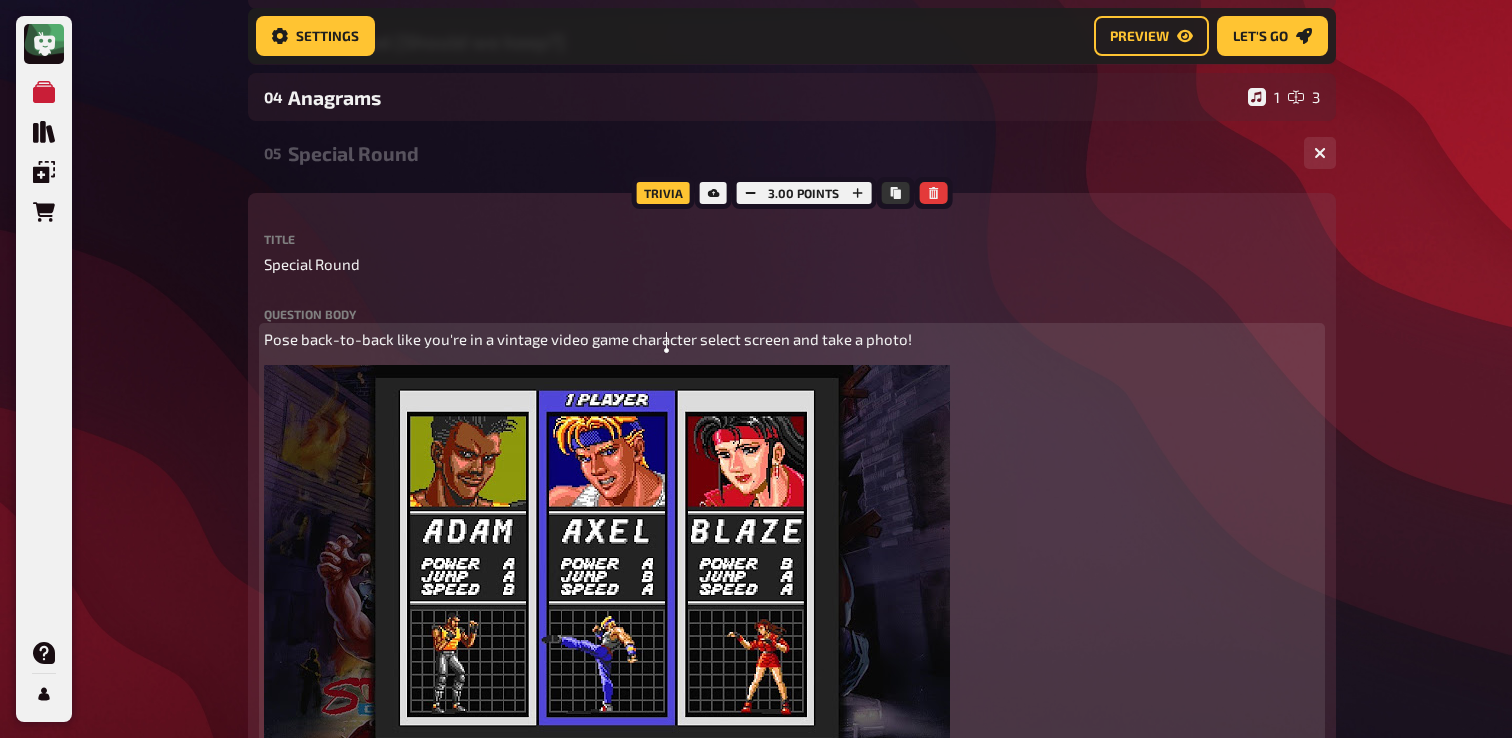 click on "character ," 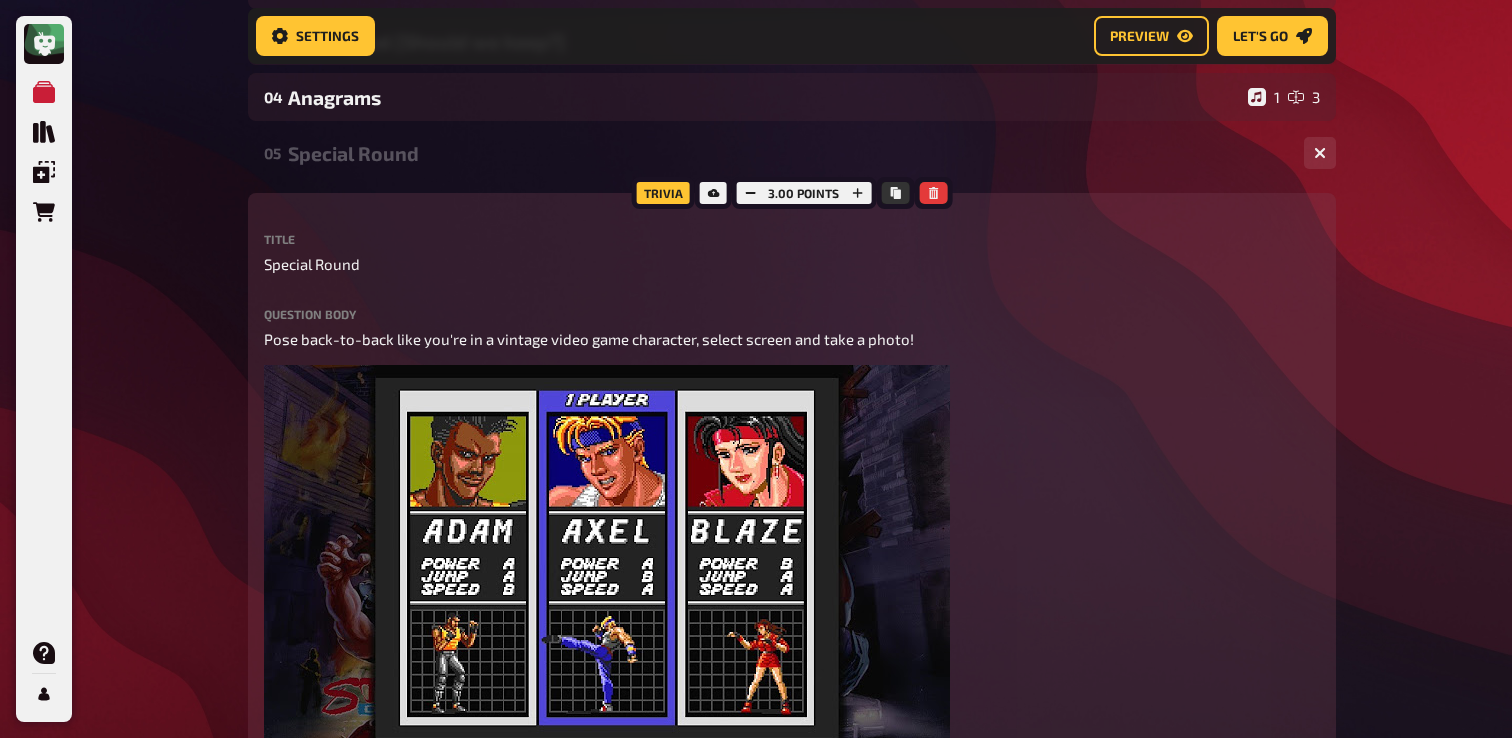 click on "My Quizzes Quiz Library Overlays Orders Help Profile Home My Quizzes Nerds and Geeks [Remastered]✅​🇬🇧​ Setup Setup Edit Content Quiz Lobby Hosting undefined Evaluation Leaderboard Settings Preview Let's go Let's go Nerds and Geeks [Remastered]✅​🇬🇧​ 01 Movieposter   1 6 02 Same procedure as every year, [PERSON_NAME]!   1 1 03 The Logical [Should we keep?]   1 1 04 Anagrams   1 3 05 Special Round   1 1 Trivia 3.00 points Title Special Round Question body Pose back-to-back like you're in a vintage video game character, select screen and take a photo! ﻿ Drop here to upload upload image   Add note label Comic hero
To pick up a draggable item, press the space bar.
While dragging, use the arrow keys to move the item.
Press space again to drop the item in its new position, or press escape to cancel.
add upload field Music 2.00 points label correct answer Artist 3 Doors Down Song Title Kryptonite 06 No Golden Arches or Swoosh!   1 8 07 And The Award Goes To...?   1 6 08   1 5 09   1 1" at bounding box center (756, 864) 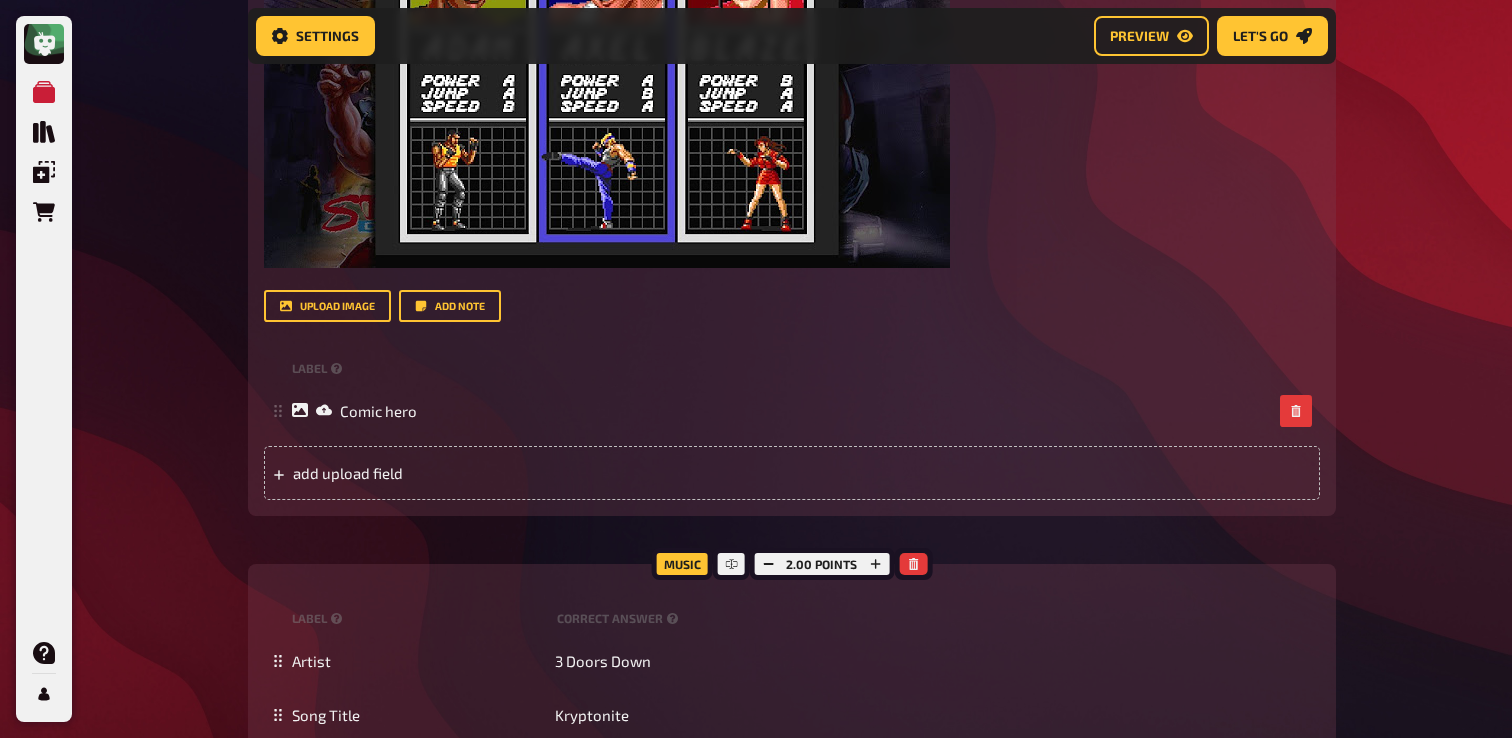 scroll, scrollTop: 888, scrollLeft: 0, axis: vertical 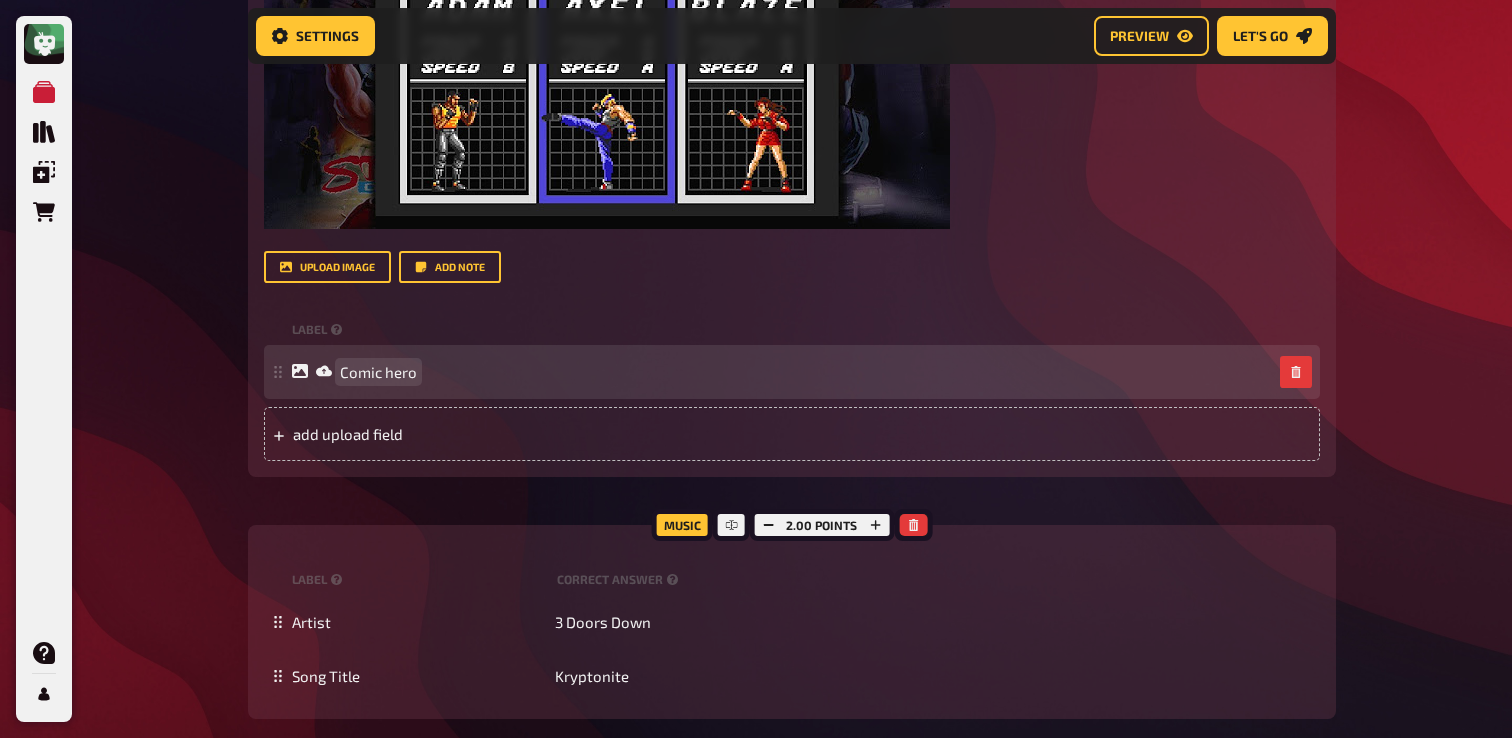 click on "Comic hero" at bounding box center [378, 372] 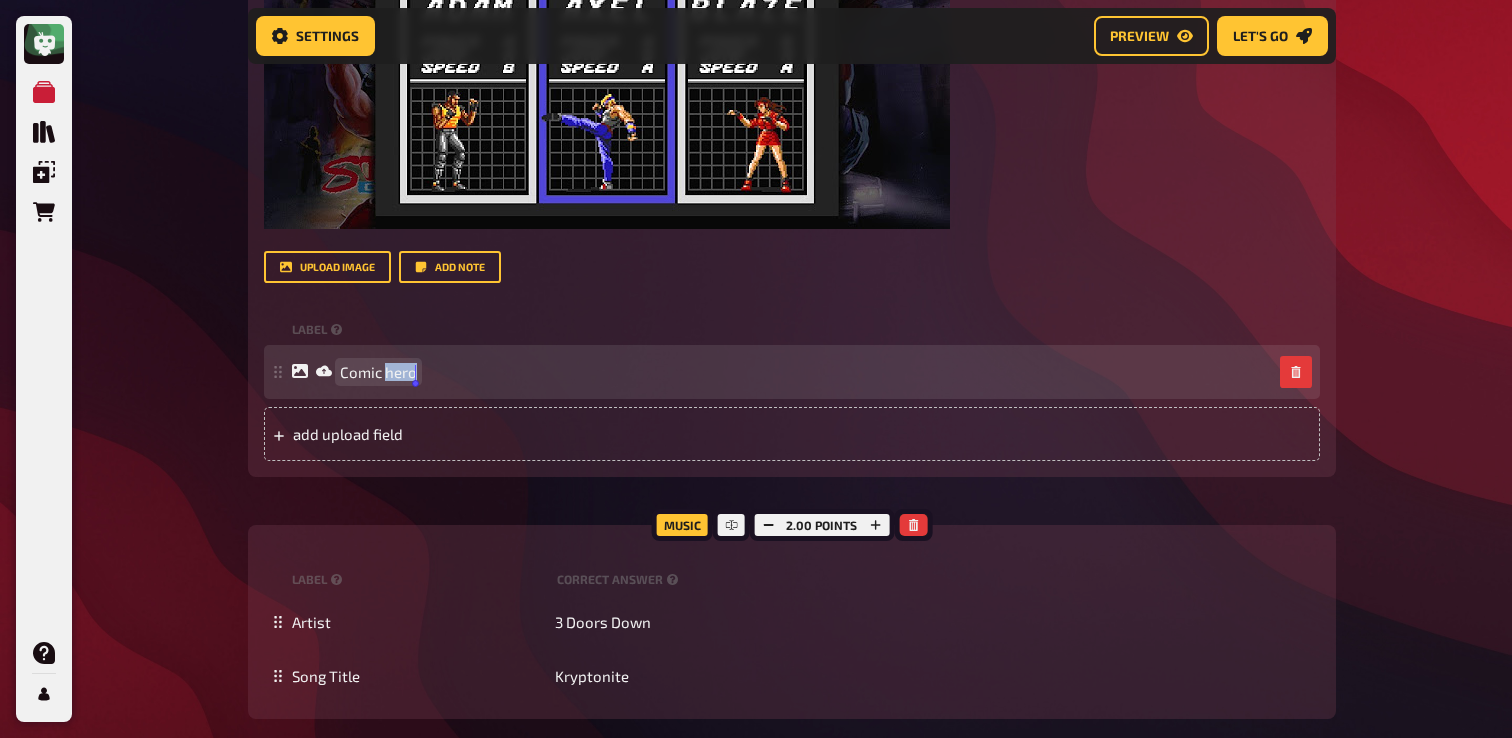 click on "Comic hero" at bounding box center [378, 372] 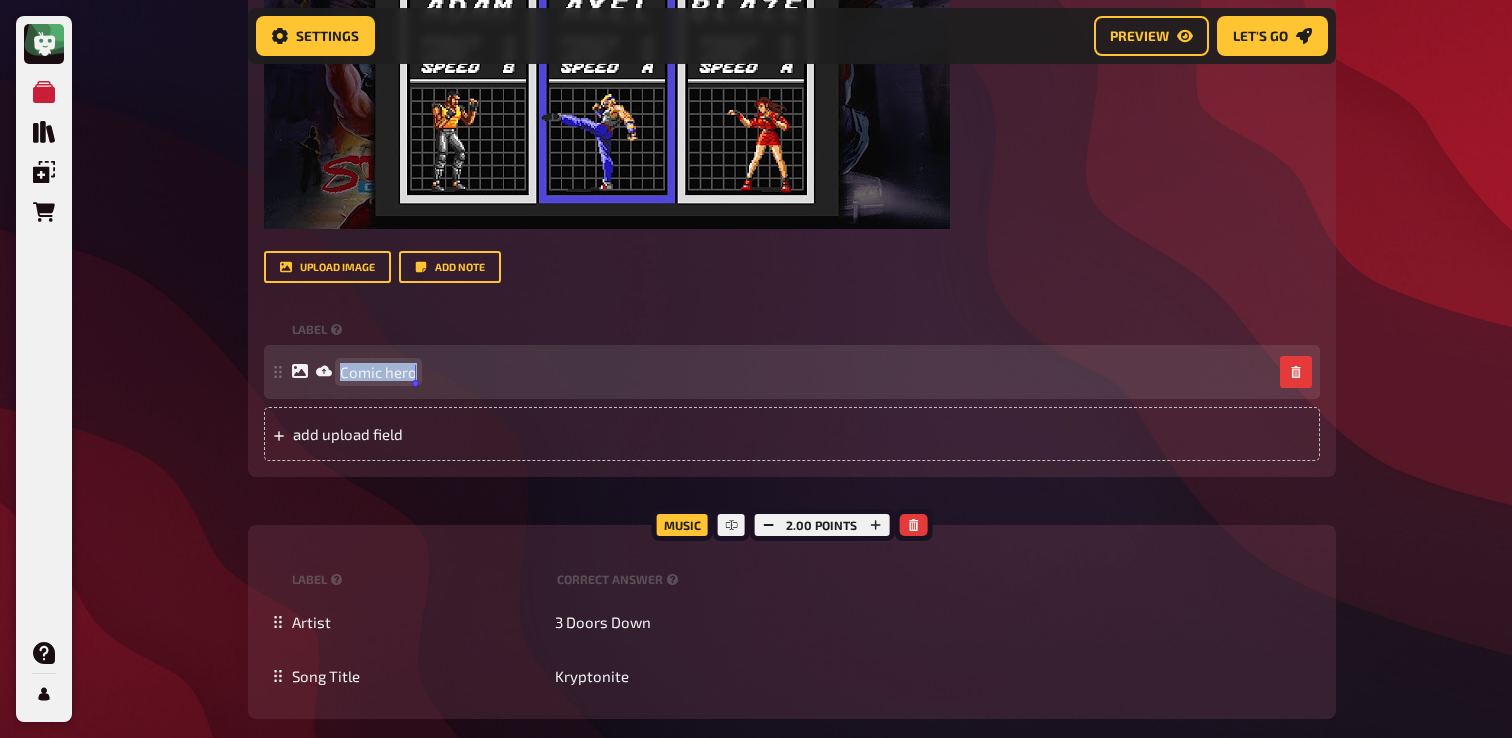 click on "Comic hero" at bounding box center [378, 372] 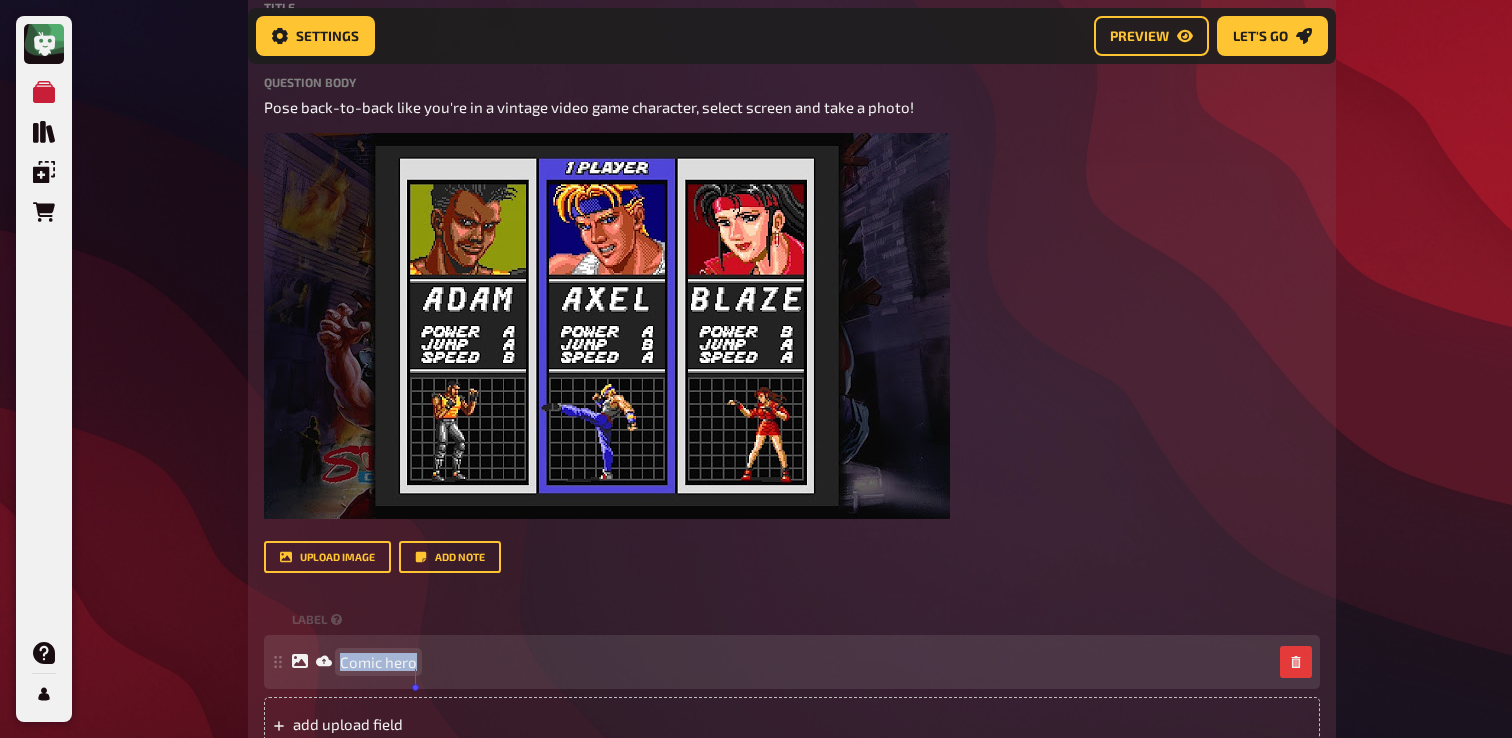 scroll, scrollTop: 604, scrollLeft: 0, axis: vertical 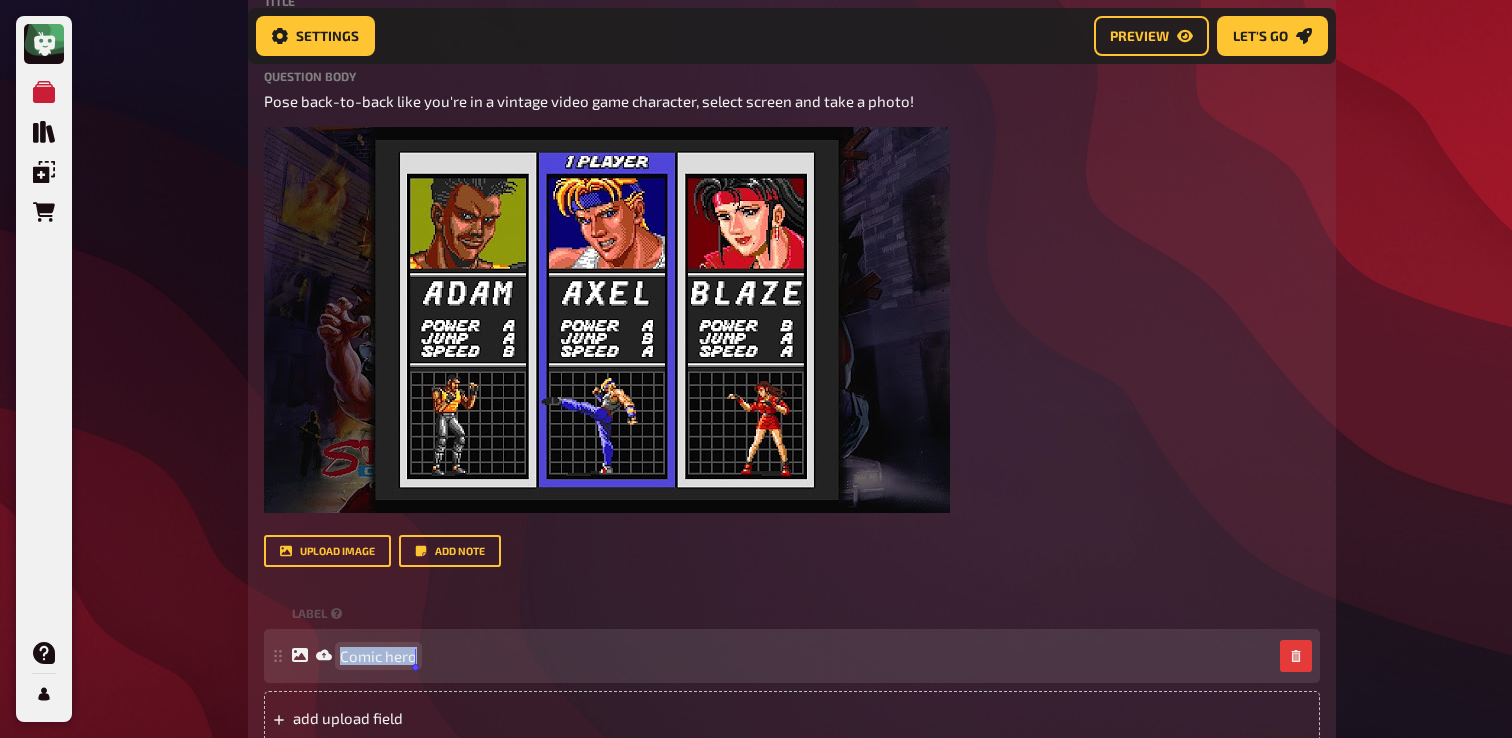 type 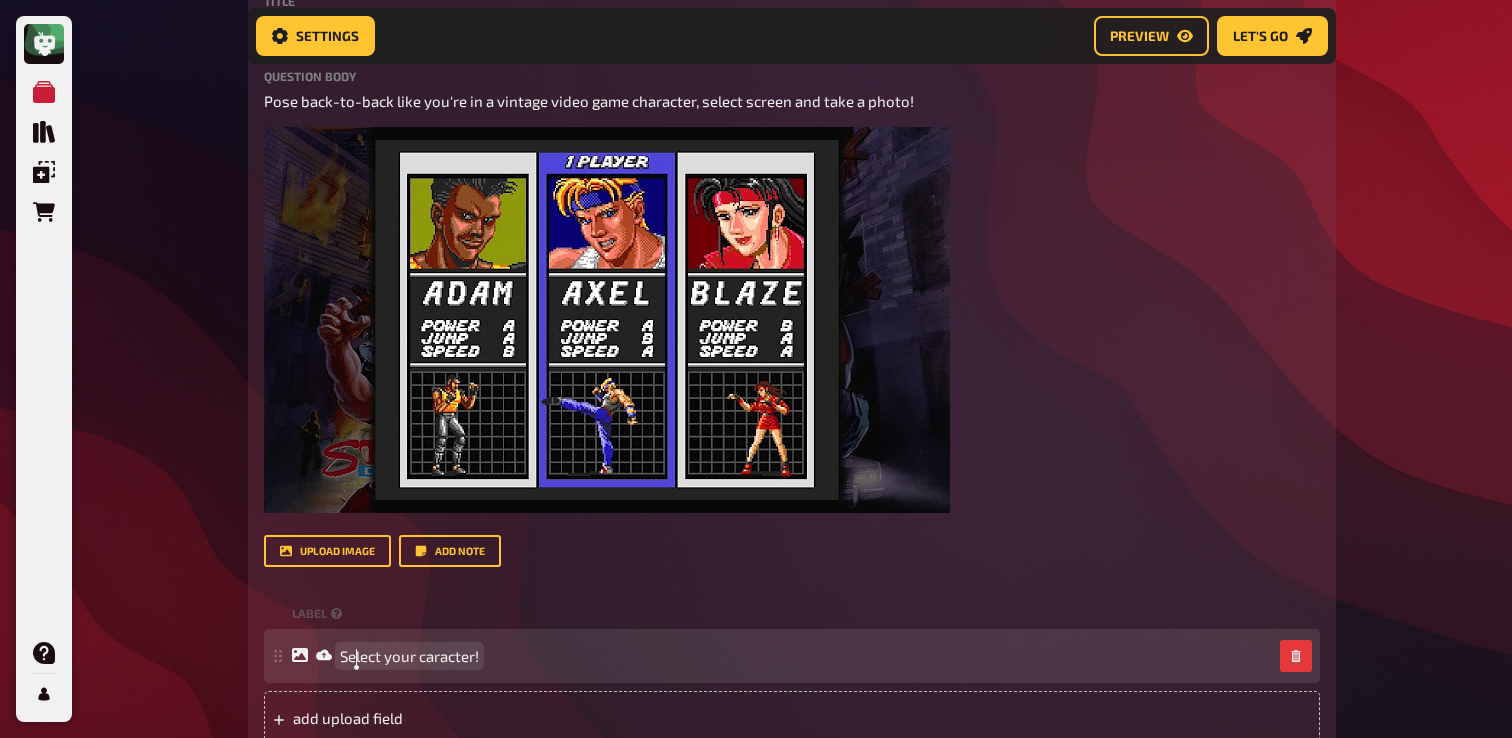 click on "Select your caracter!" at bounding box center (409, 656) 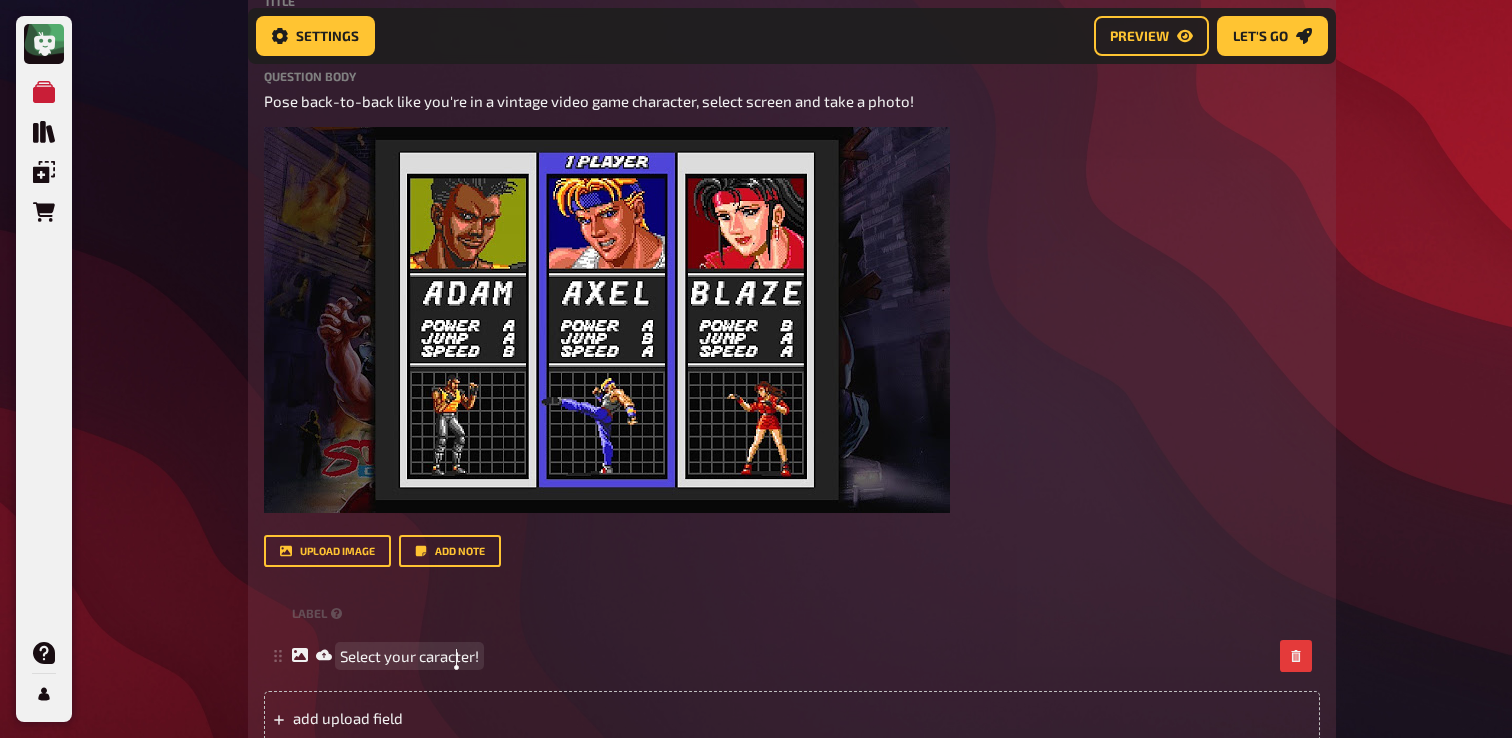 click on "c h aracter" 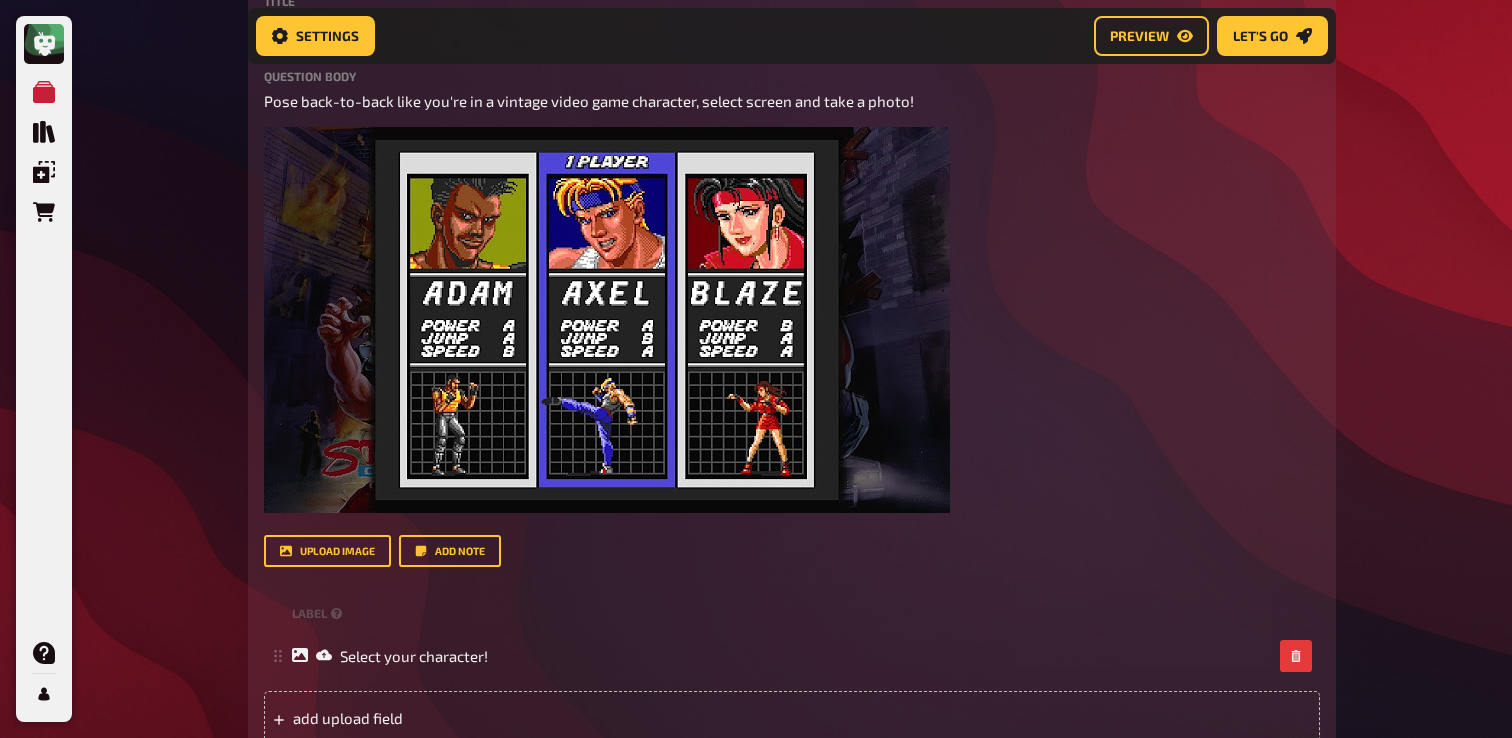 click on "My Quizzes Quiz Library Overlays Orders Help Profile Home My Quizzes Nerds and Geeks [Remastered]✅​🇬🇧​ Setup Setup Edit Content Quiz Lobby Hosting undefined Evaluation Leaderboard Settings Preview Let's go Let's go Nerds and Geeks [Remastered]✅​🇬🇧​ 01 Movieposter   1 6 02 Same procedure as every year, [PERSON_NAME]!   1 1 03 The Logical [Should we keep?]   1 1 04 Anagrams   1 3 05 Special Round   1 1 Trivia 3.00 points Title Special Round Question body Pose back-to-back like you're in a vintage video game character, select screen and take a photo! ﻿ Drop here to upload upload image   Add note label Select your character!
To pick up a draggable item, press the space bar.
While dragging, use the arrow keys to move the item.
Press space again to drop the item in its new position, or press escape to cancel.
add upload field Music 2.00 points label correct answer Artist 3 Doors Down Song Title Kryptonite 06 No Golden Arches or Swoosh!   1 8 07 And The Award Goes To...?   1 6 08" at bounding box center [756, 626] 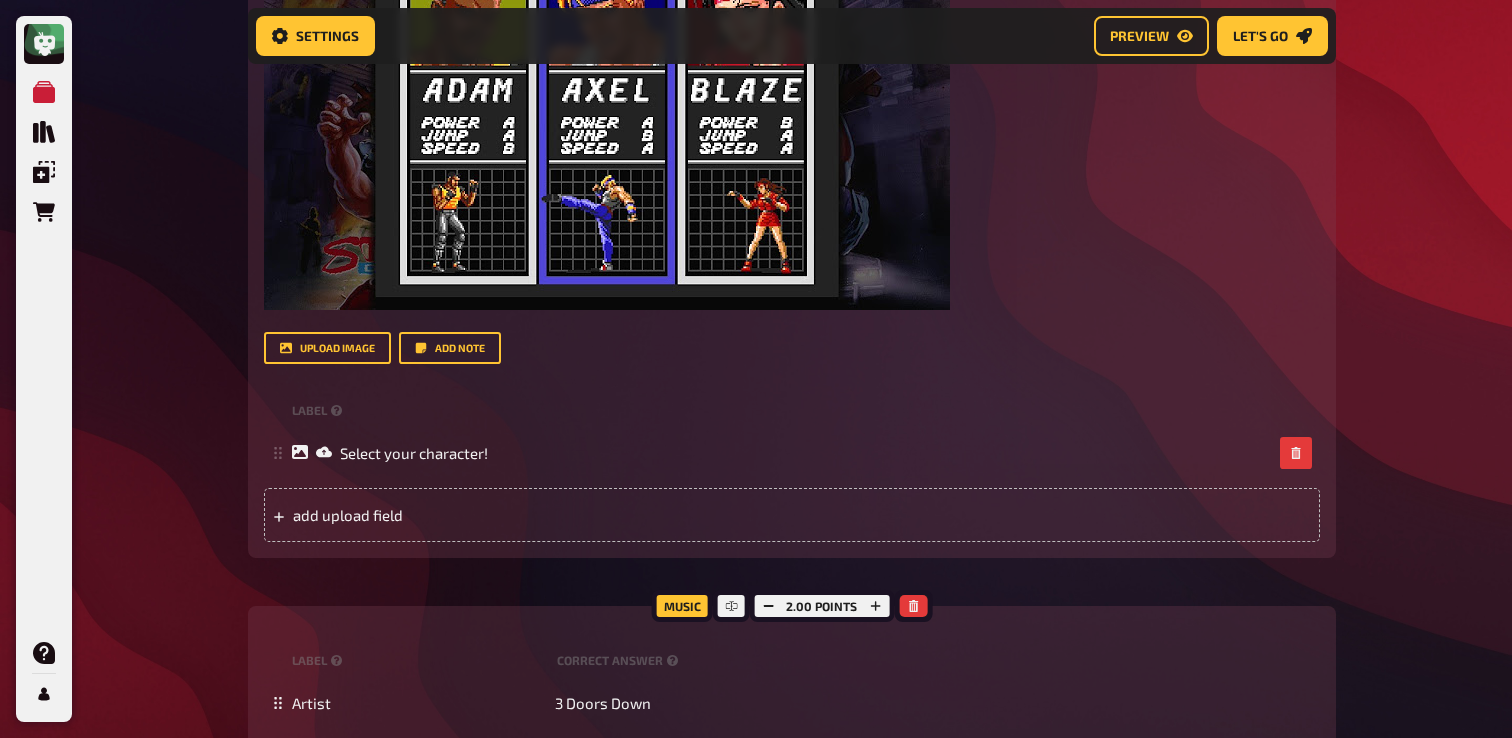 scroll, scrollTop: 841, scrollLeft: 0, axis: vertical 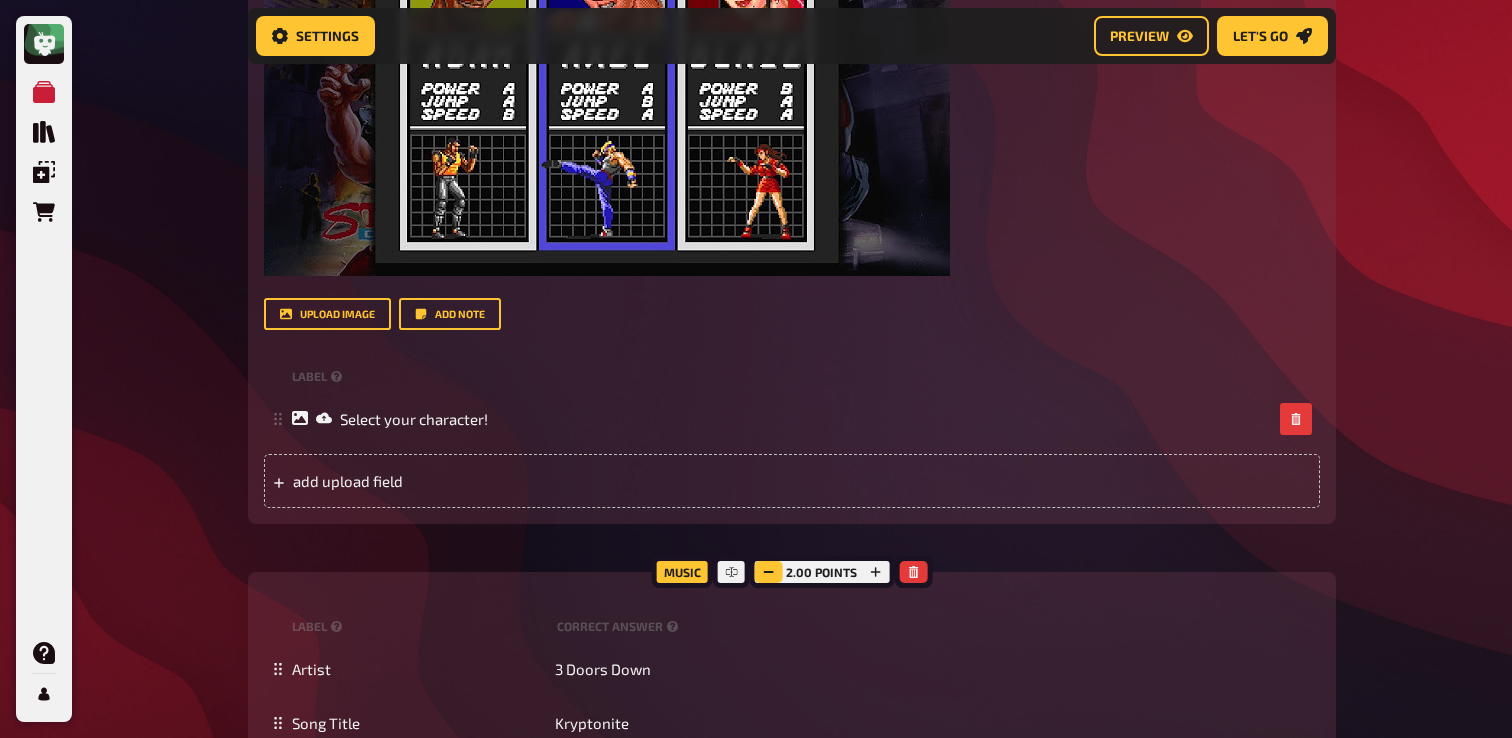 click at bounding box center [768, 572] 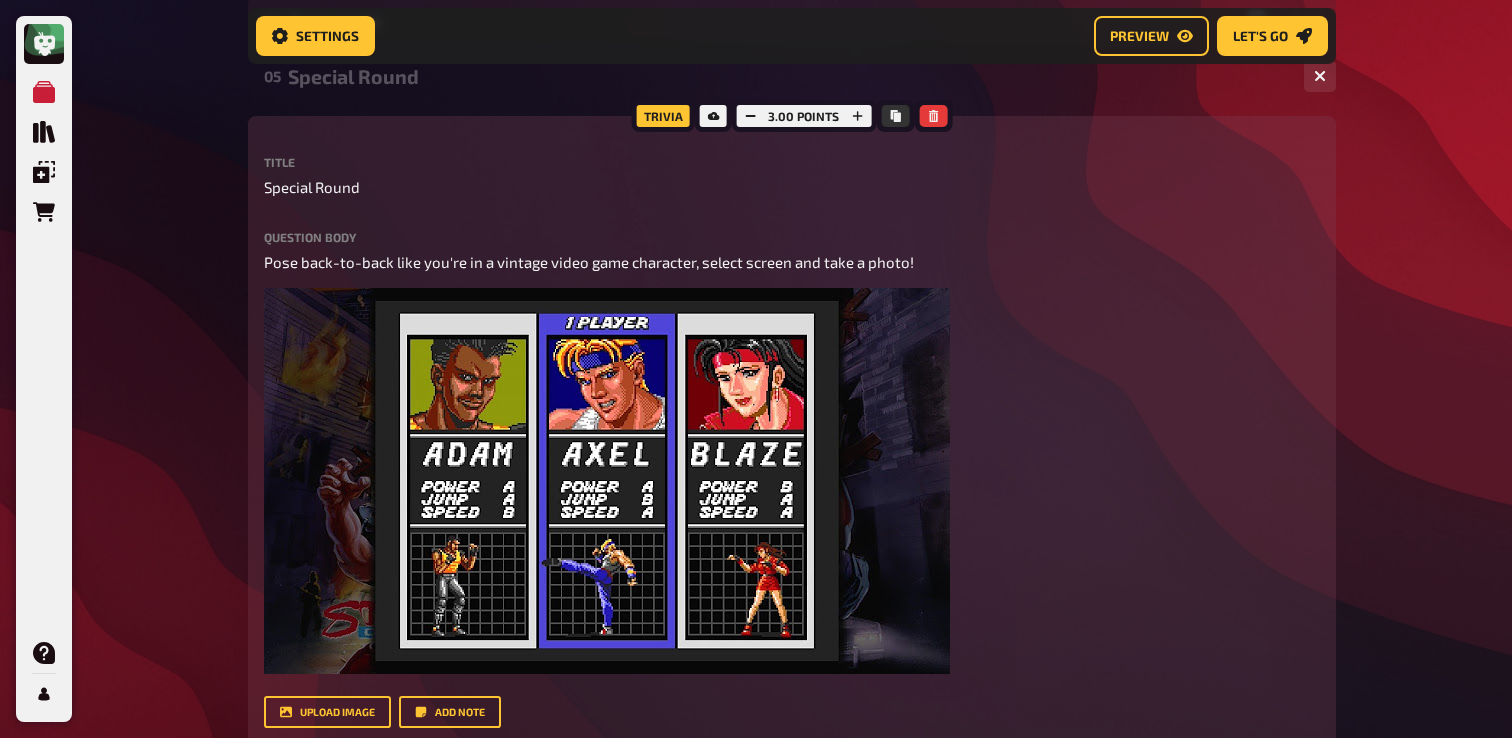scroll, scrollTop: 199, scrollLeft: 0, axis: vertical 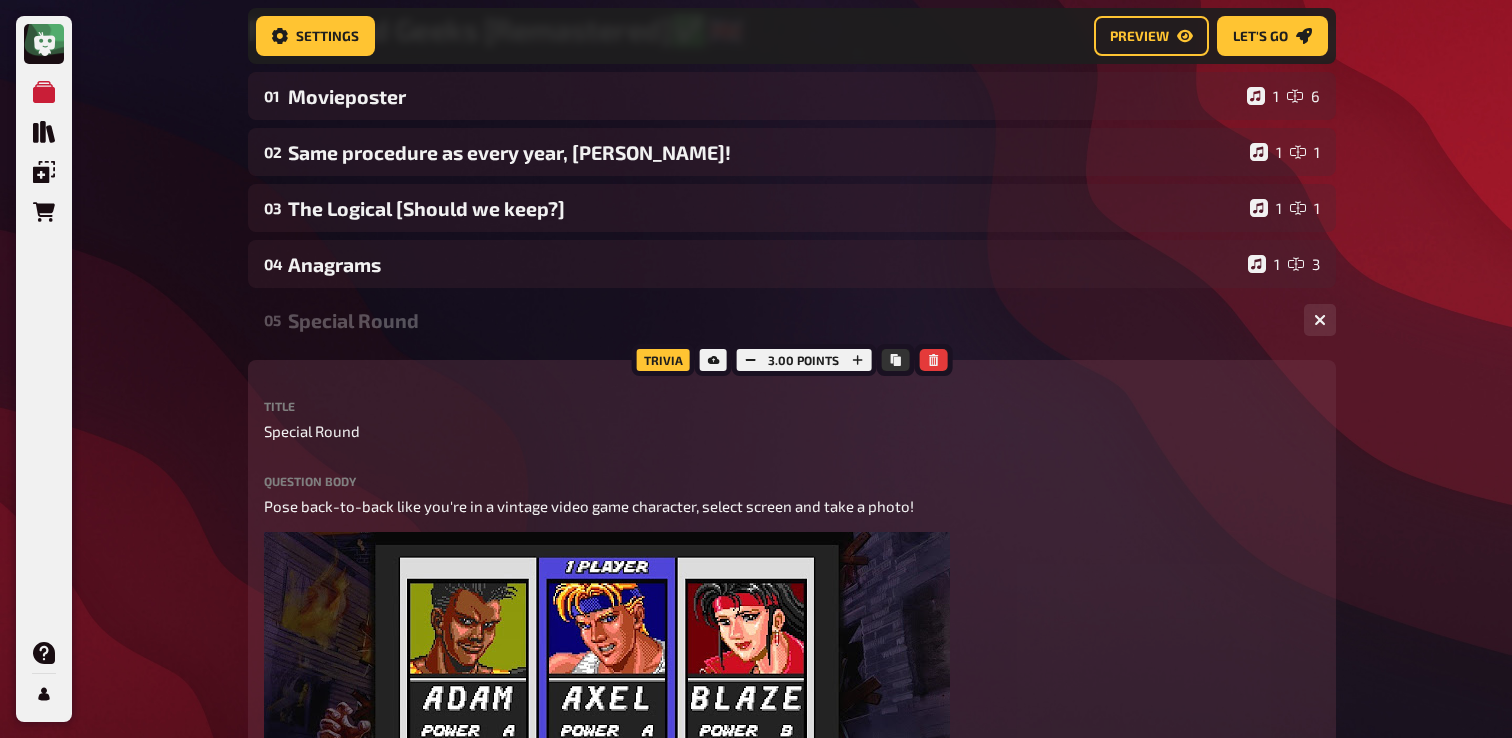 click on "05 Special Round   1 1" at bounding box center [792, 320] 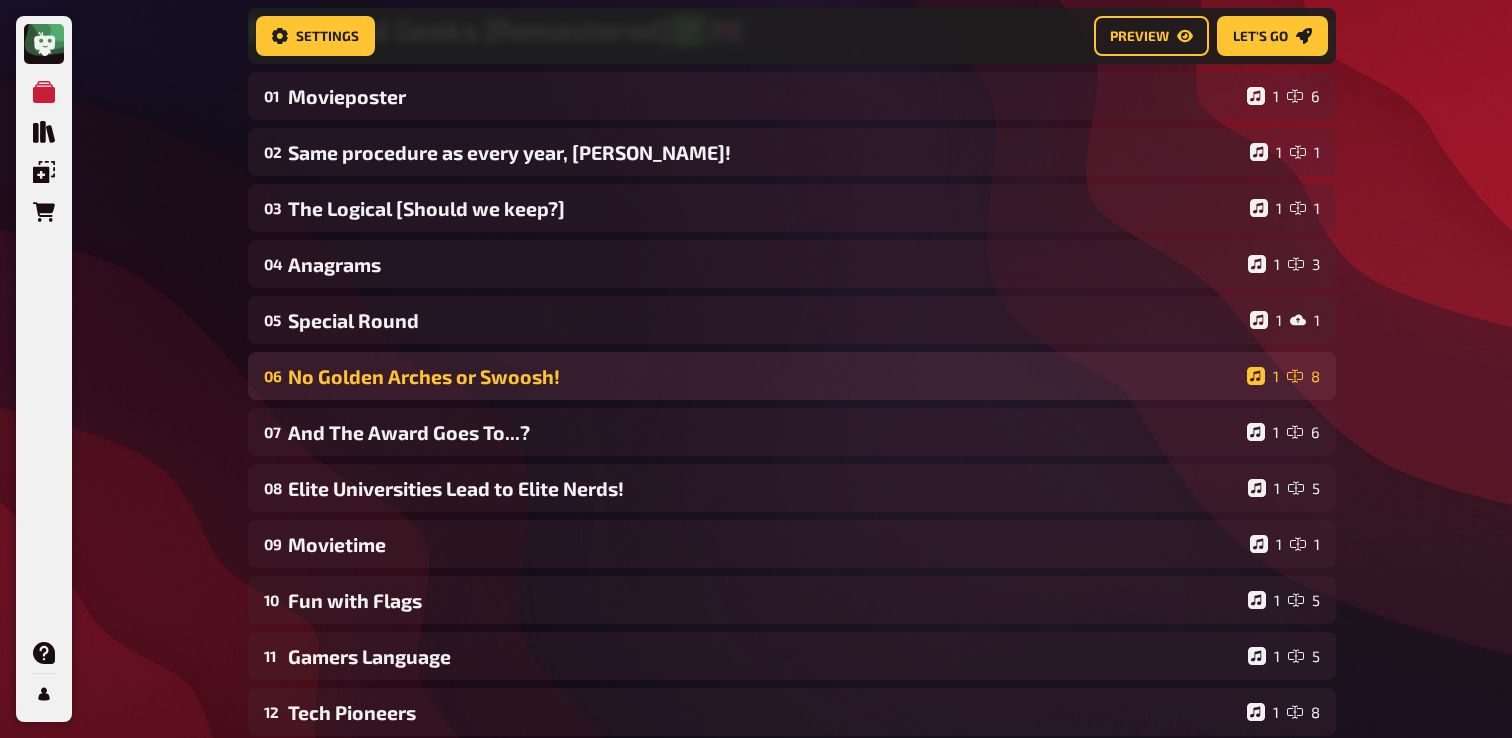 click on "No Golden Arches or Swoosh!" at bounding box center (763, 376) 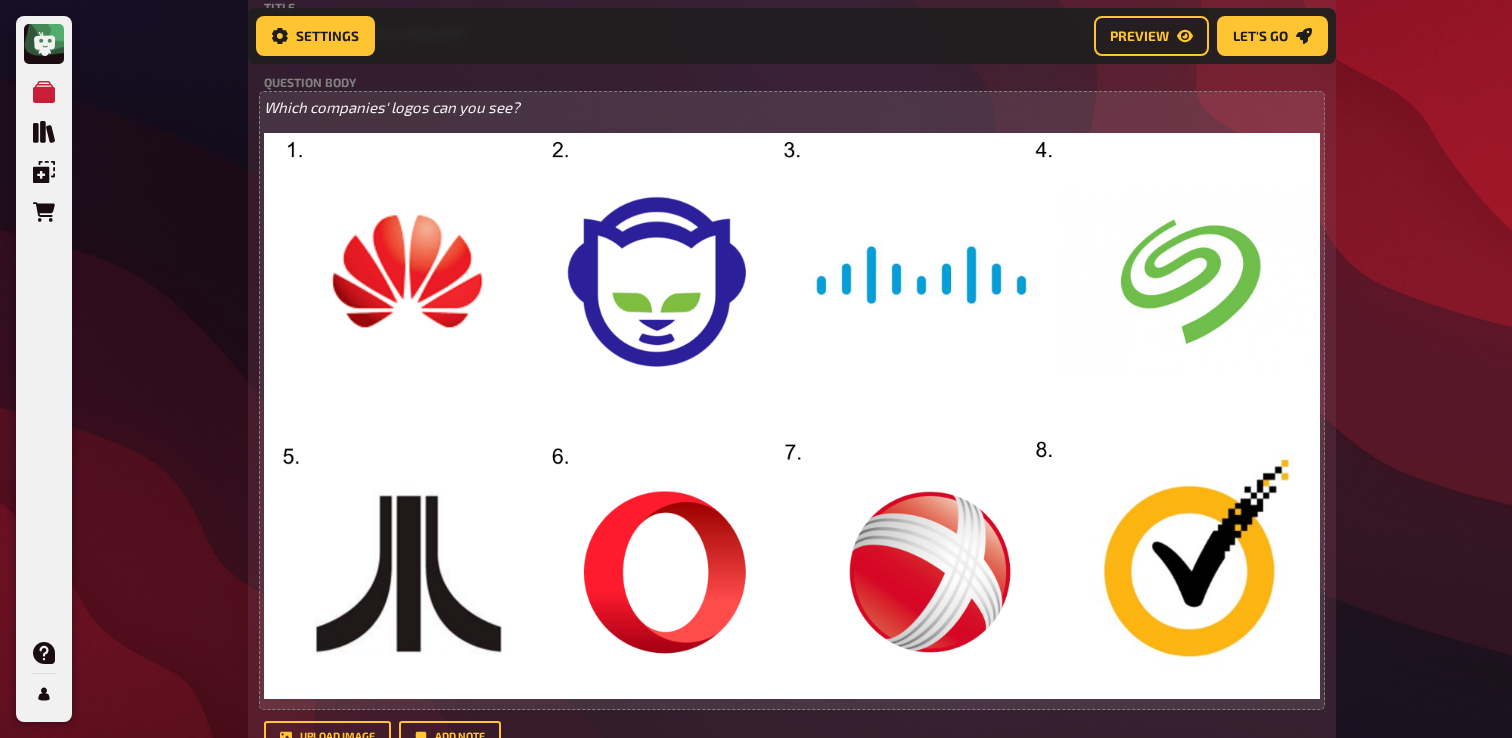 scroll, scrollTop: 655, scrollLeft: 0, axis: vertical 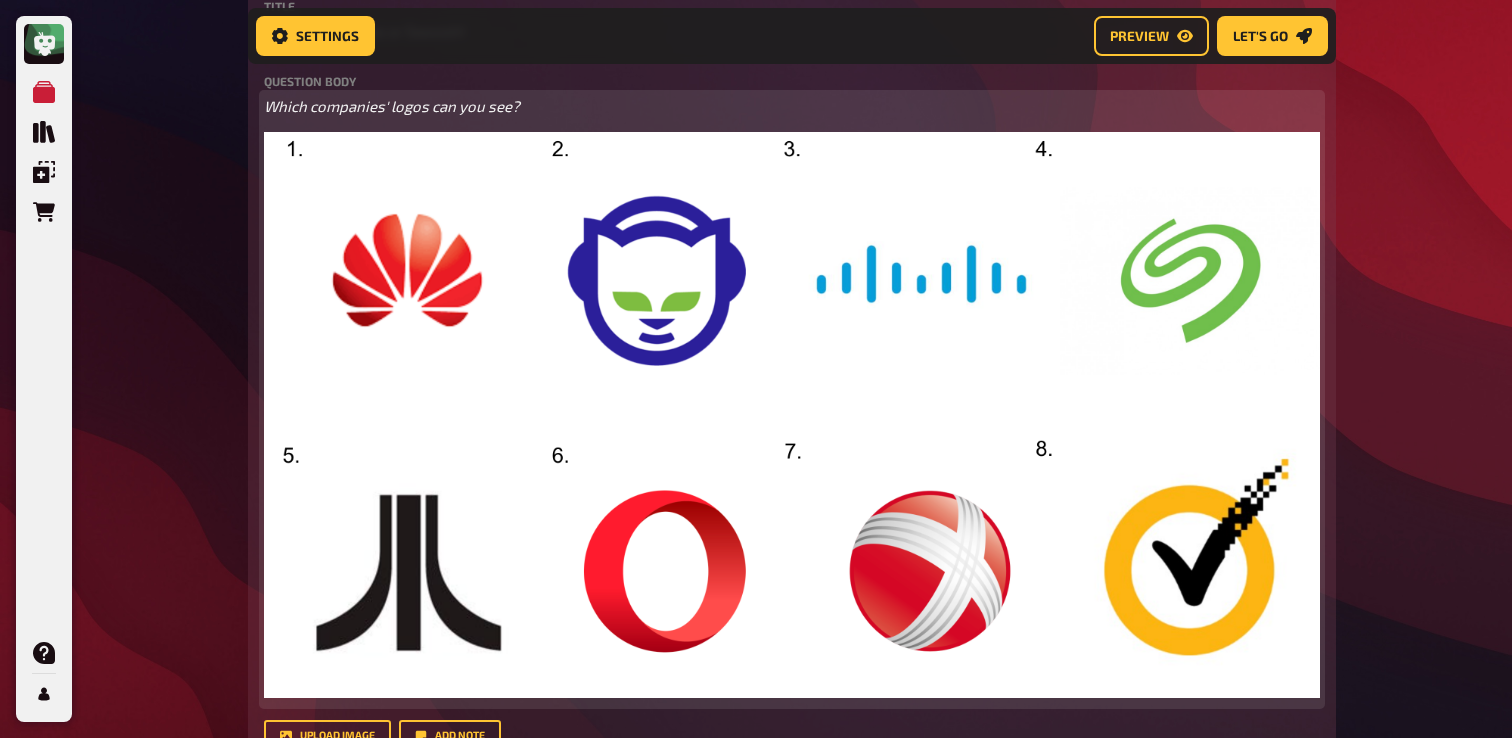 click at bounding box center [792, 415] 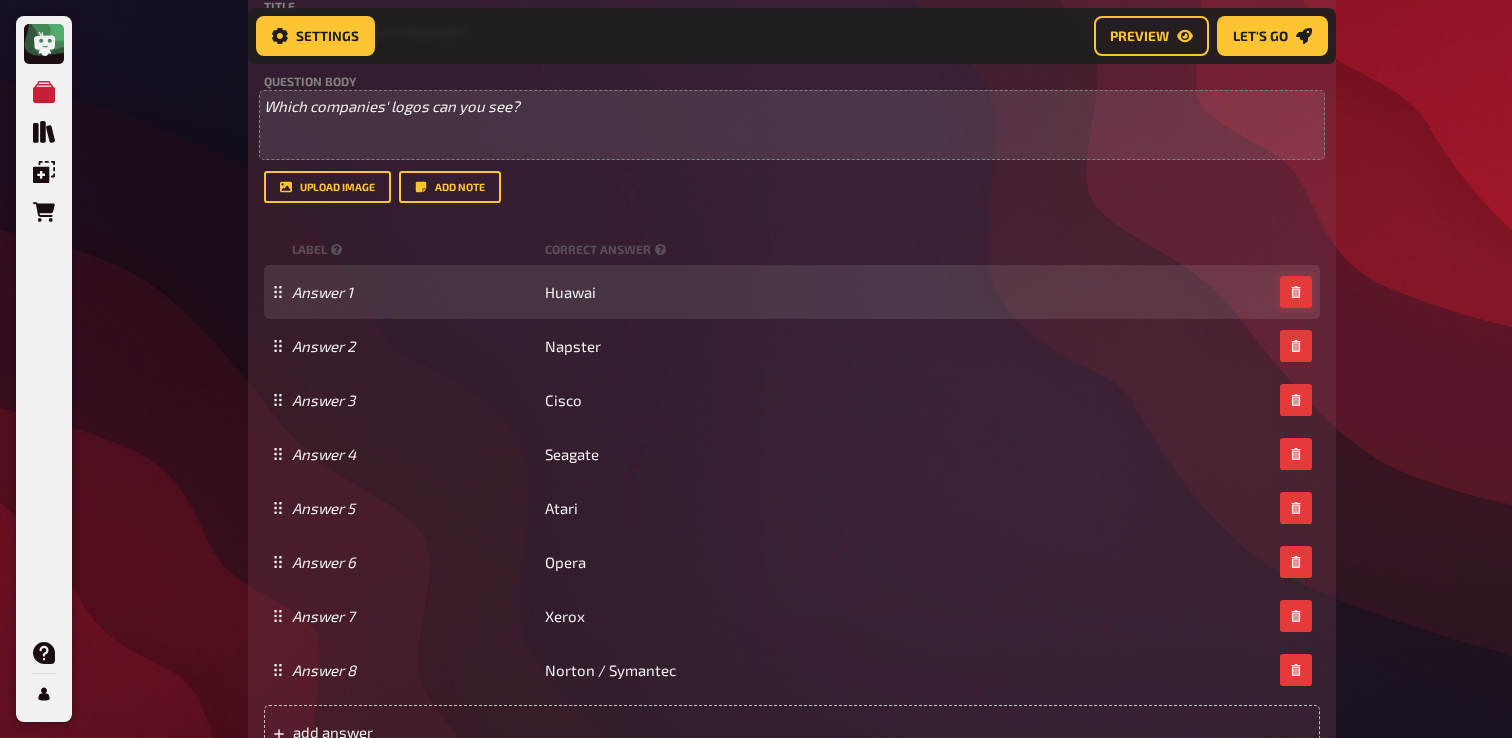 click at bounding box center [1296, 292] 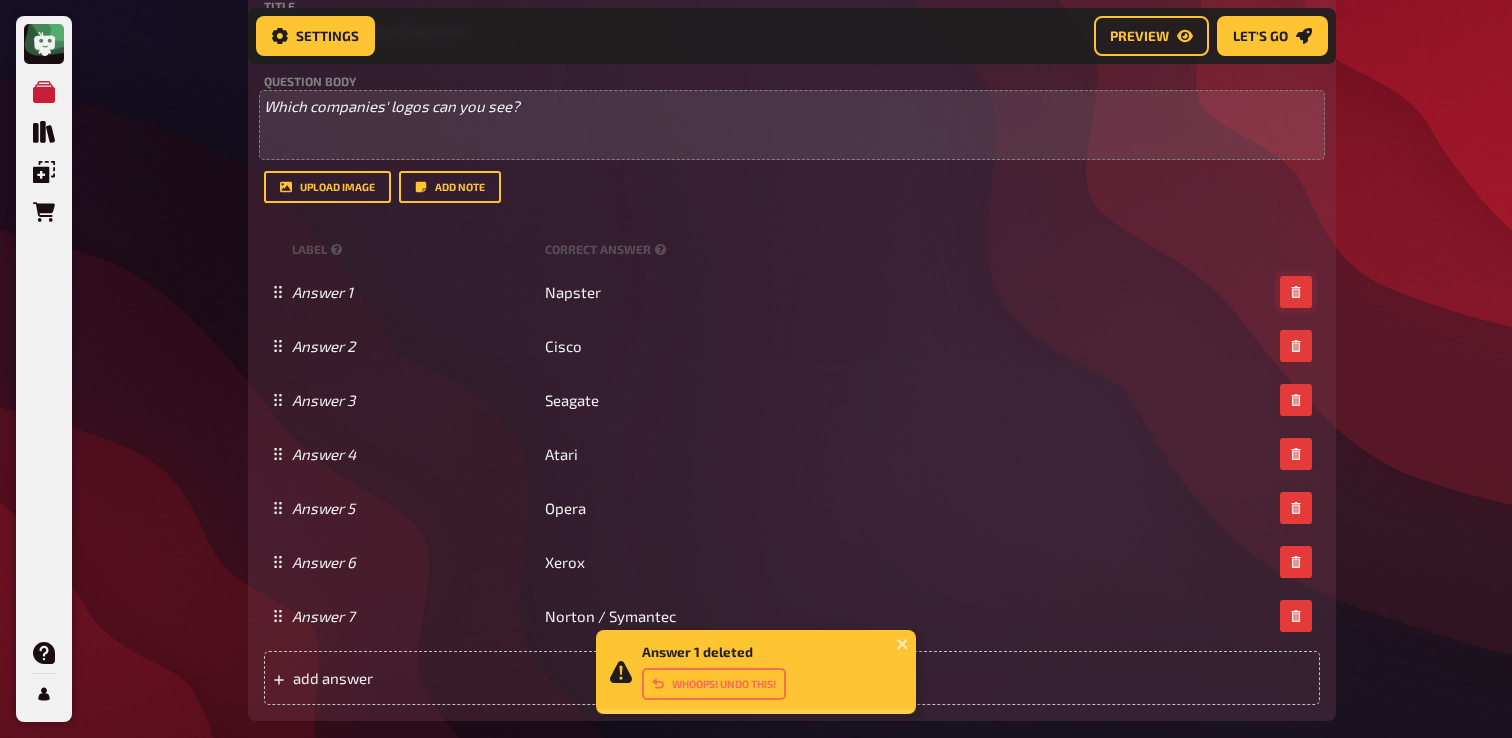 click at bounding box center (1296, 292) 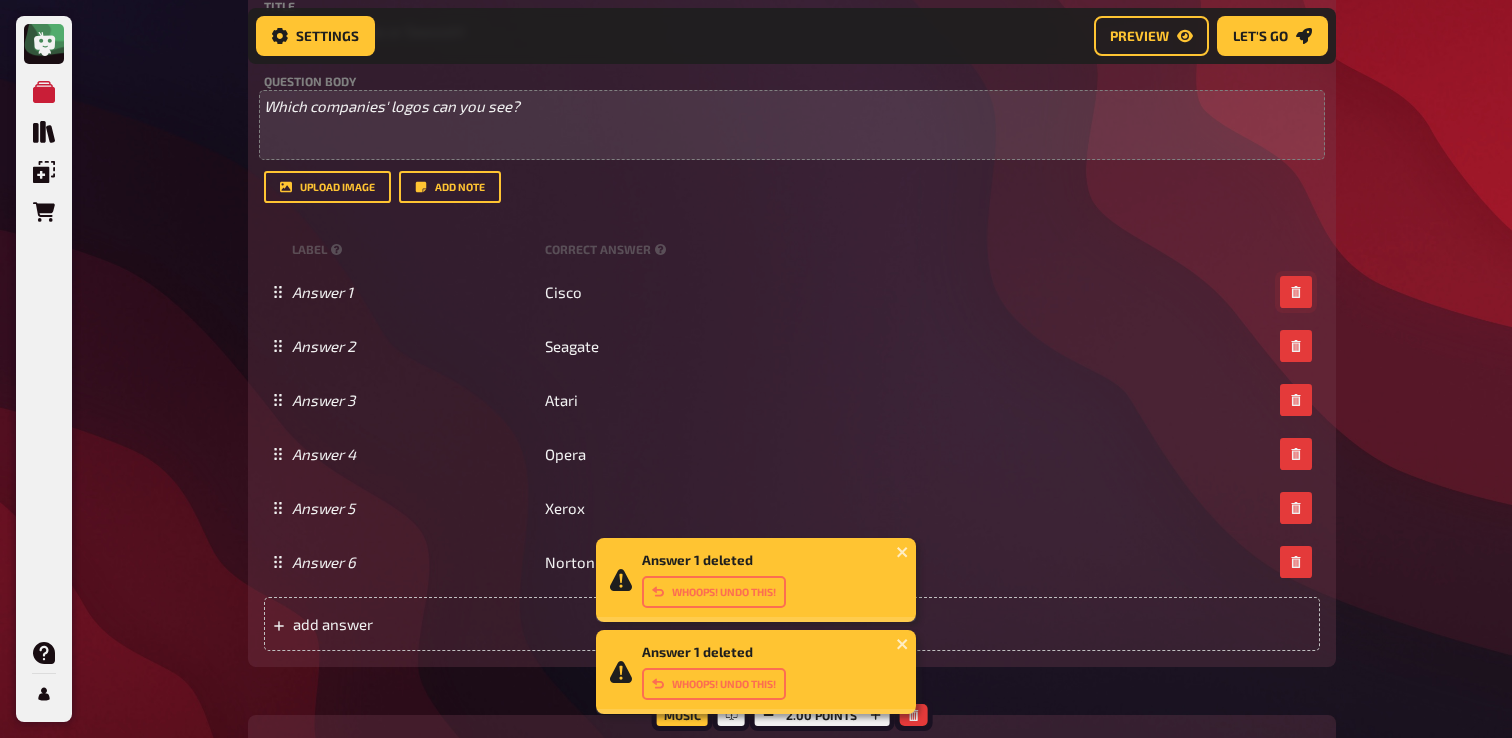 click at bounding box center [1296, 292] 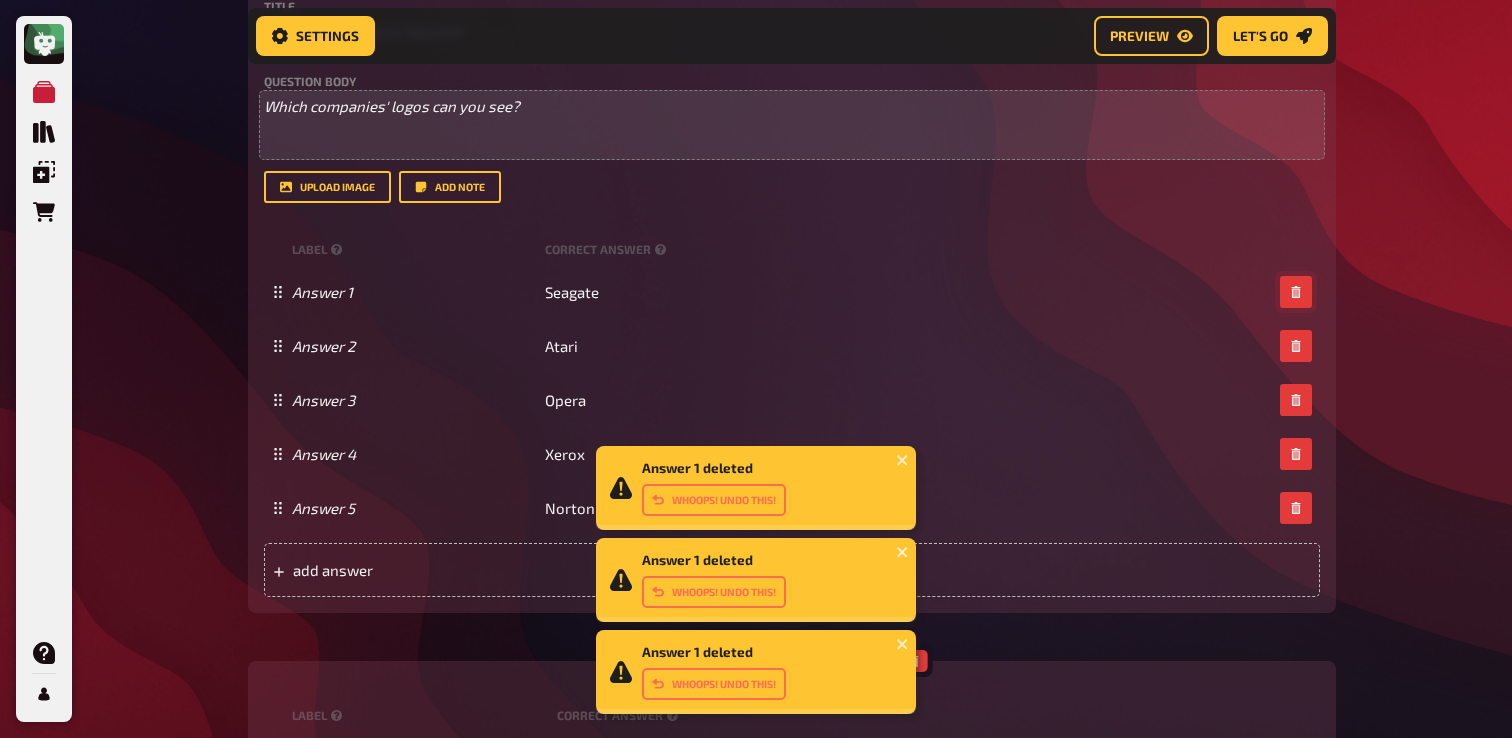 click at bounding box center [1296, 292] 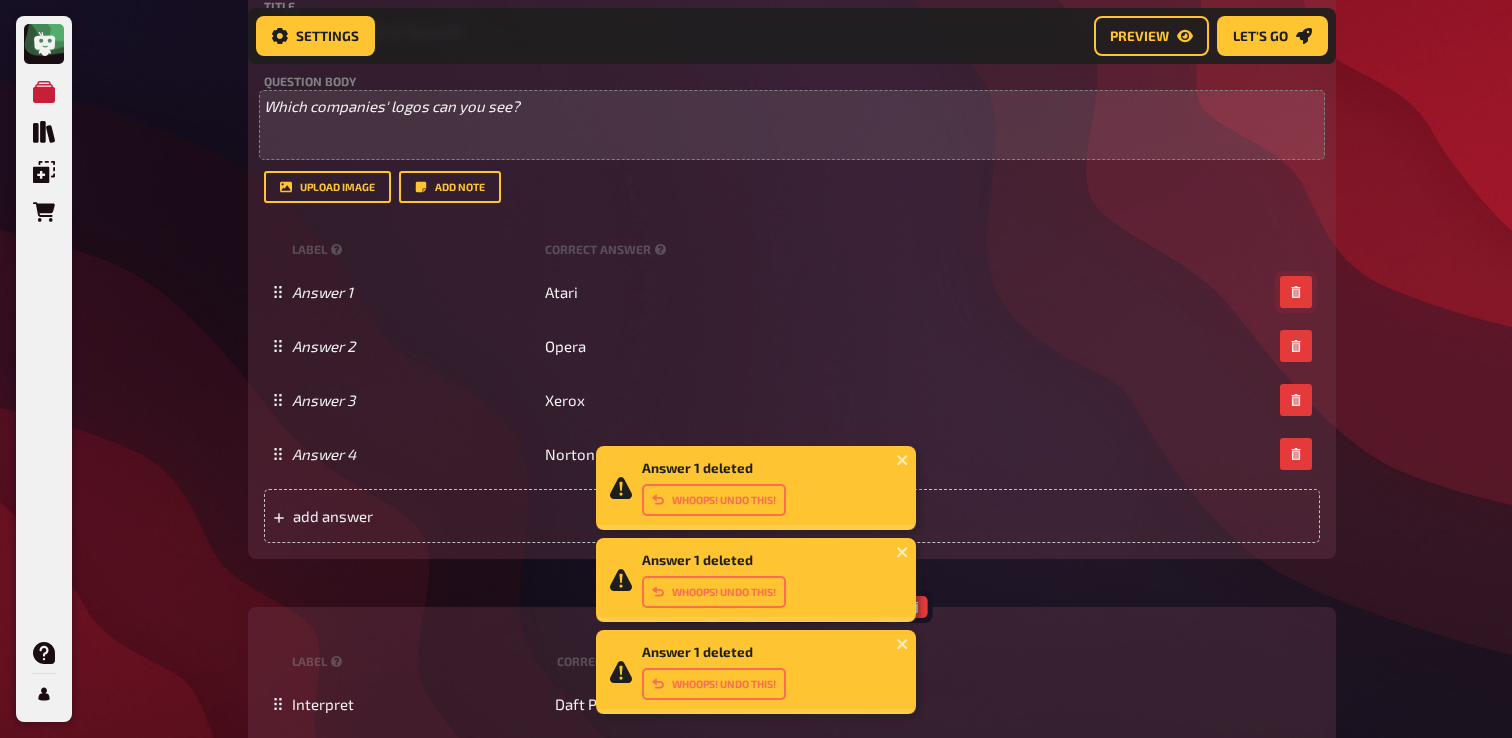 click at bounding box center [1296, 292] 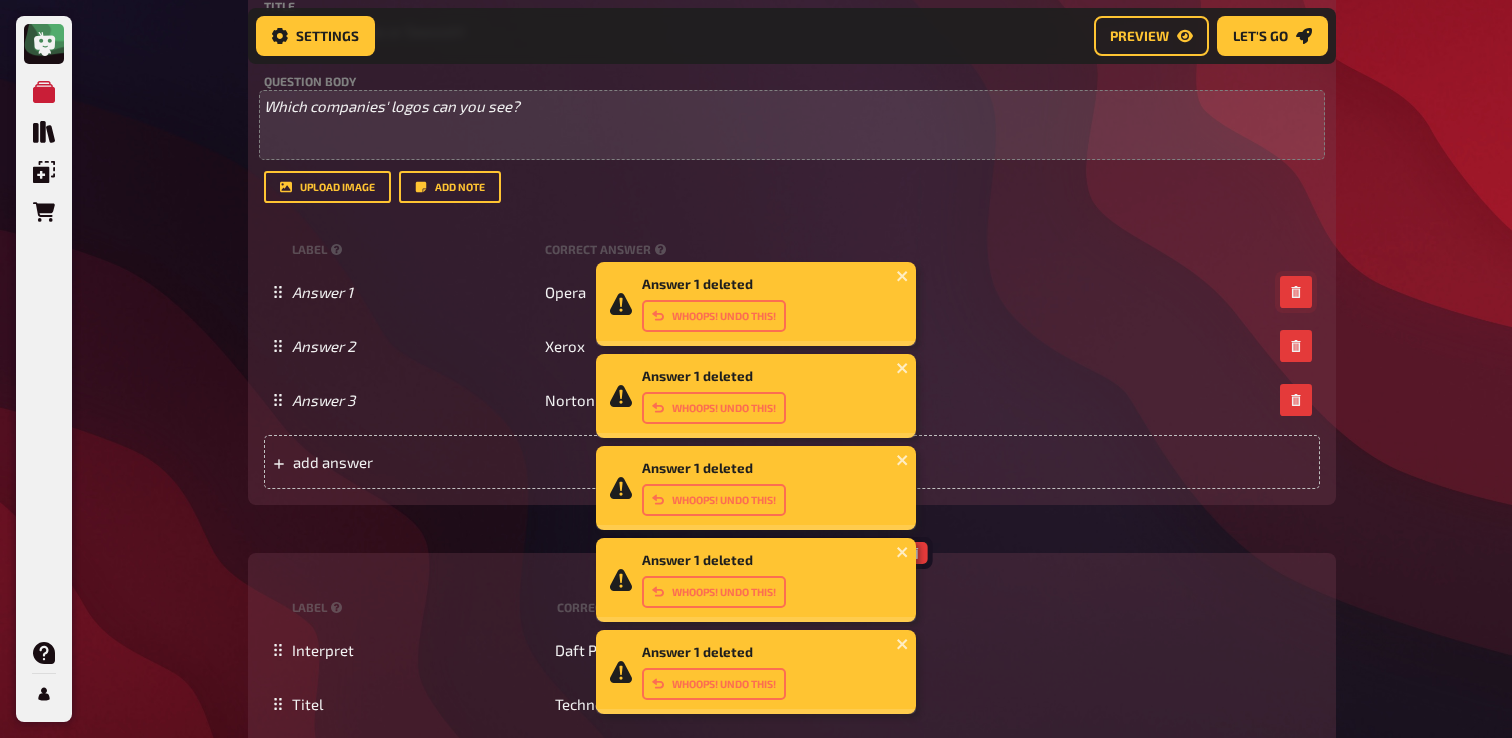 click at bounding box center (1296, 292) 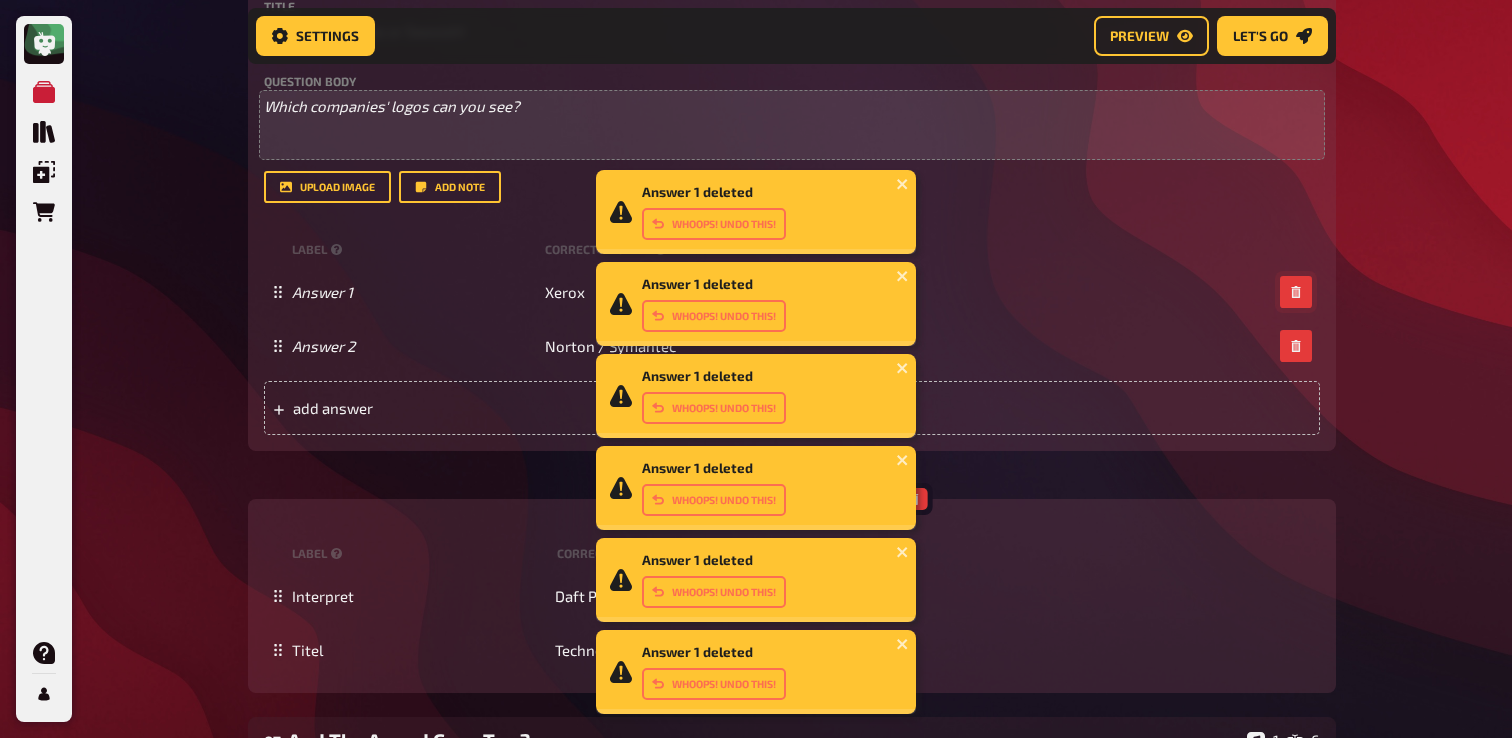 click at bounding box center (1296, 292) 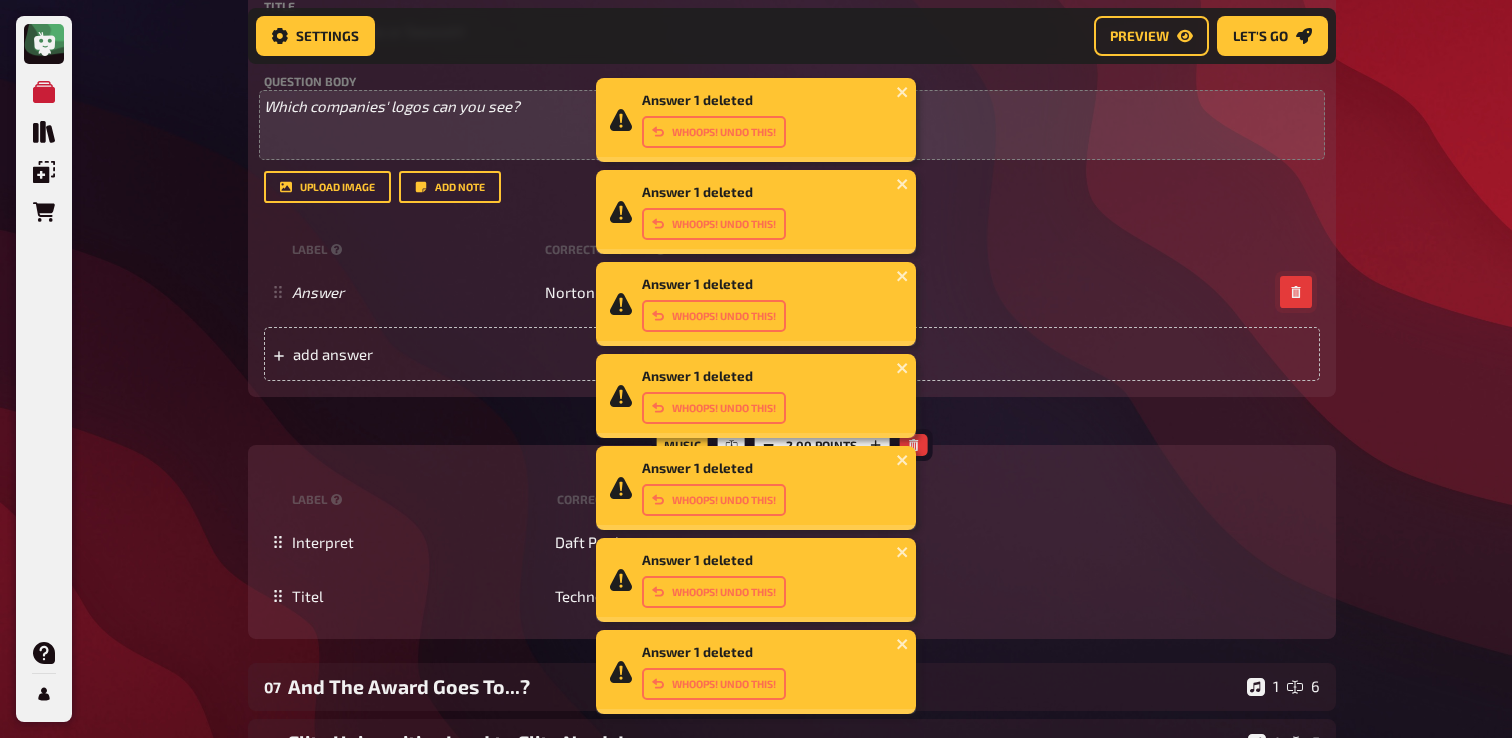 click at bounding box center (1296, 292) 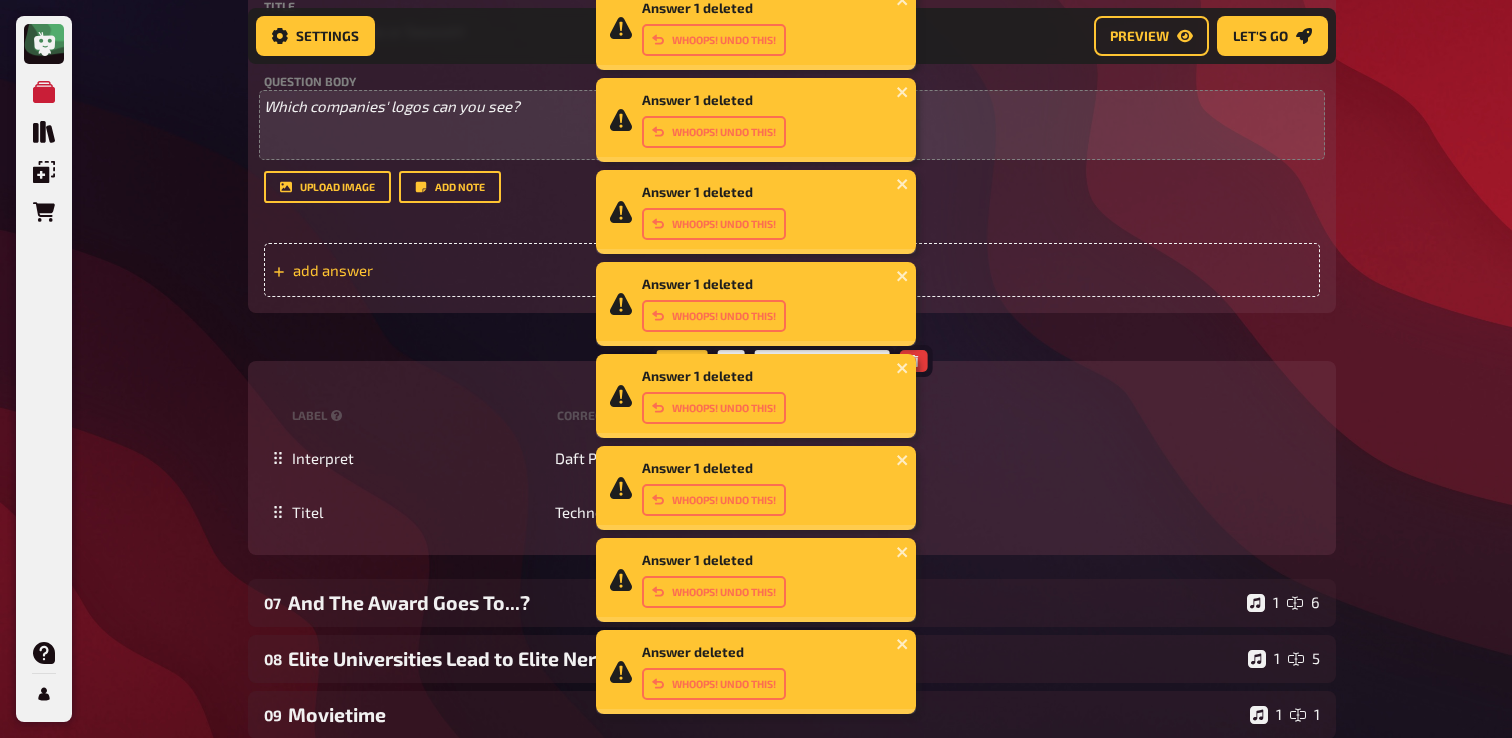 click on "add answer" at bounding box center [792, 270] 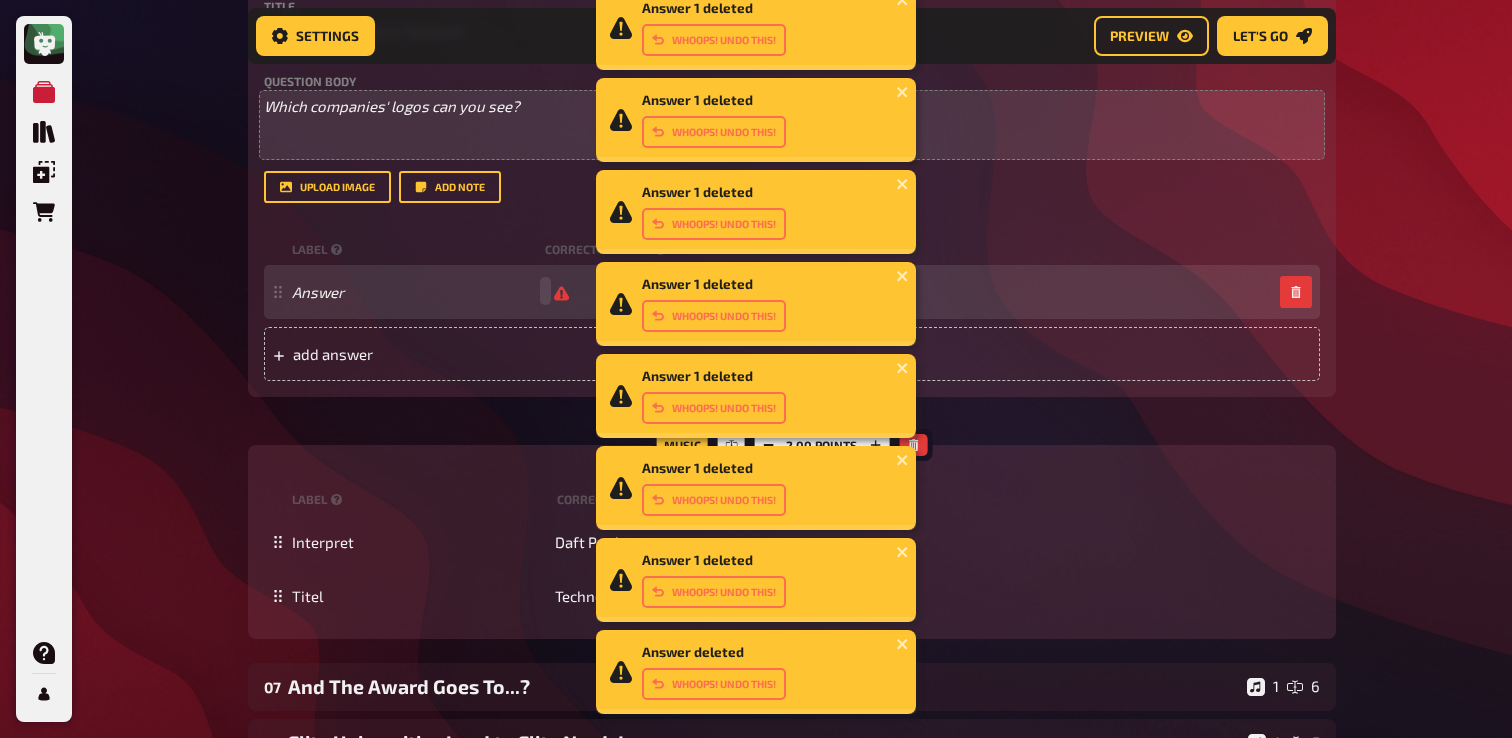 type 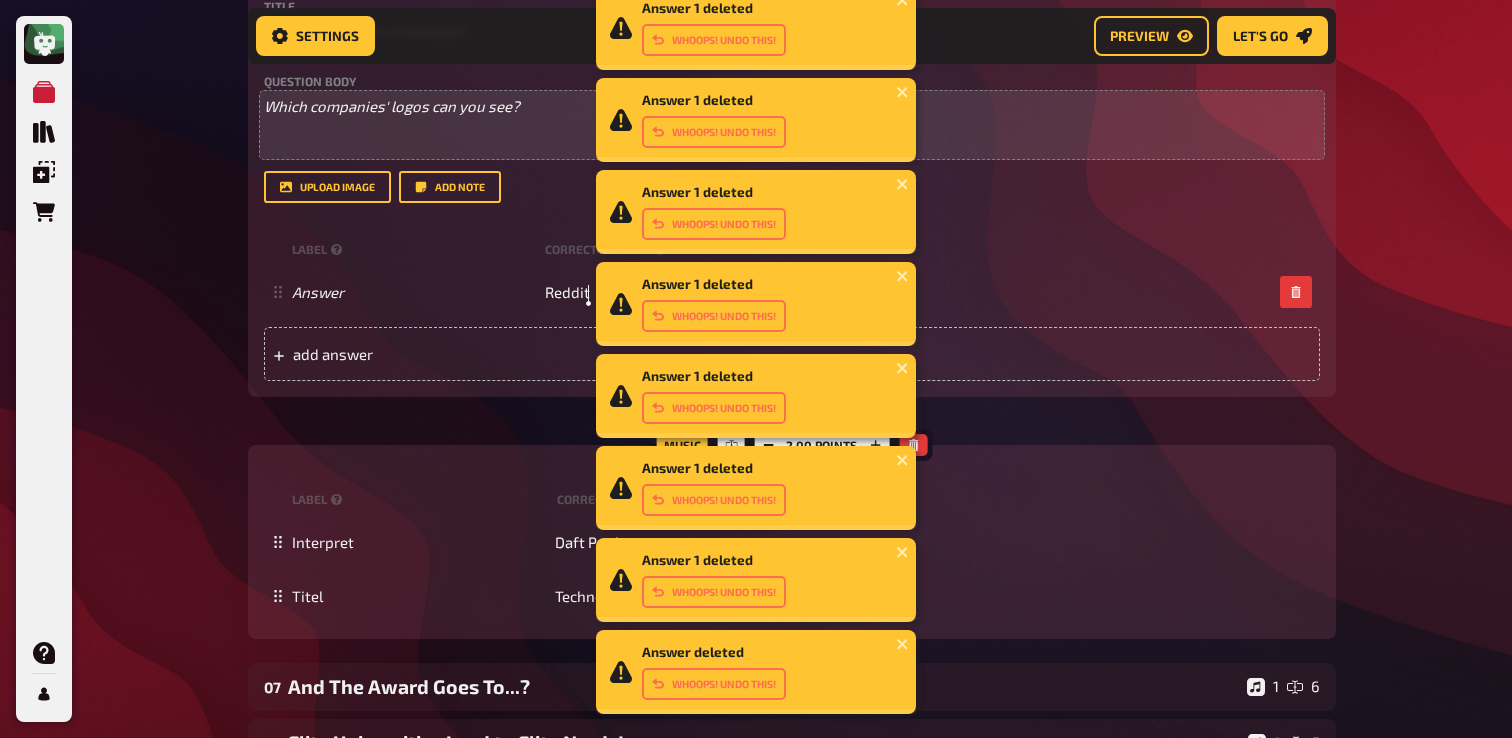 click on "Answer 1 deleted   Whoops! Undo this! Answer 1 deleted   Whoops! Undo this! Answer 1 deleted   Whoops! Undo this! Answer 1 deleted   Whoops! Undo this! Answer 1 deleted   Whoops! Undo this! Answer 1 deleted   Whoops! Undo this! Answer 1 deleted   Whoops! Undo this! Answer deleted   Whoops! Undo this! My Quizzes Quiz Library Overlays Orders Help Profile Home My Quizzes Nerds and Geeks [Remastered]✅​🇬🇧​ Setup Setup Edit Content Quiz Lobby Hosting undefined Evaluation Leaderboard Settings Preview Let's go Let's go Nerds and Geeks [Remastered]✅​🇬🇧​ 01 Movieposter   1 6 02 Same procedure as every year, [PERSON_NAME]!   1 1 03 The Logical [Should we keep?]   1 1 04 Anagrams   1 3 05 Special Round   1 1 06 No Golden Arches or Swoosh!   1 1 Trivia 1.00 points Title No Golden Arches or Swoosh! Question body Which companies' logos can you see?  ﻿ Drop here to upload upload image   Add note label correct answer Answer Reddit add answer Music 2.00 points label correct answer Interpret Daft Punk Titel 07" at bounding box center (756, 391) 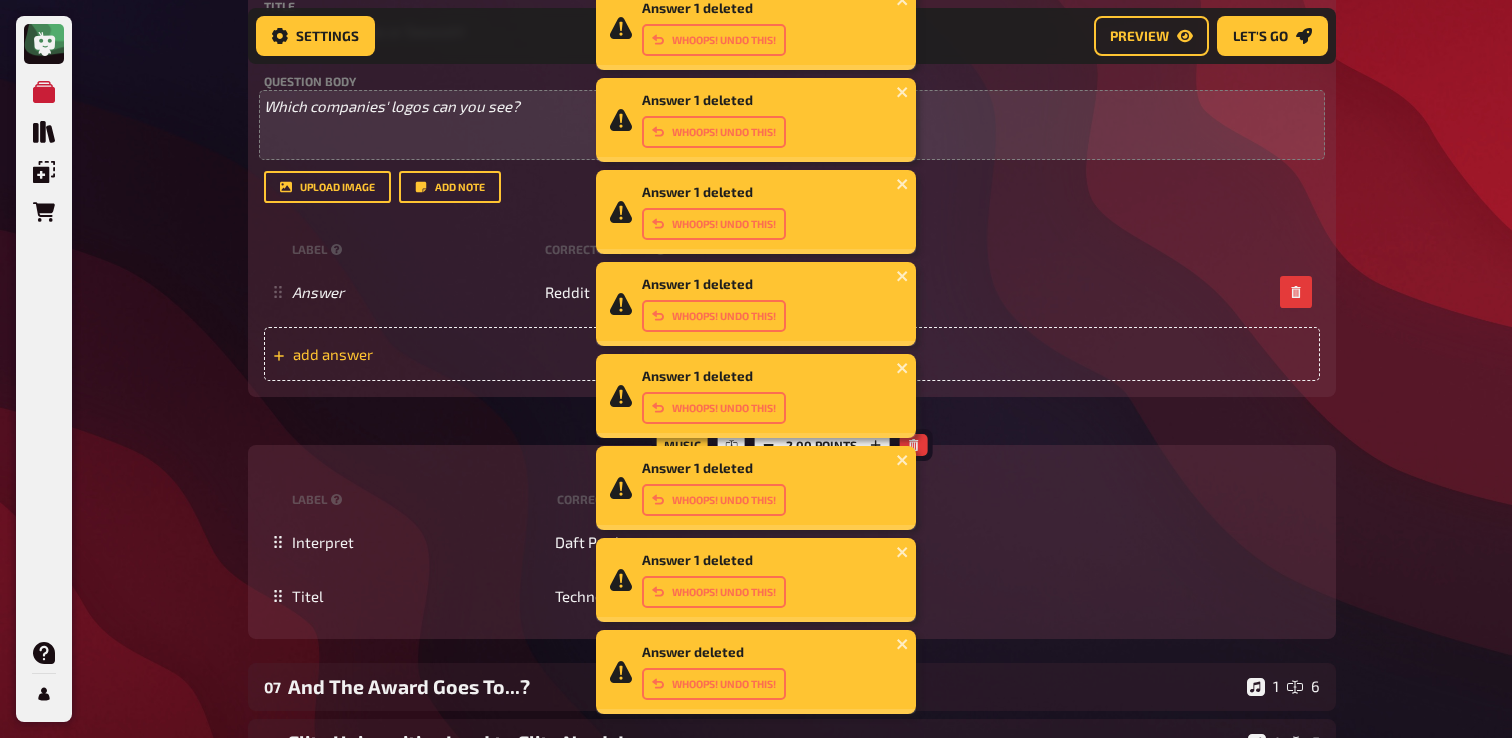 click on "add answer" at bounding box center [448, 354] 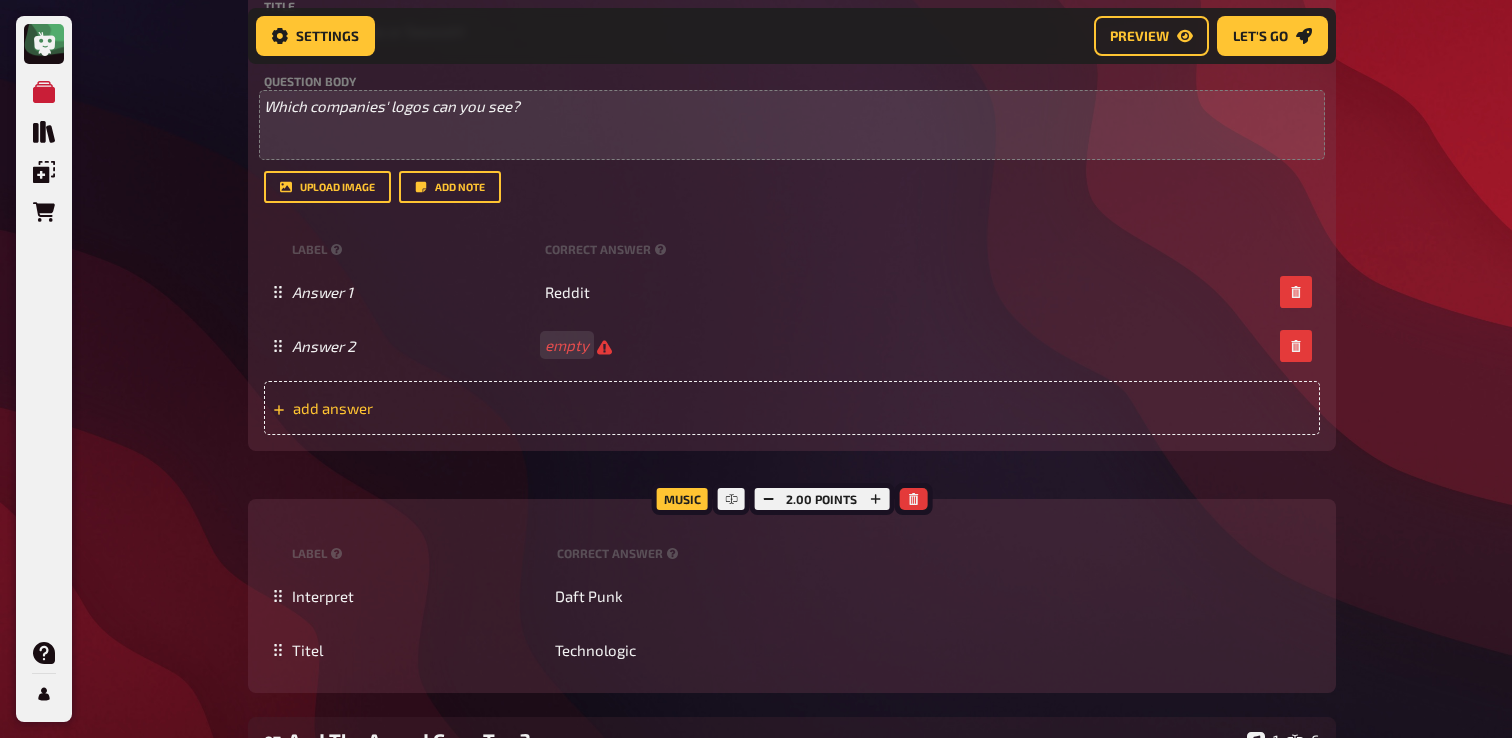 click on "add answer" at bounding box center (448, 408) 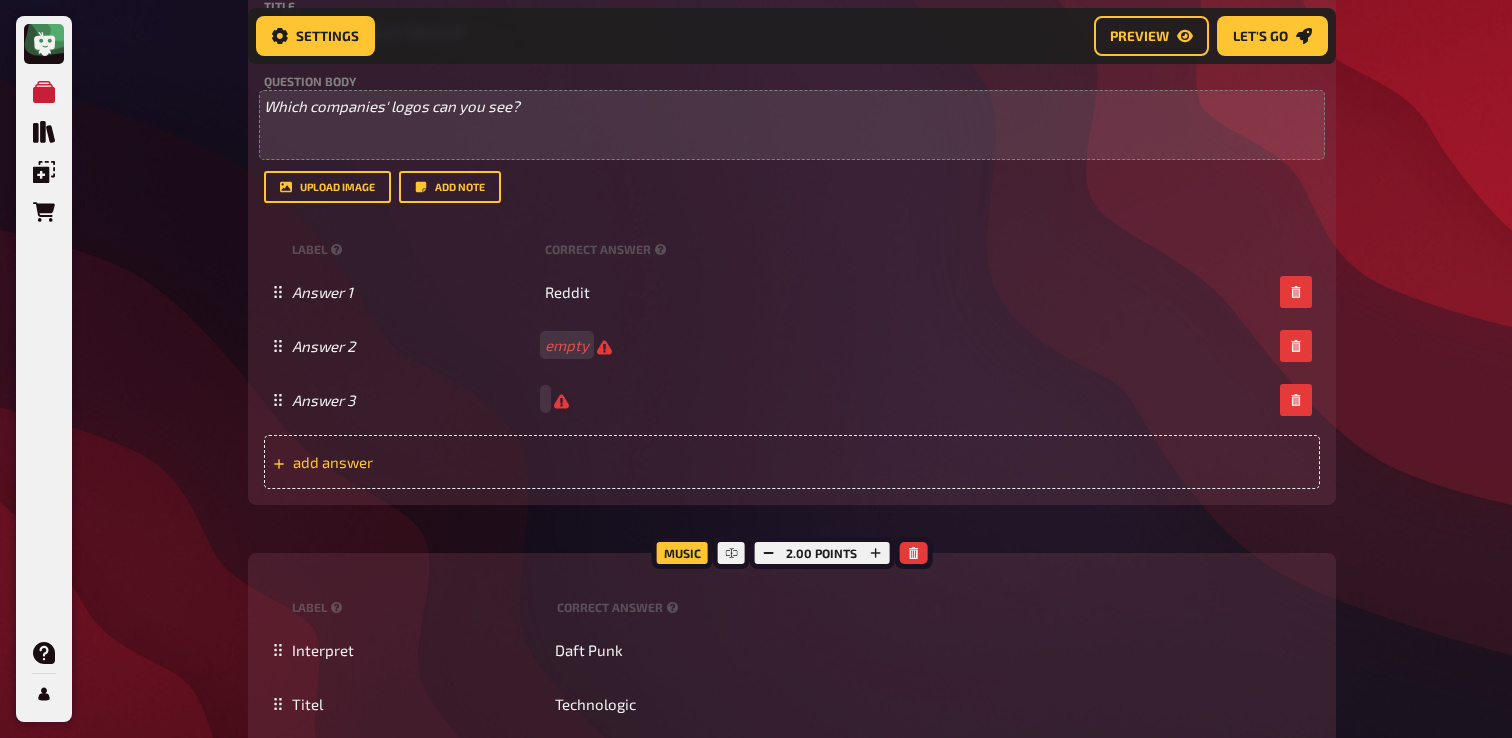 type 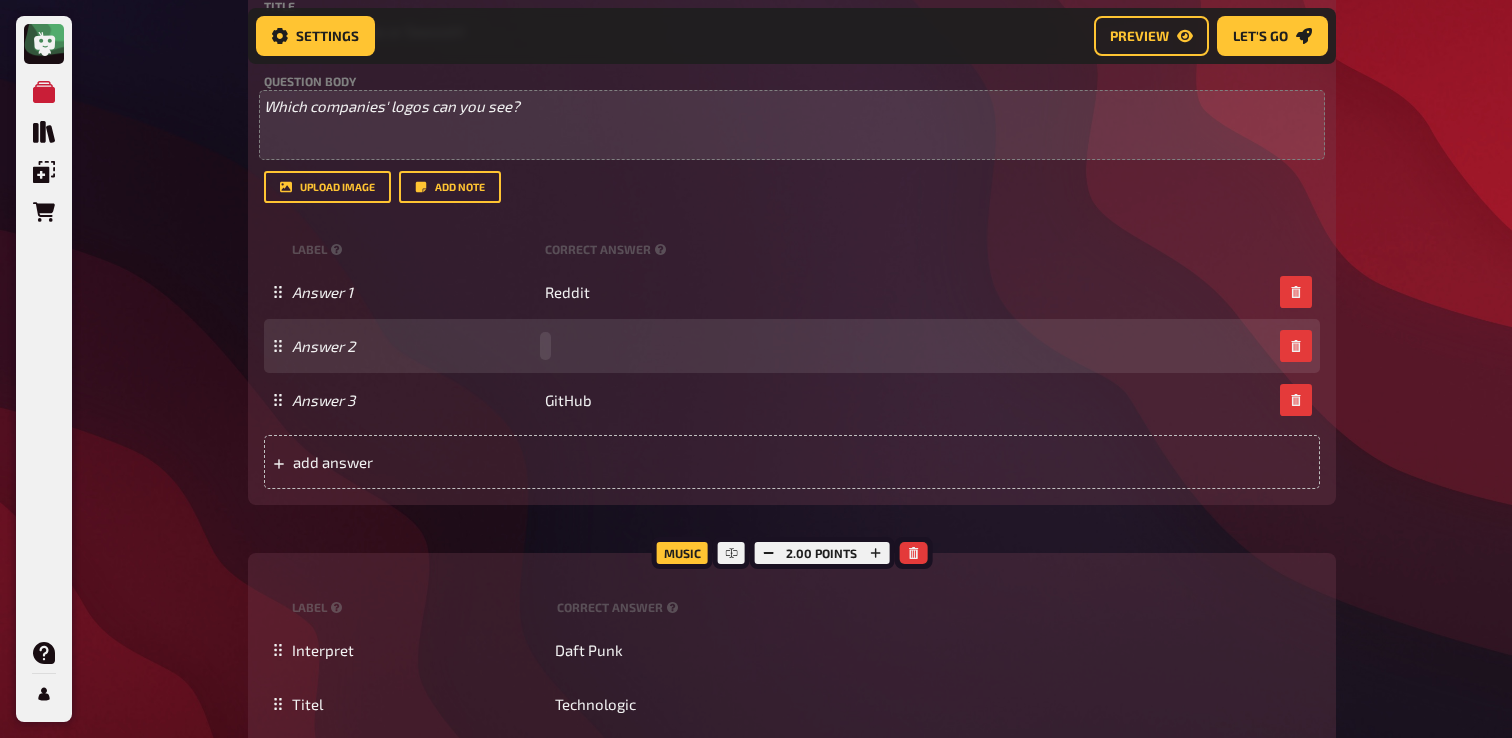 paste 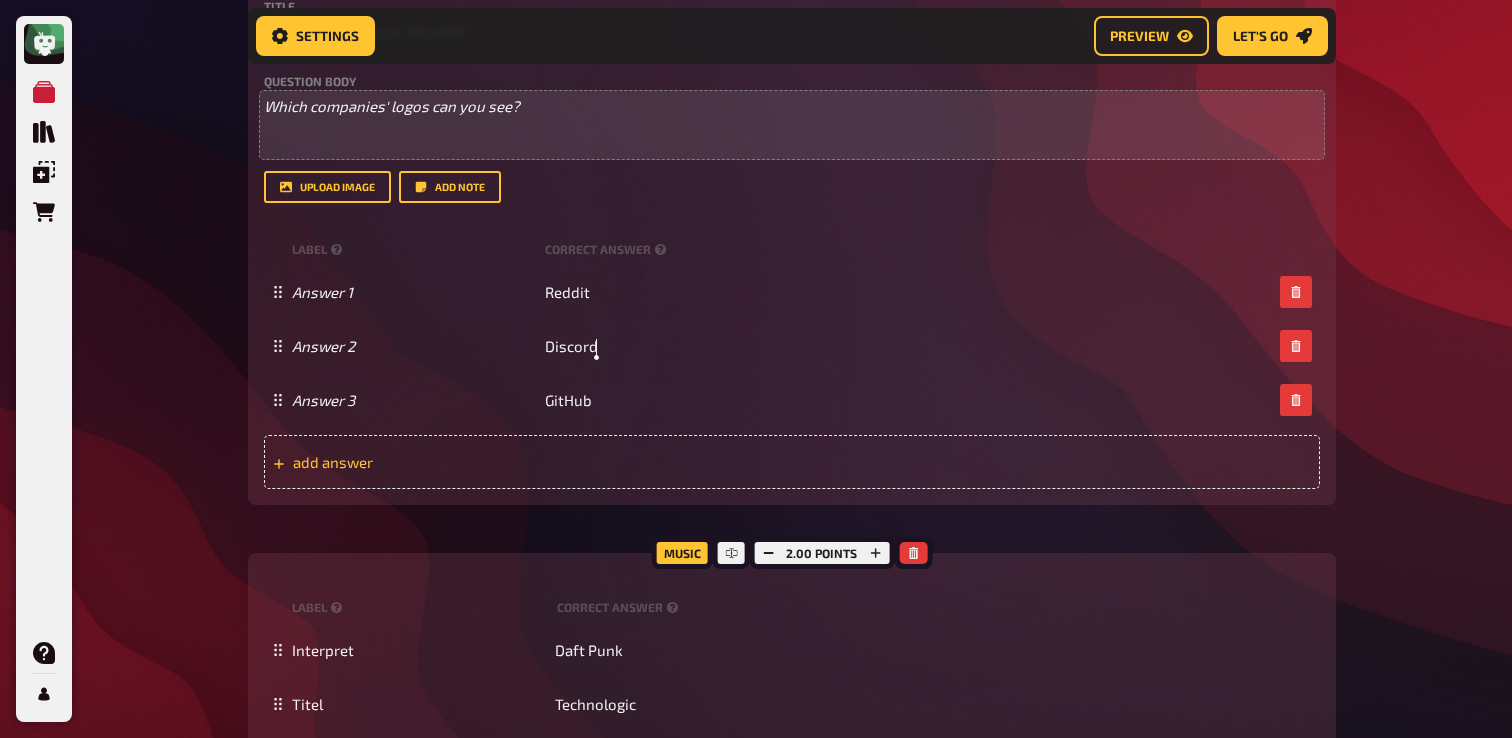 click on "add answer" at bounding box center [448, 462] 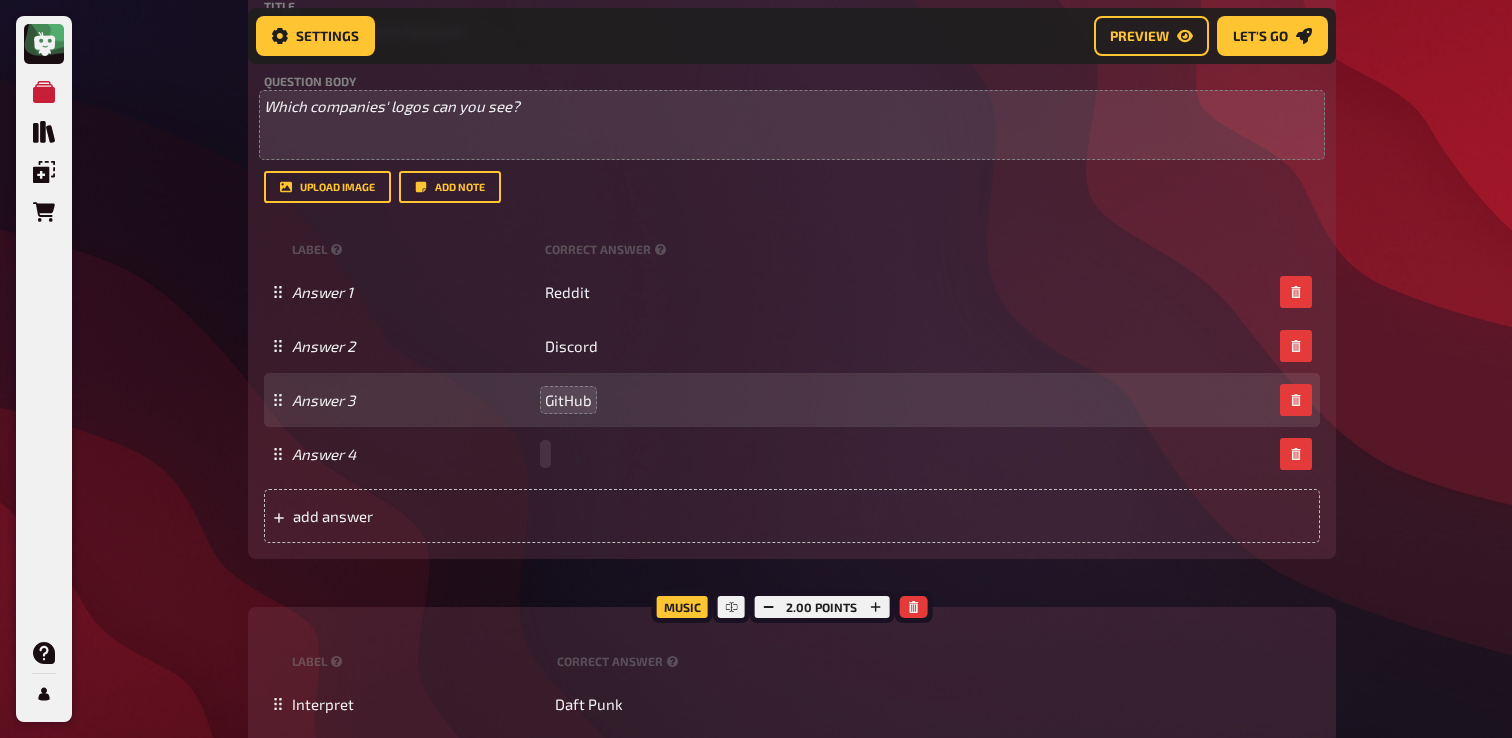 type 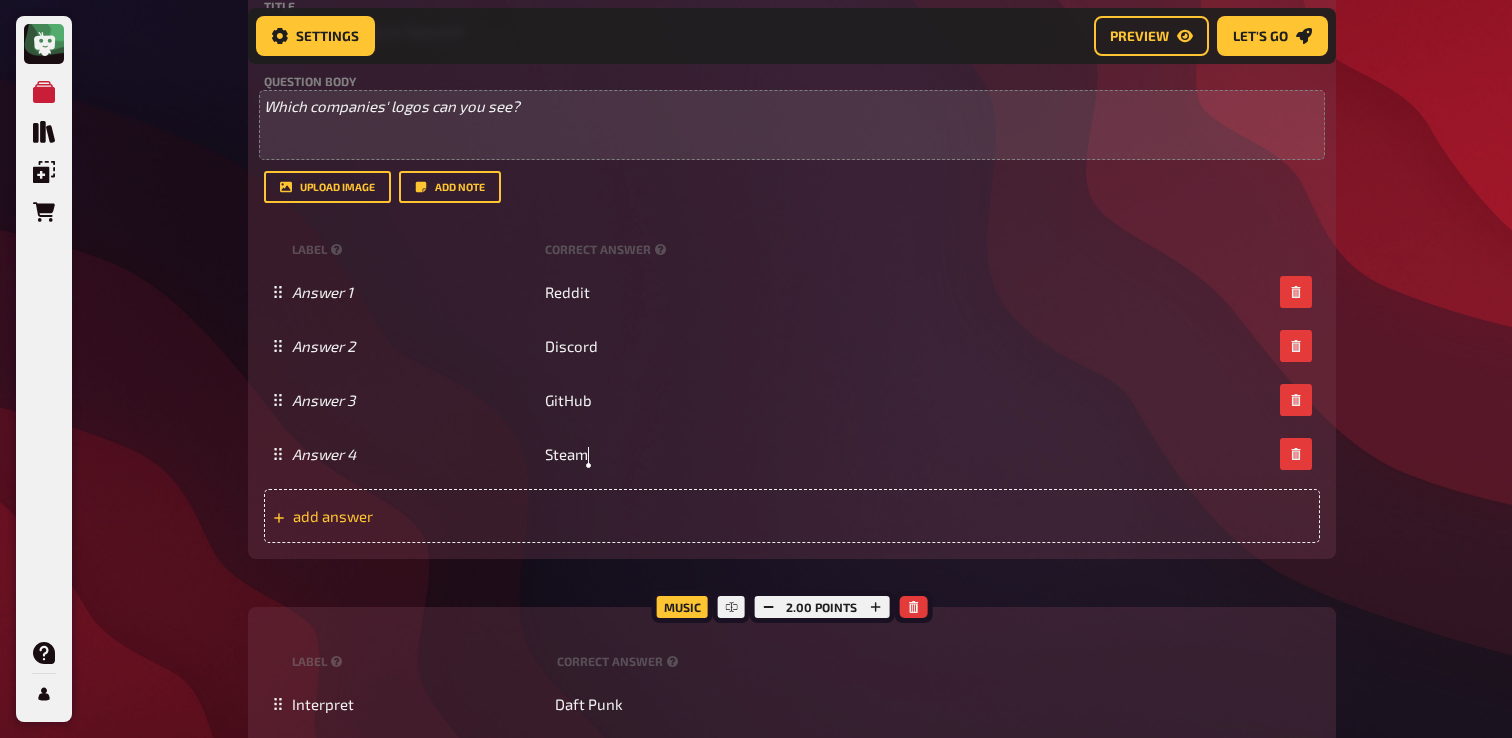 click on "add answer" at bounding box center [792, 516] 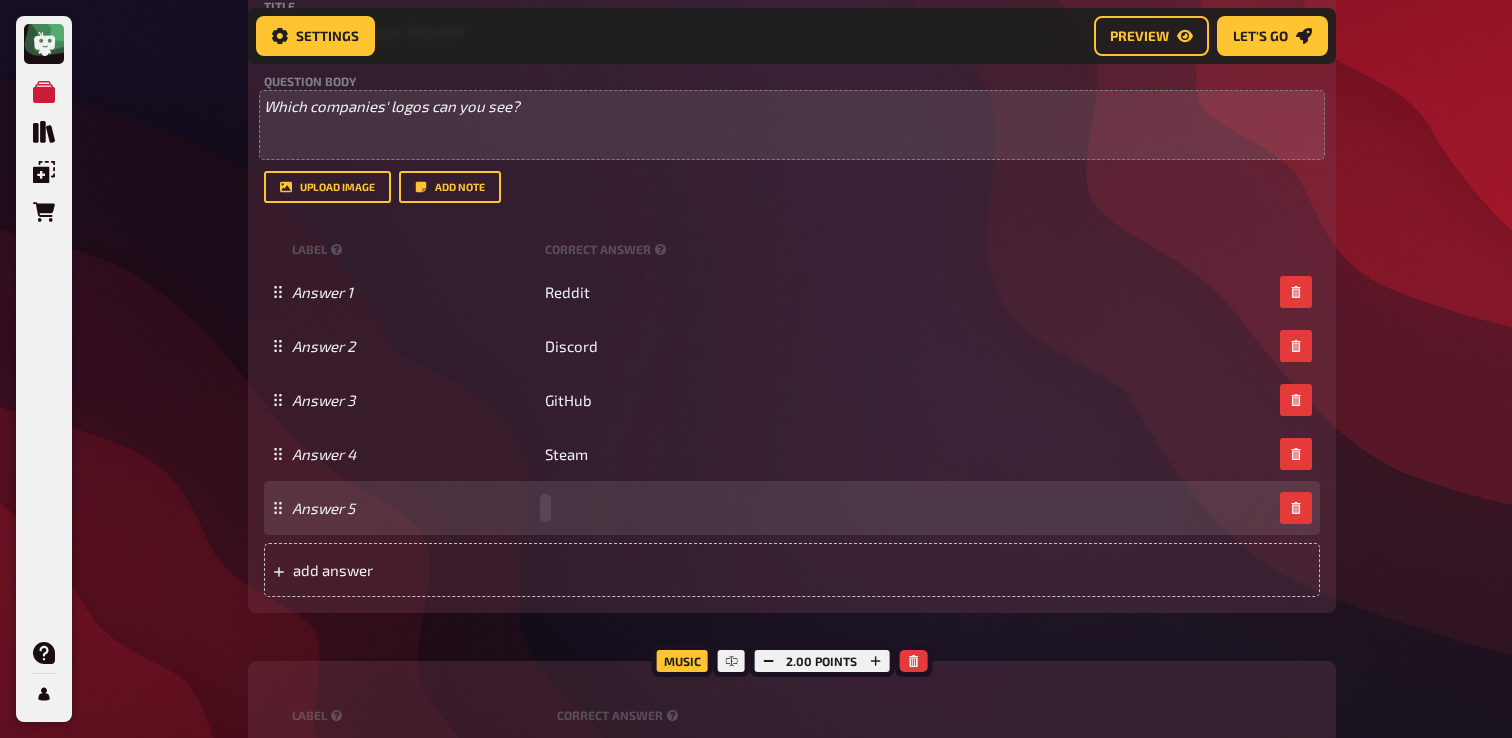 paste 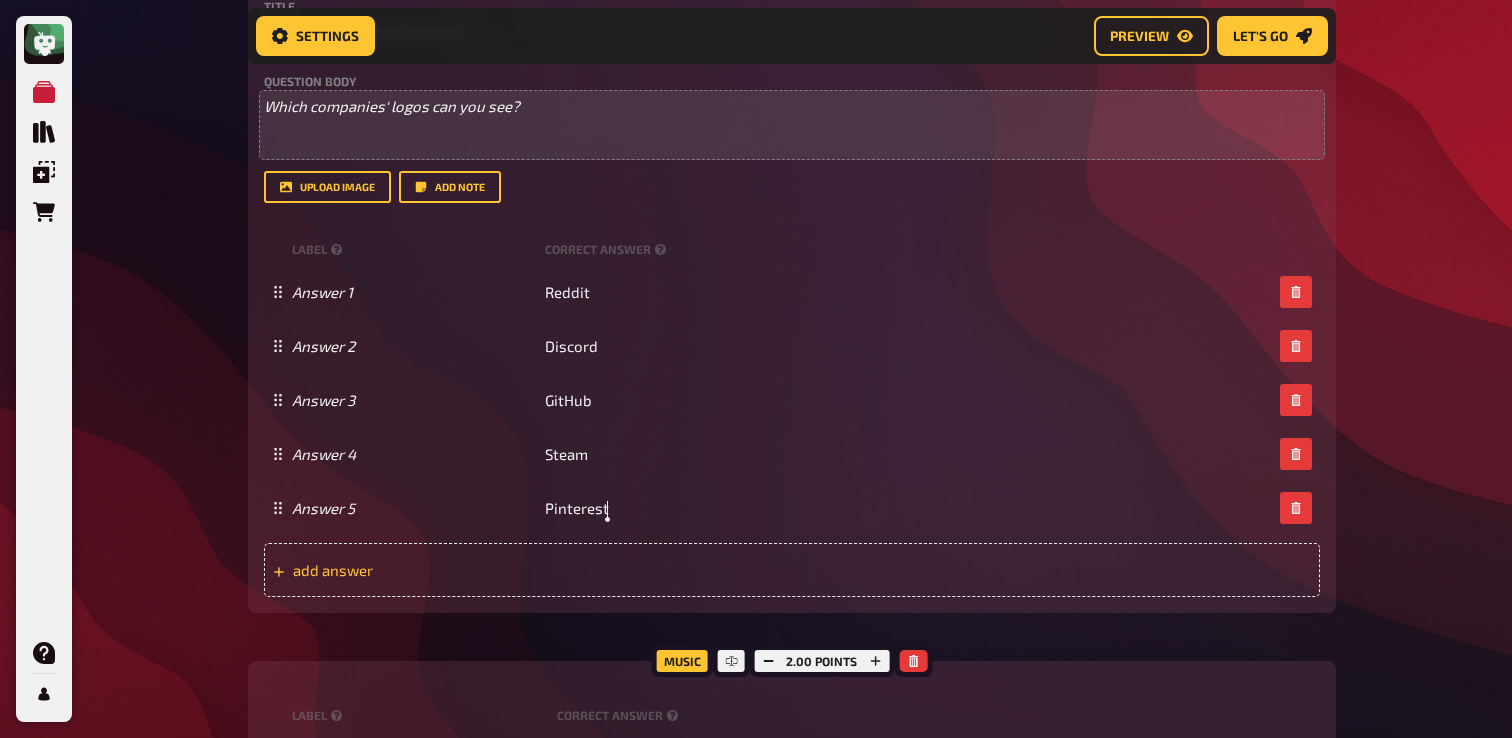 click on "add answer" at bounding box center [792, 570] 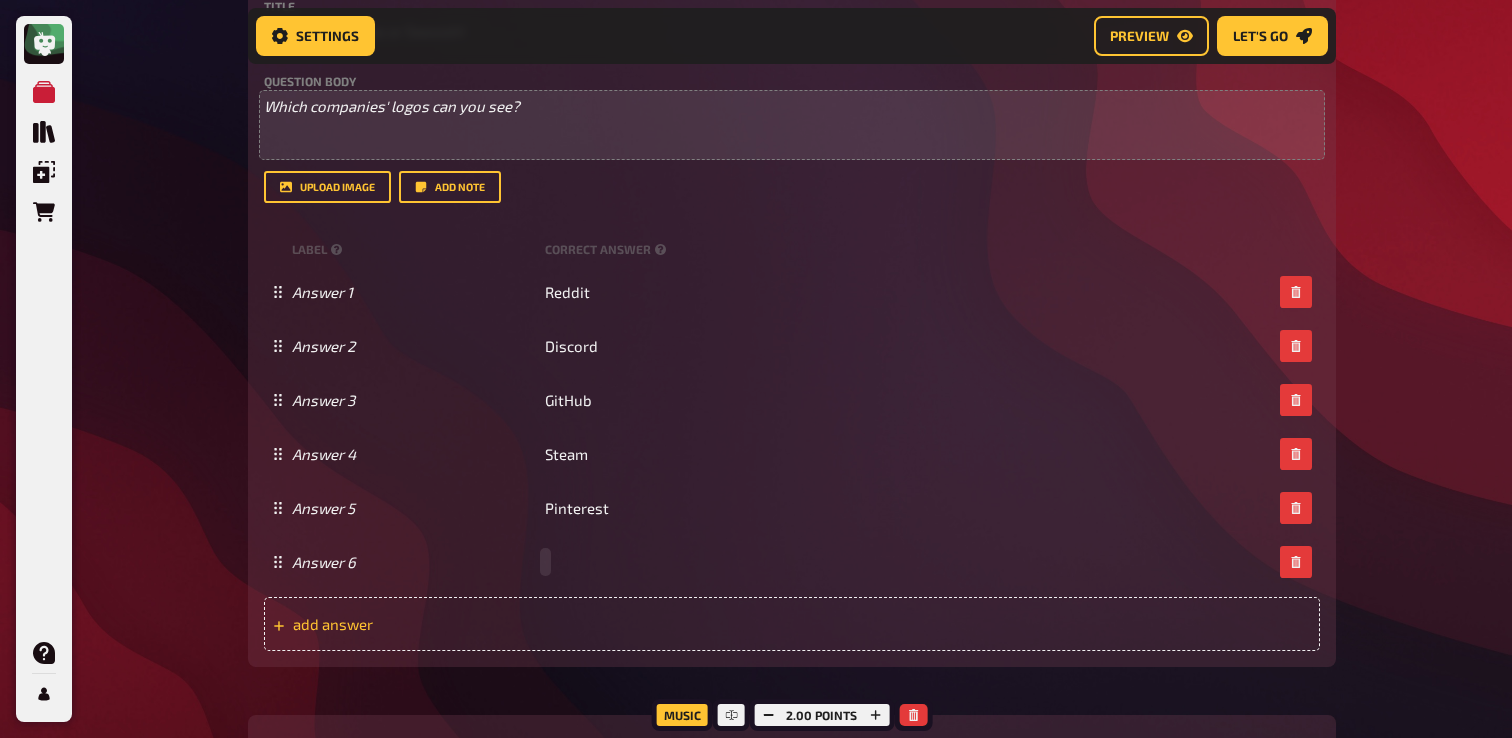 paste 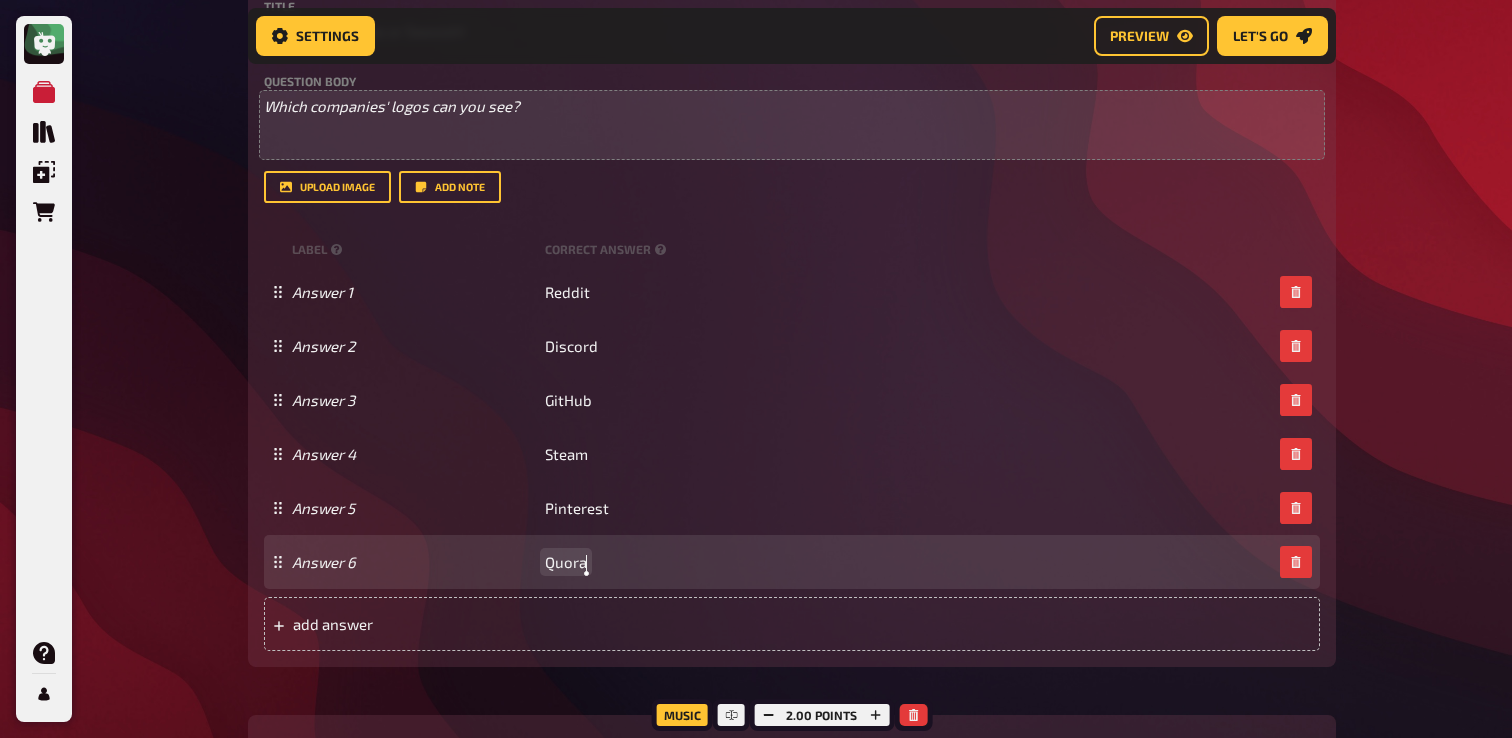 click on "Quora" at bounding box center [566, 562] 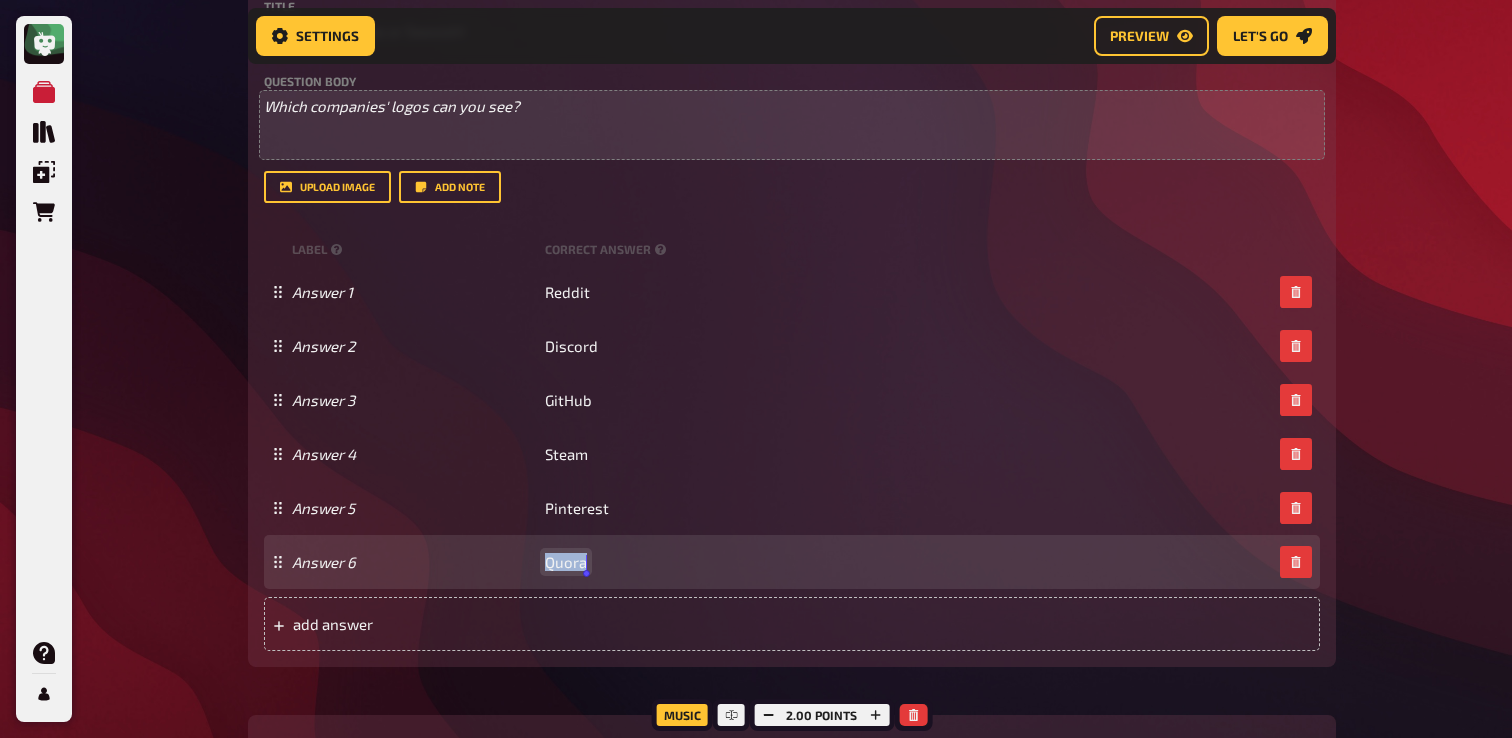 click on "Quora" at bounding box center [566, 562] 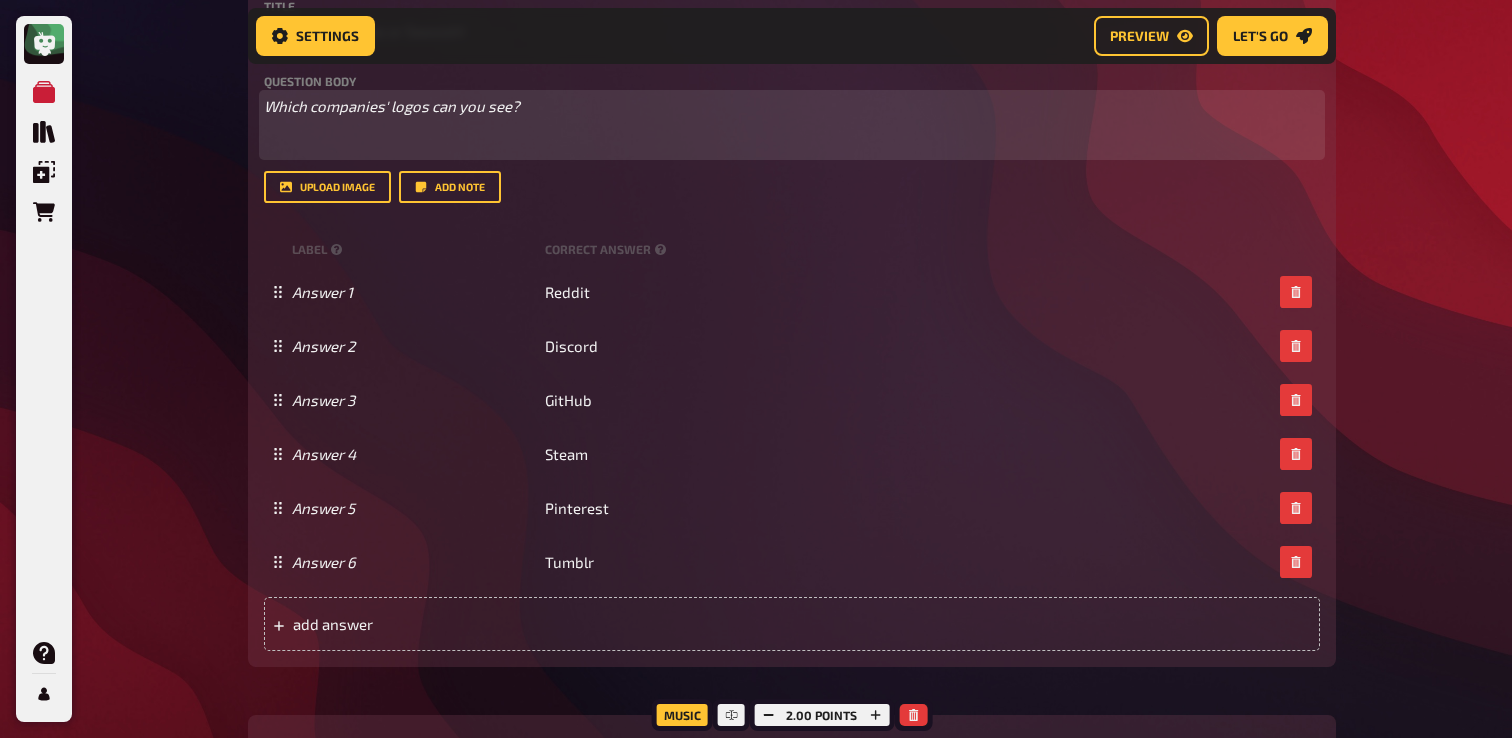 click on "Which companies' logos can you see?" at bounding box center [392, 106] 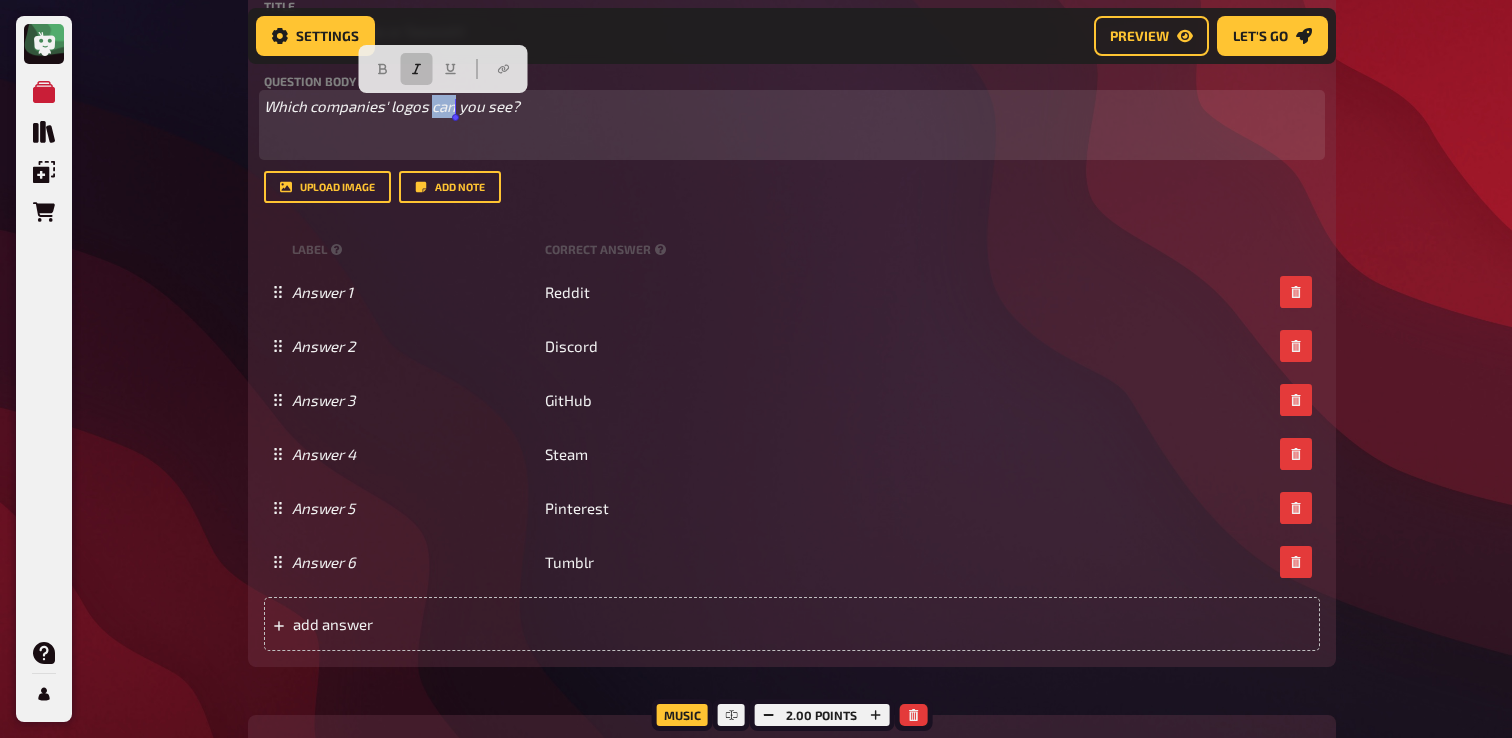 click on "Which companies' logos can you see?" at bounding box center (392, 106) 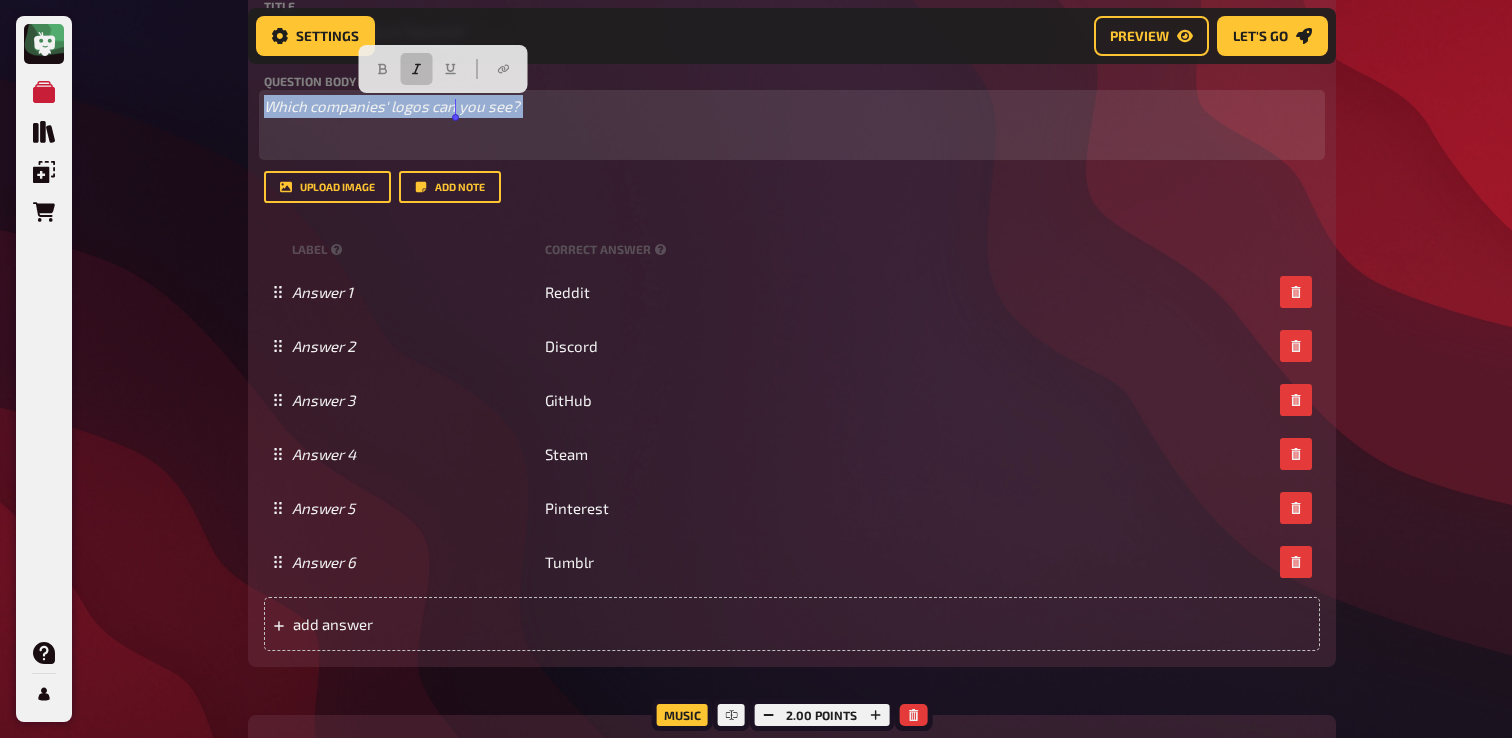 click on "Which companies' logos can you see?" at bounding box center [392, 106] 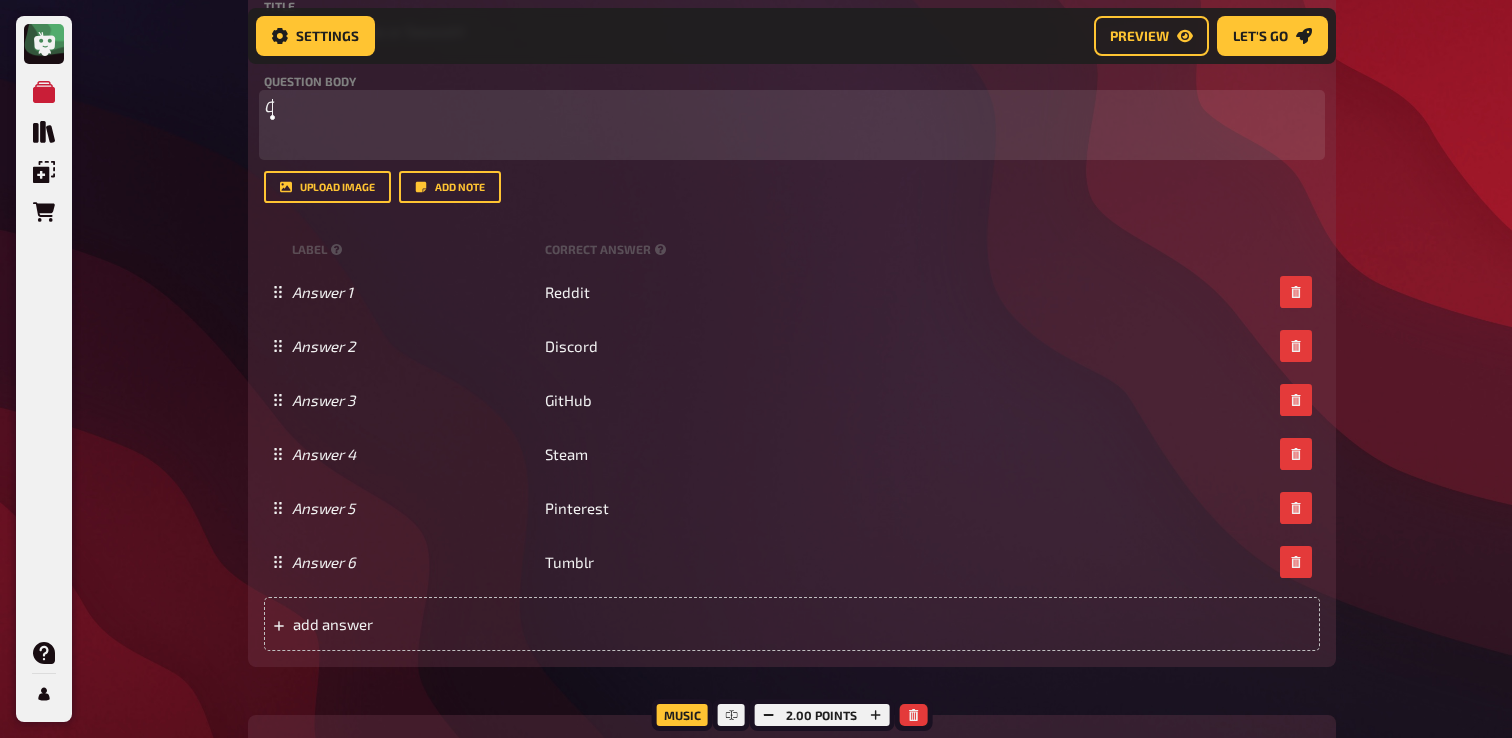type 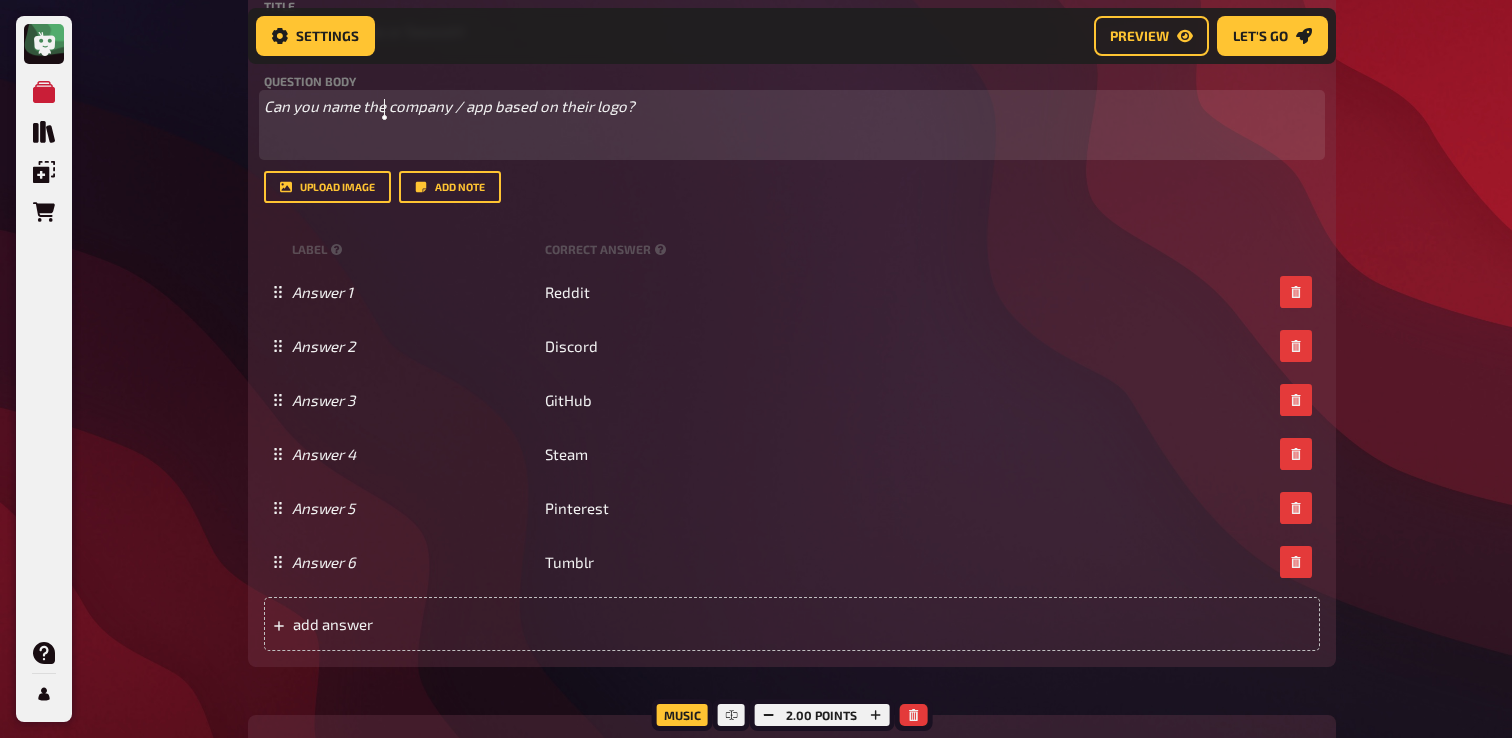 click on "Can you name the company / app based on their logo?" at bounding box center (792, 106) 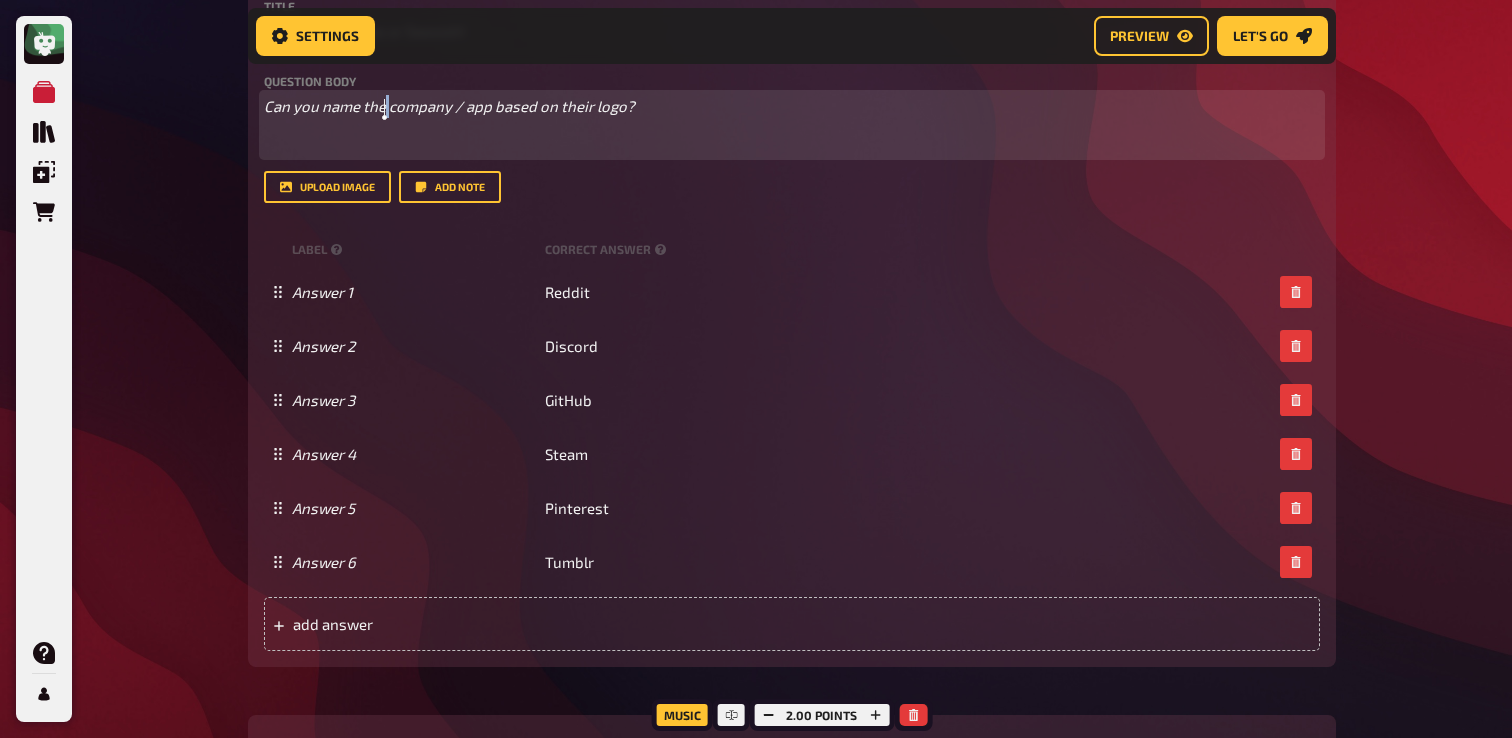 click on "Can you name the company / app based on their logo?" at bounding box center [792, 106] 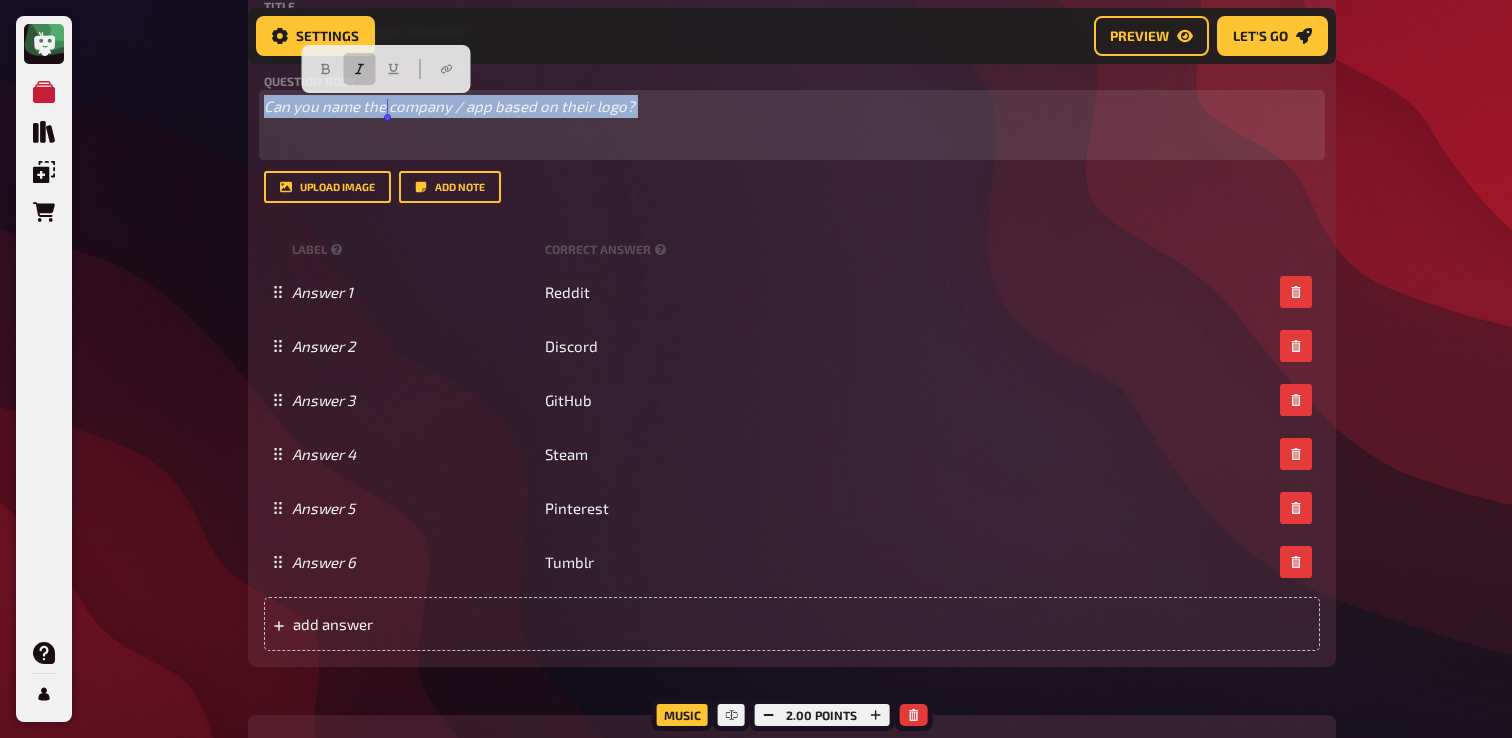 click on "Can you name the company / app based on their logo?" at bounding box center [792, 106] 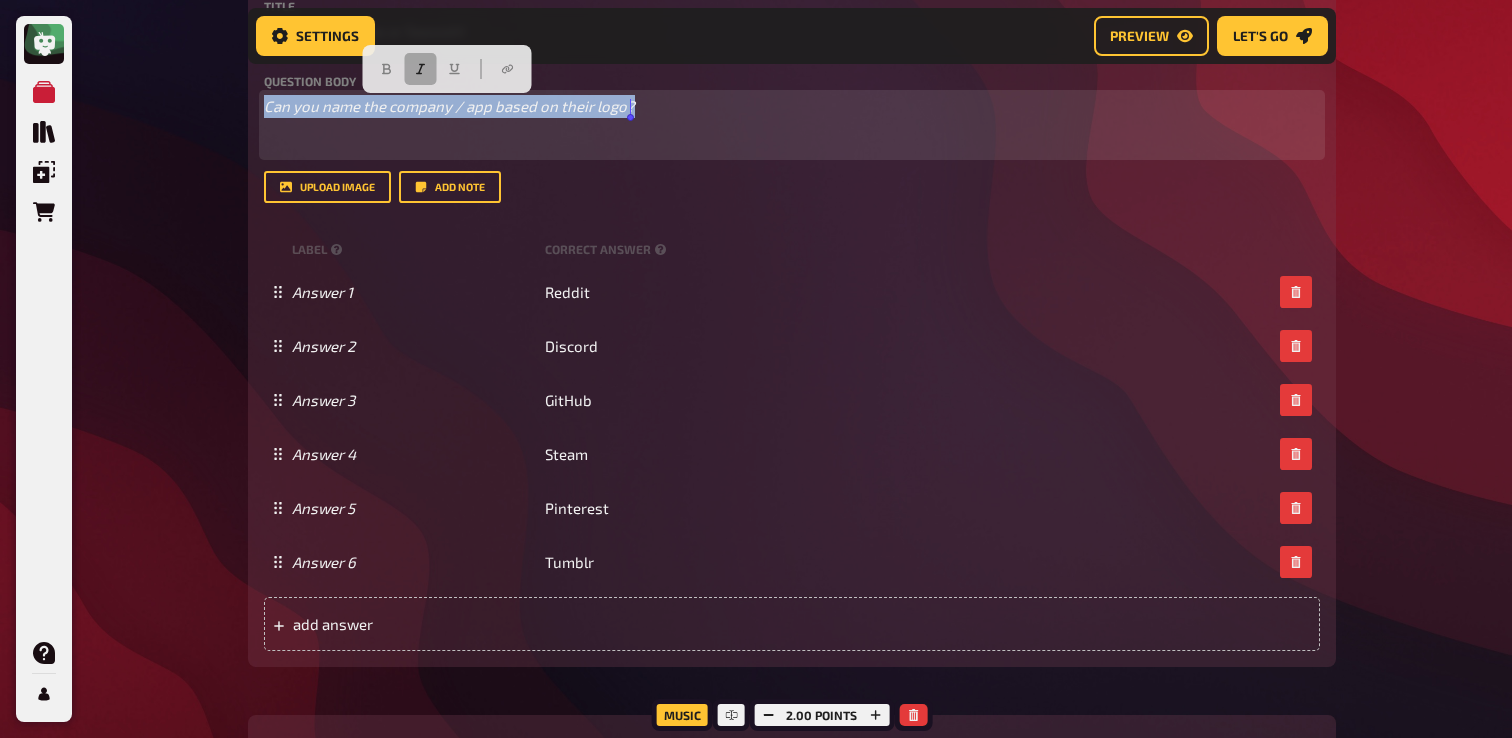 click 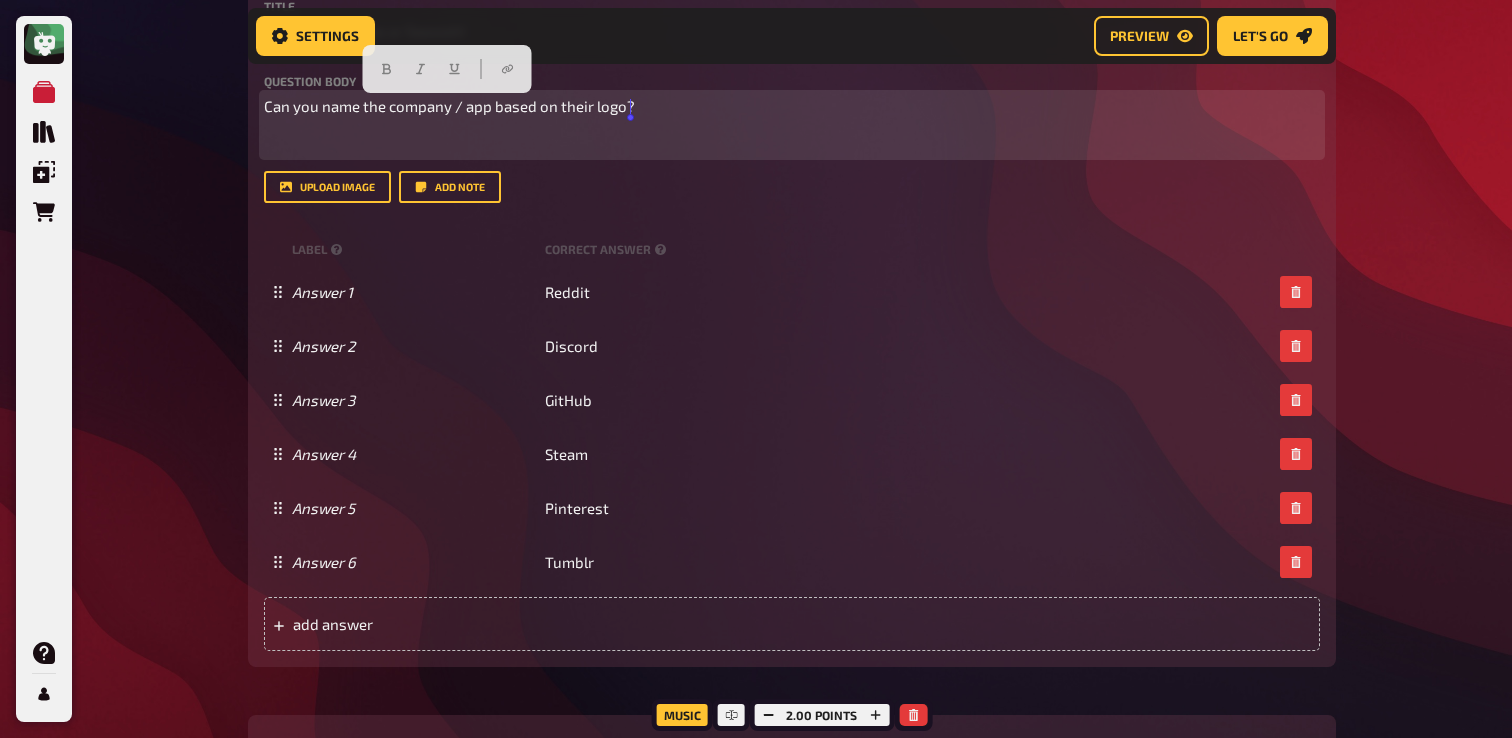 click on "Can you name the company / app based on their logo? ﻿" at bounding box center (792, 125) 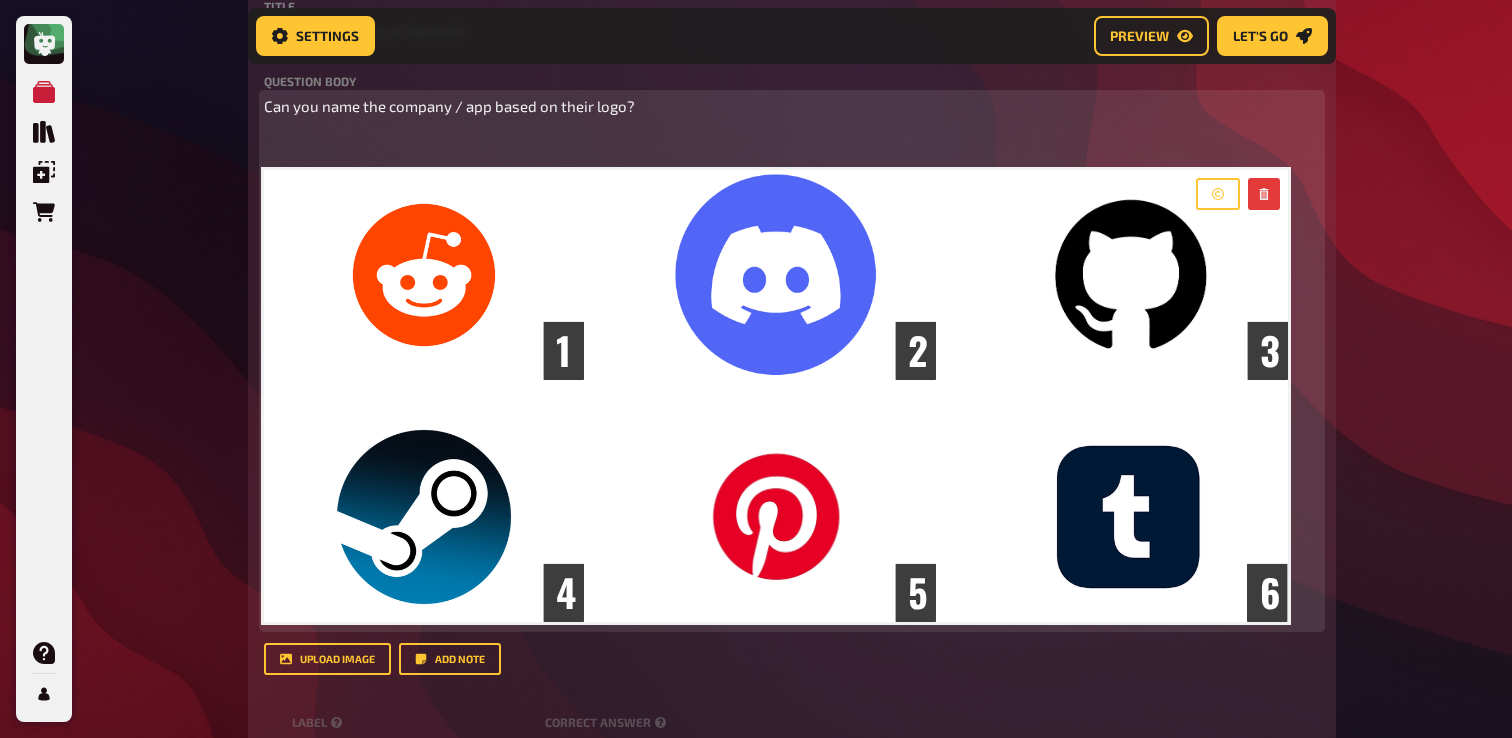 click on "﻿" at bounding box center (792, 143) 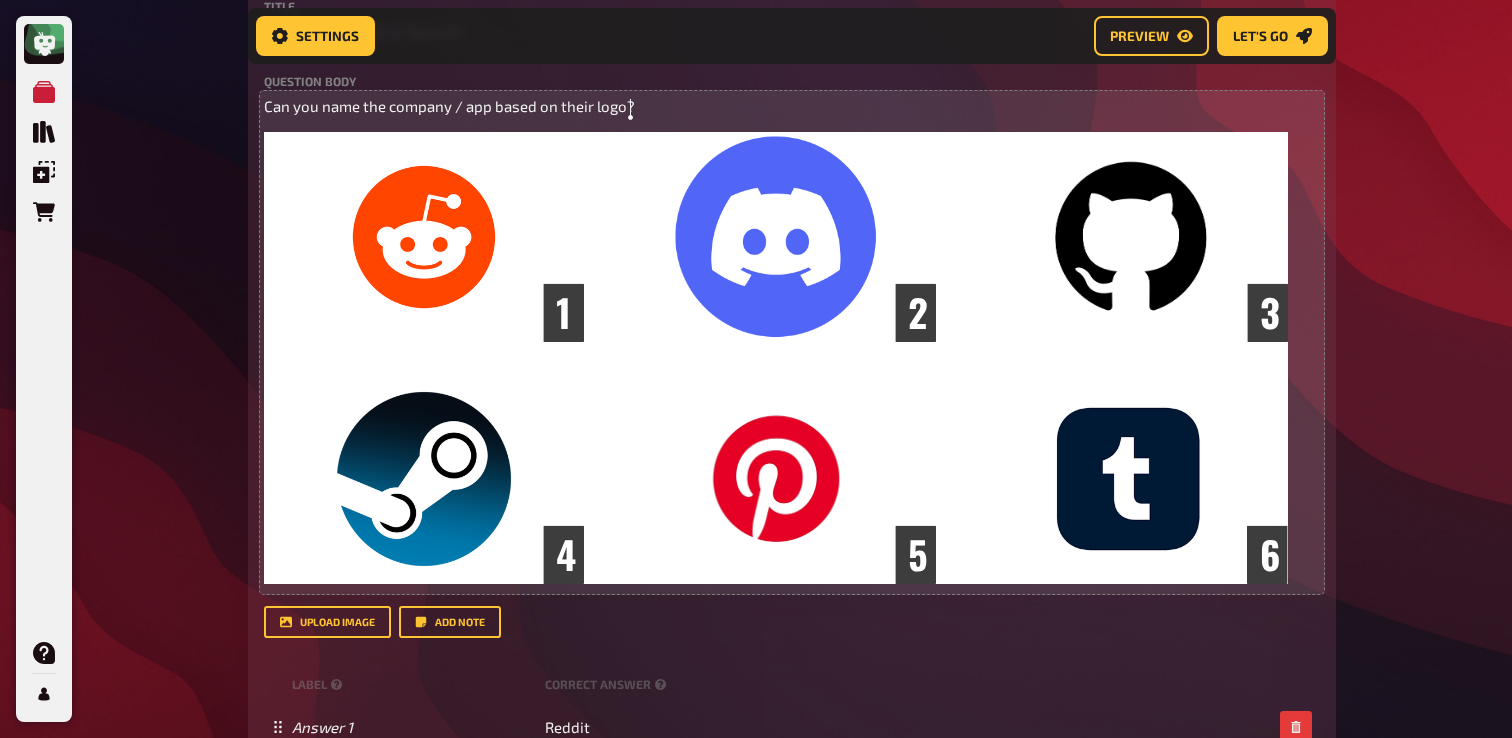 click on "My Quizzes Quiz Library Overlays Orders Help Profile Home My Quizzes Nerds and Geeks [Remastered]✅​🇬🇧​ Setup Setup Edit Content Quiz Lobby Hosting undefined Evaluation Leaderboard Settings Preview Let's go Let's go Nerds and Geeks [Remastered]✅​🇬🇧​ 01 Movieposter   1 6 02 Same procedure as every year, [PERSON_NAME]!   1 1 03 The Logical [Should we keep?]   1 1 04 Anagrams   1 3 05 Special Round   1 1 06 No Golden Arches or Swoosh!   1 6 Trivia 6.00 points Title No Golden Arches or Swoosh! Question body Can you name the company / app based on their logo? ﻿ Drop here to upload upload image   Add note label correct answer Answer 1 Reddit Answer 2 Discord Answer 3 GitHub Answer 4 Steam Answer 5 Pinterest Answer 6 Tumblr
To pick up a draggable item, press the space bar.
While dragging, use the arrow keys to move the item.
Press space again to drop the item in its new position, or press escape to cancel.
add answer Music 2.00 points label correct answer Interpret Daft Punk Titel 07" at bounding box center (756, 743) 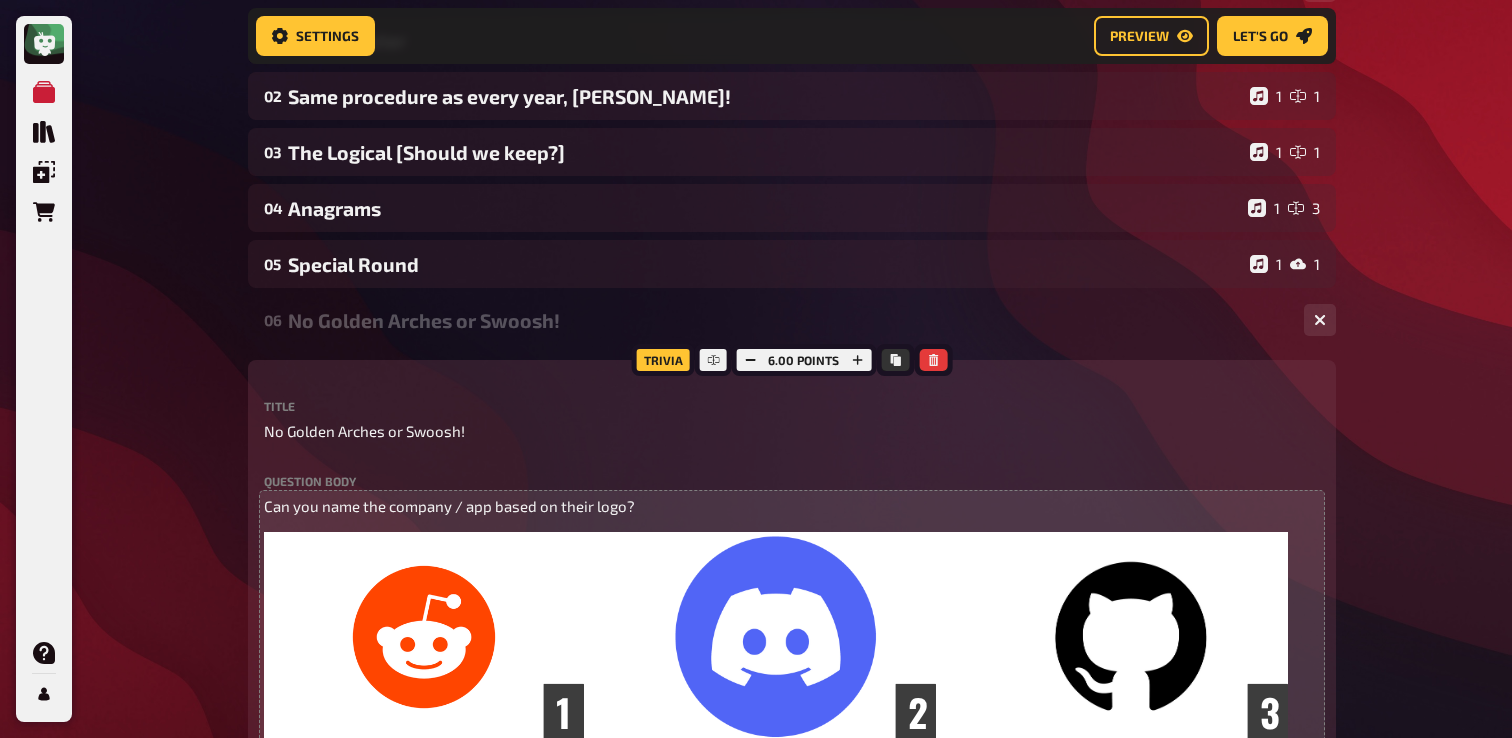 scroll, scrollTop: 257, scrollLeft: 0, axis: vertical 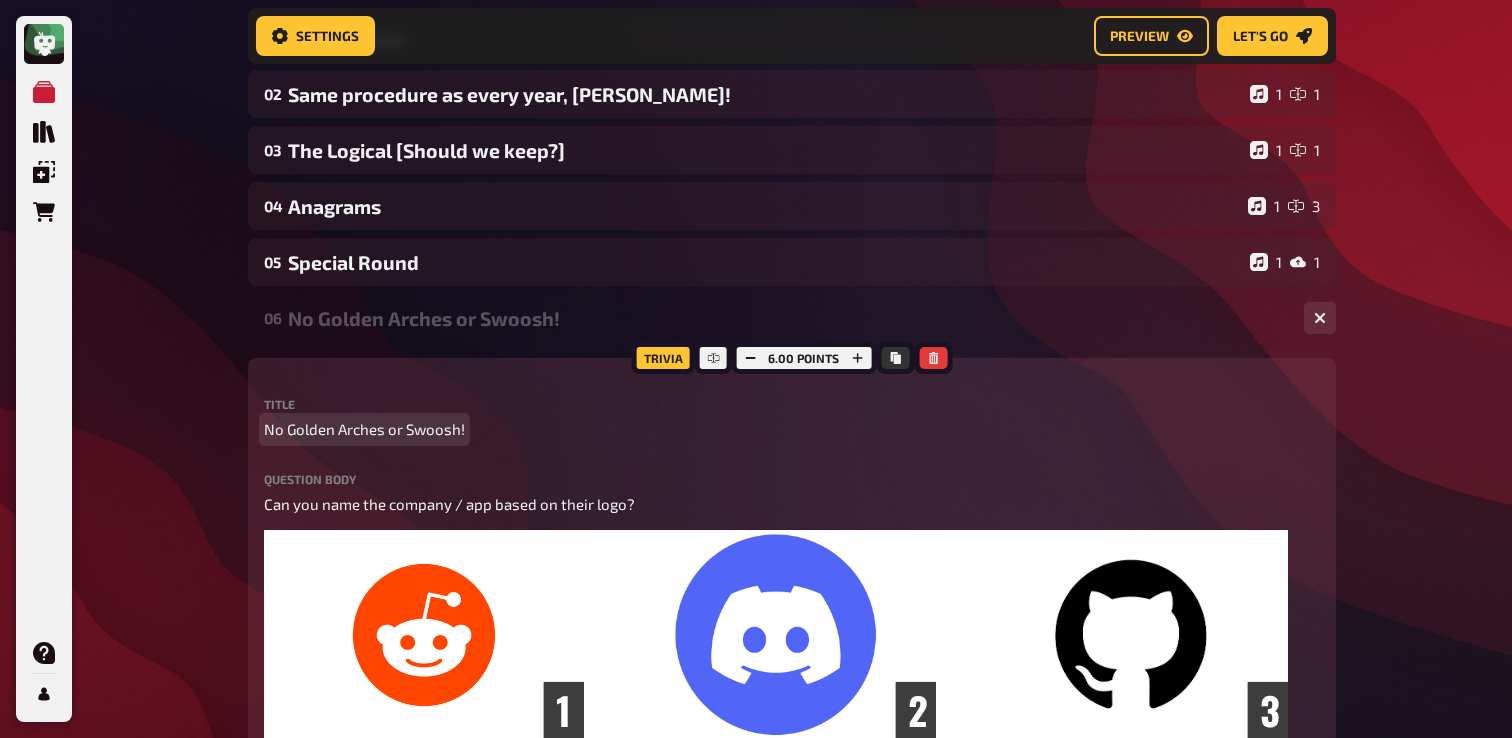 click on "No Golden Arches or Swoosh!" at bounding box center (364, 429) 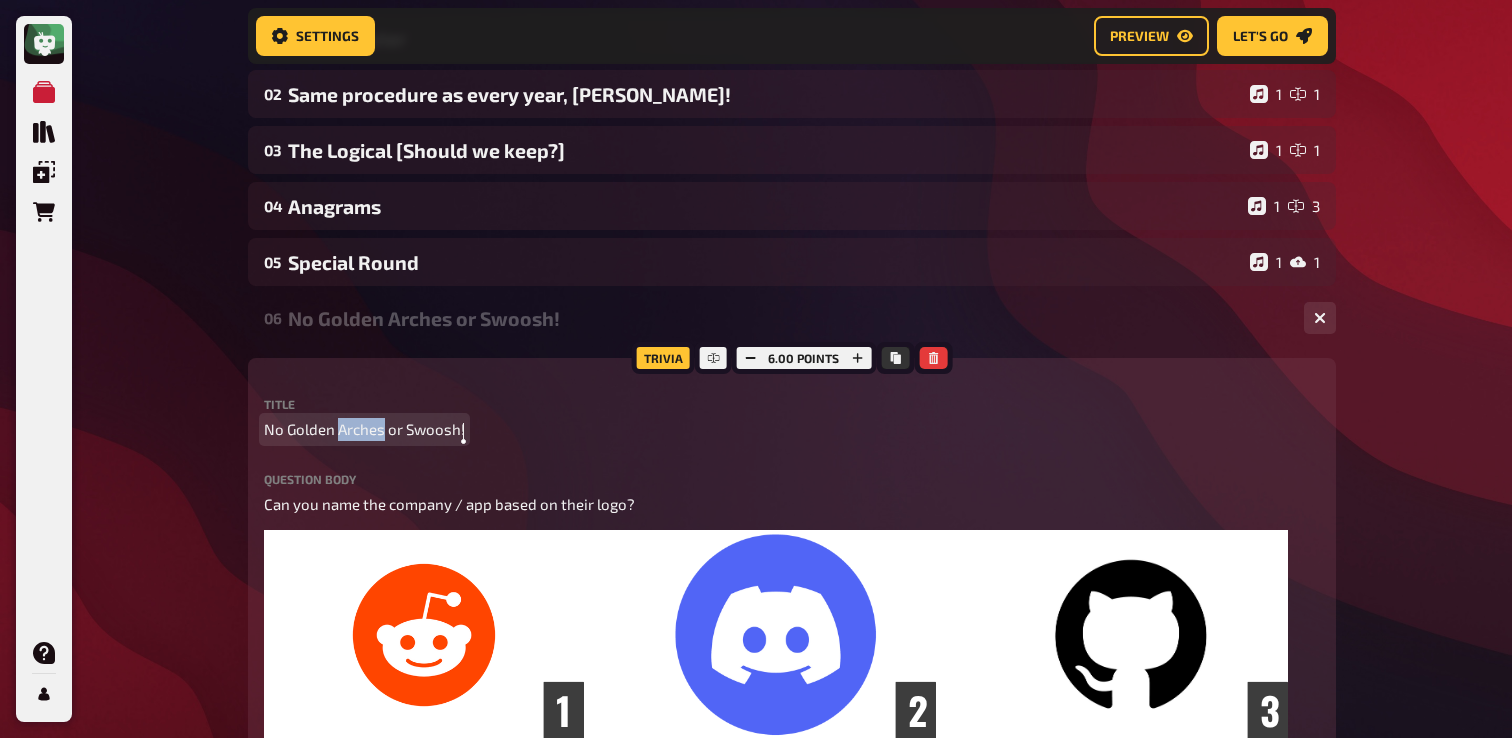 click on "No Golden Arches or Swoosh!" at bounding box center (364, 429) 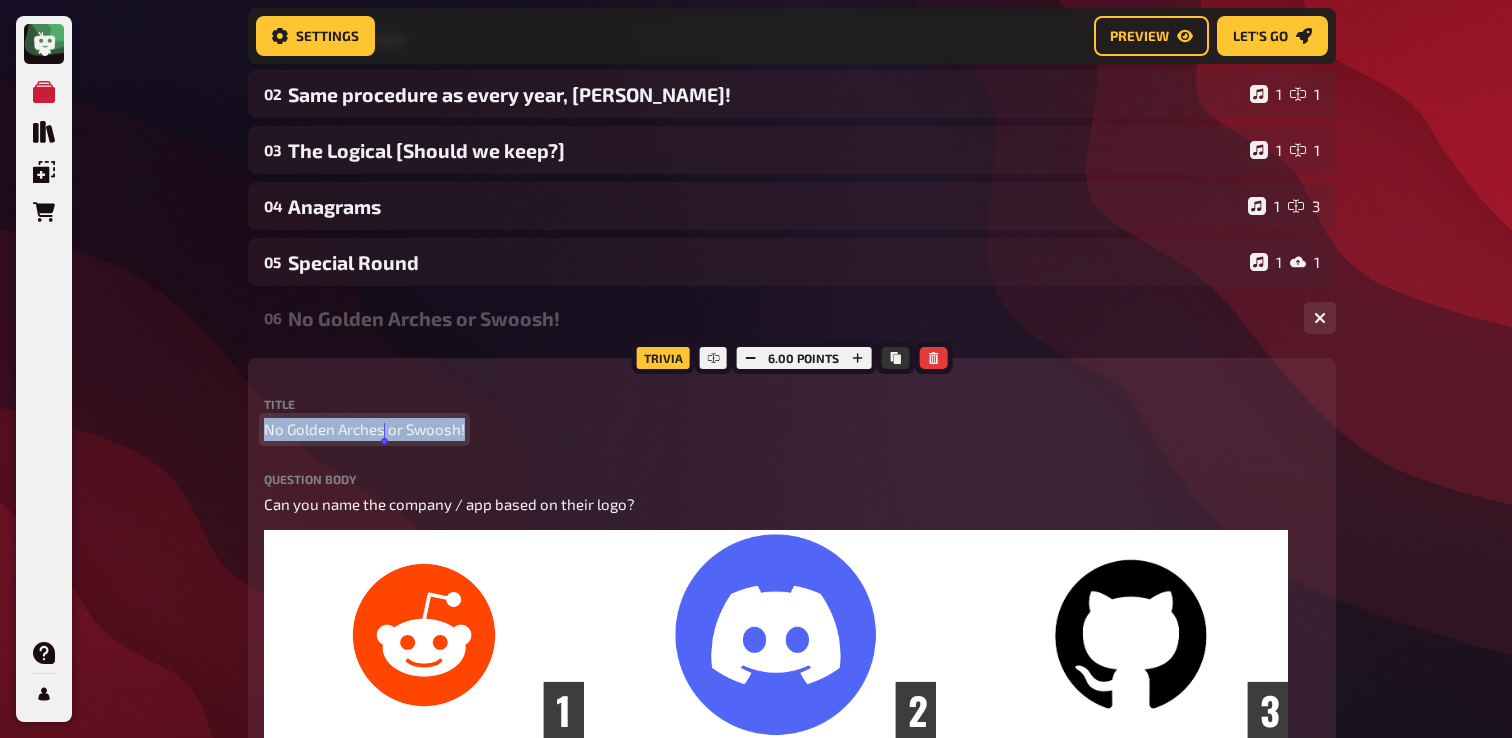 click on "No Golden Arches or Swoosh!" at bounding box center [364, 429] 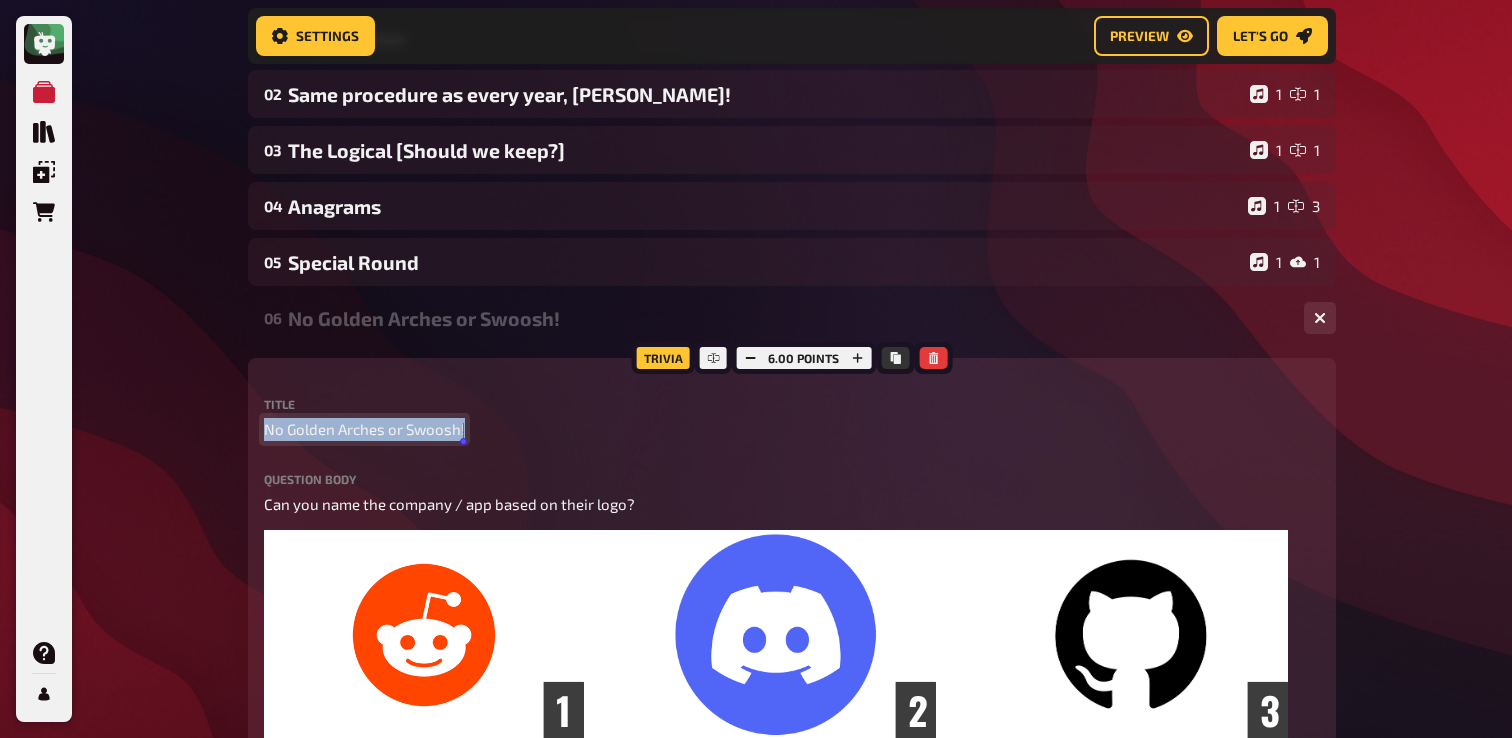 type 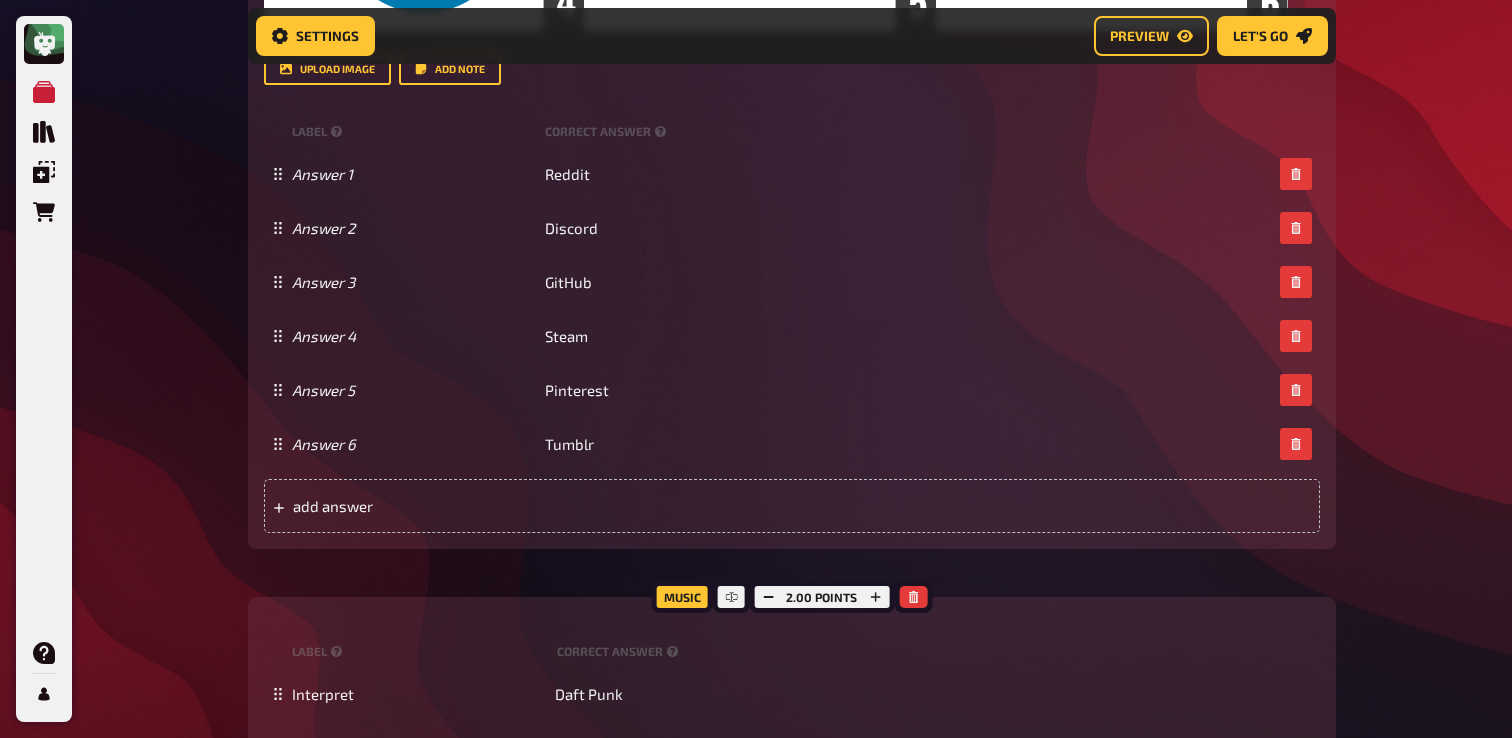 scroll, scrollTop: 1242, scrollLeft: 0, axis: vertical 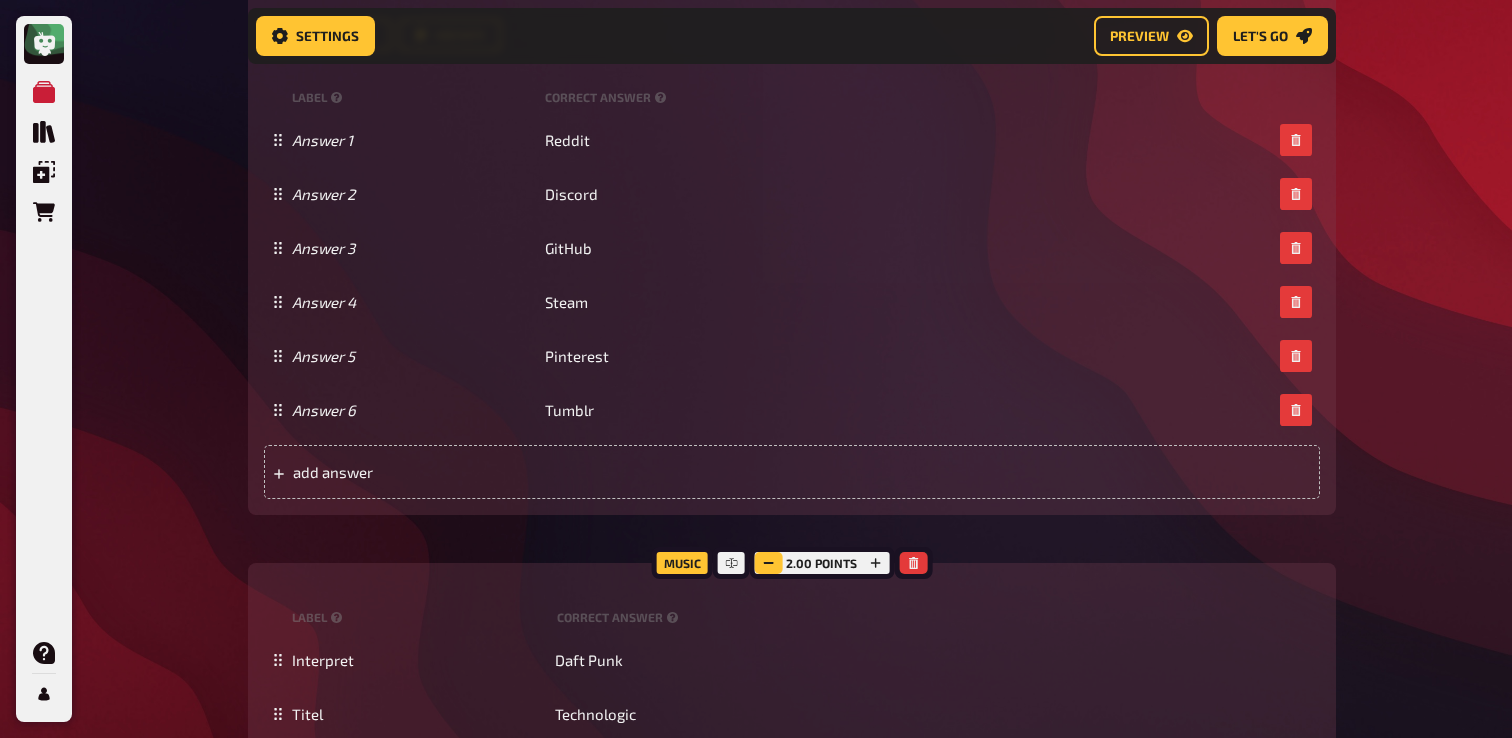 click 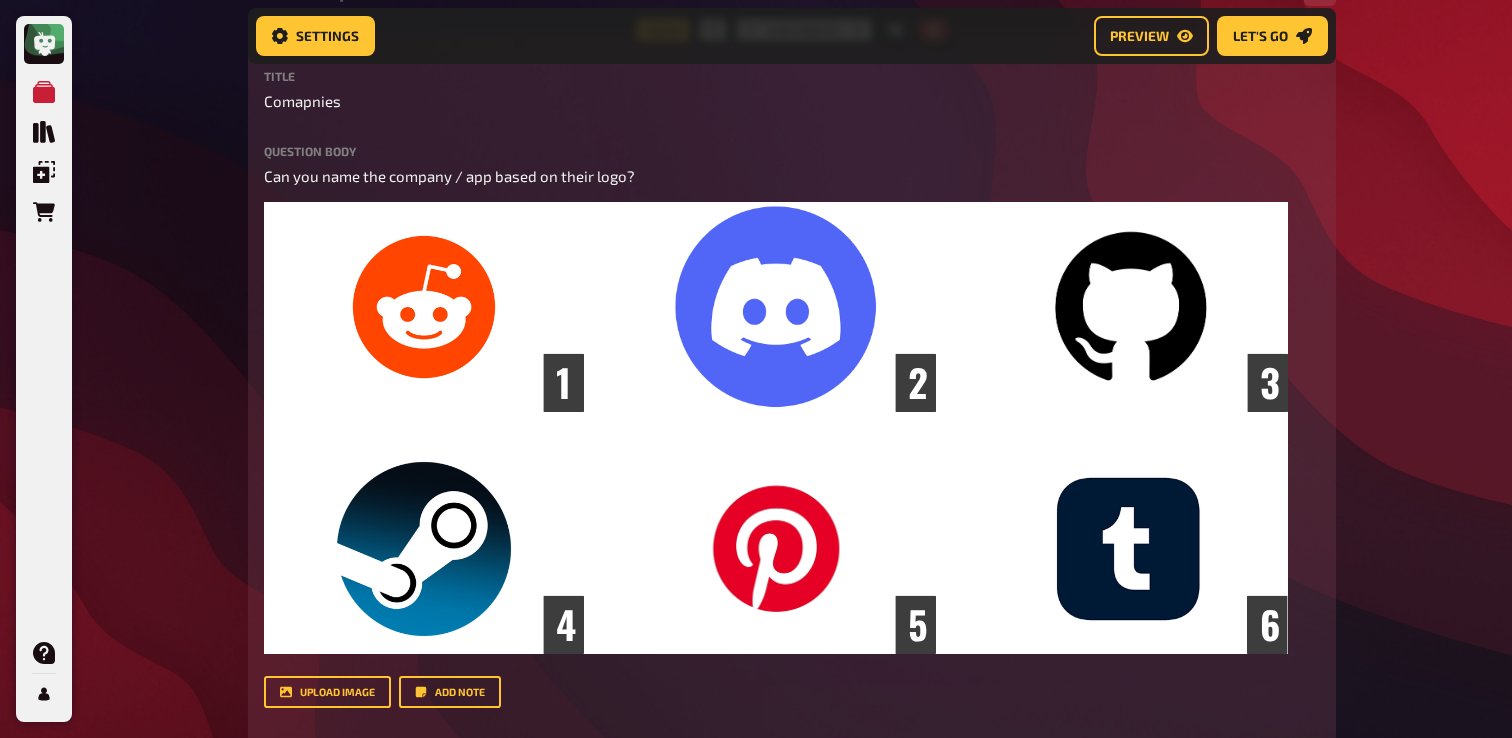 scroll, scrollTop: 474, scrollLeft: 0, axis: vertical 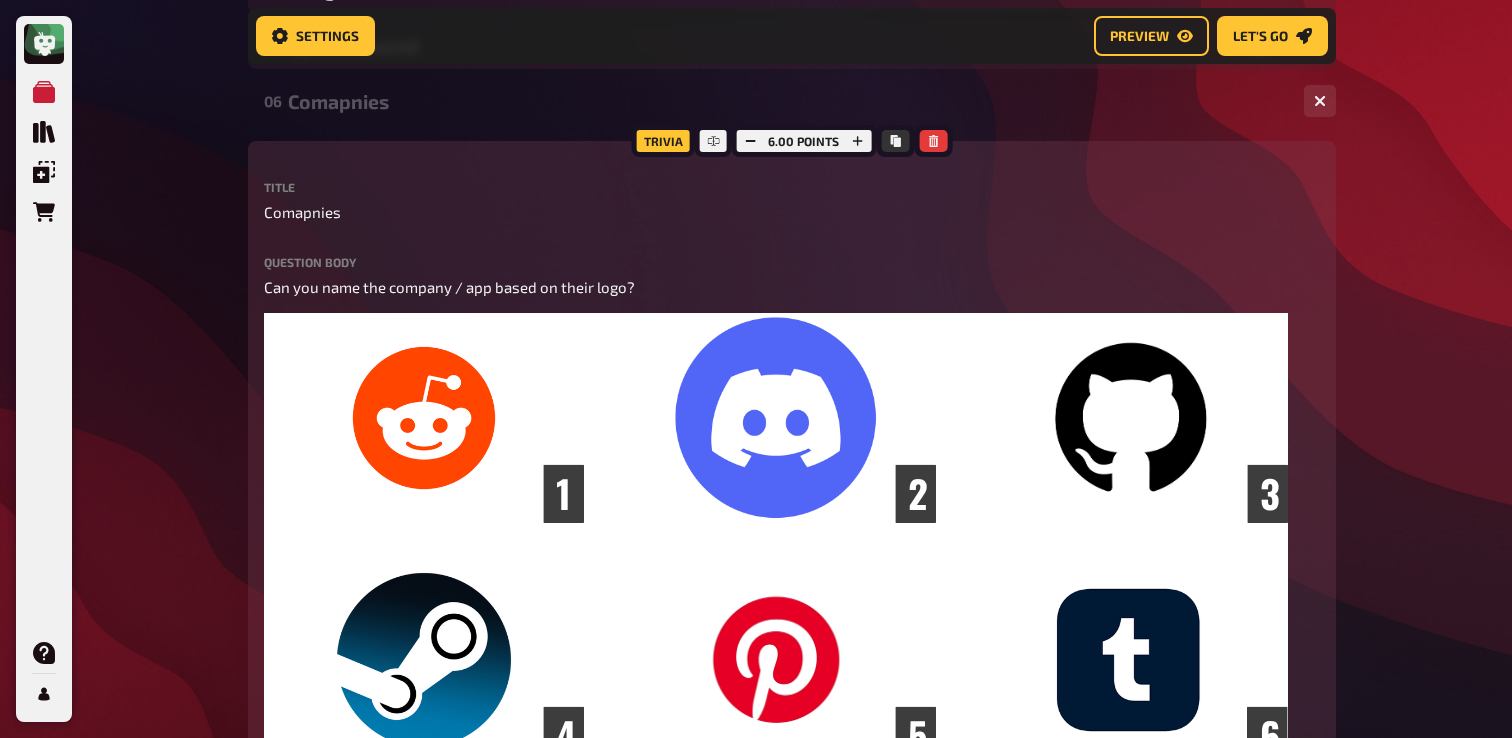 click on "Comapnies" at bounding box center (788, 101) 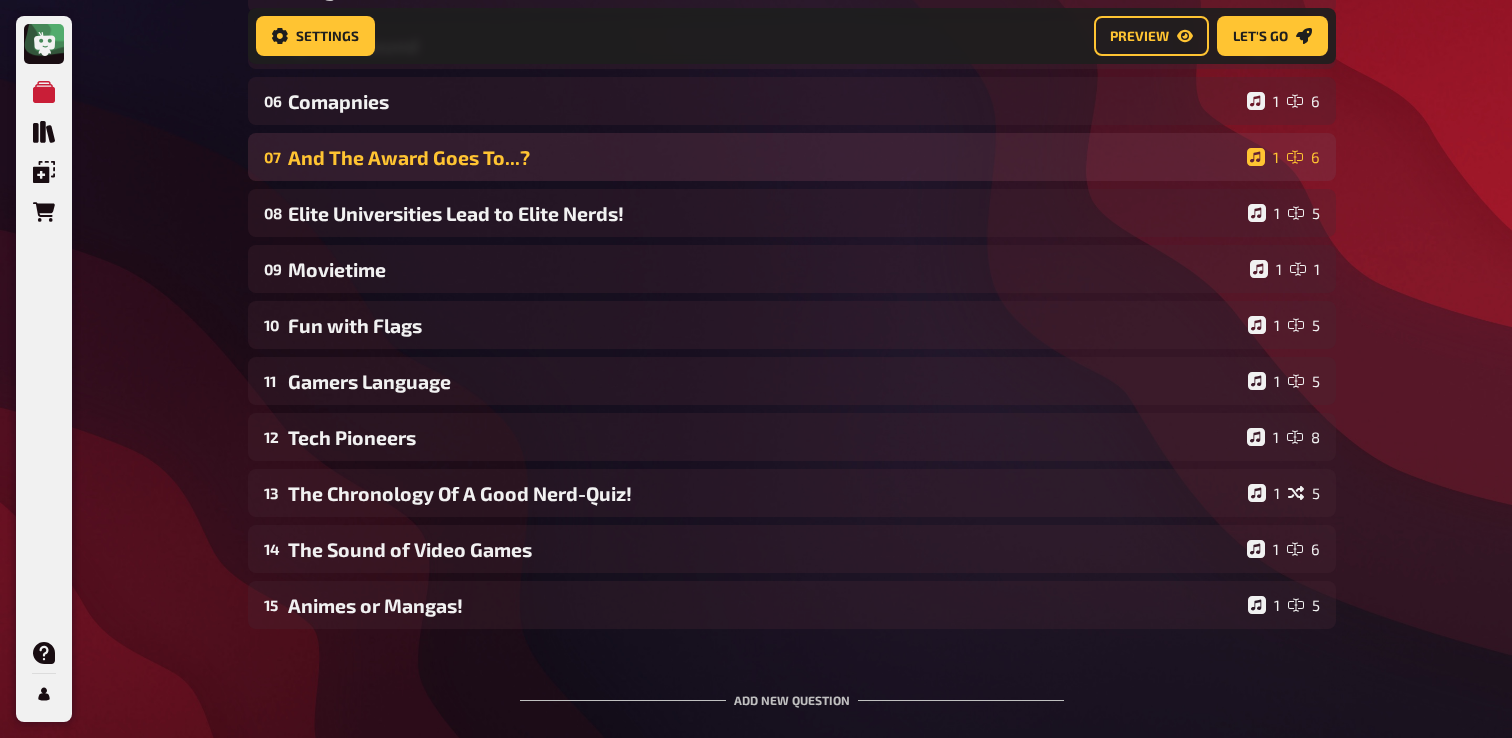 click on "And The Award Goes To...?" at bounding box center [763, 157] 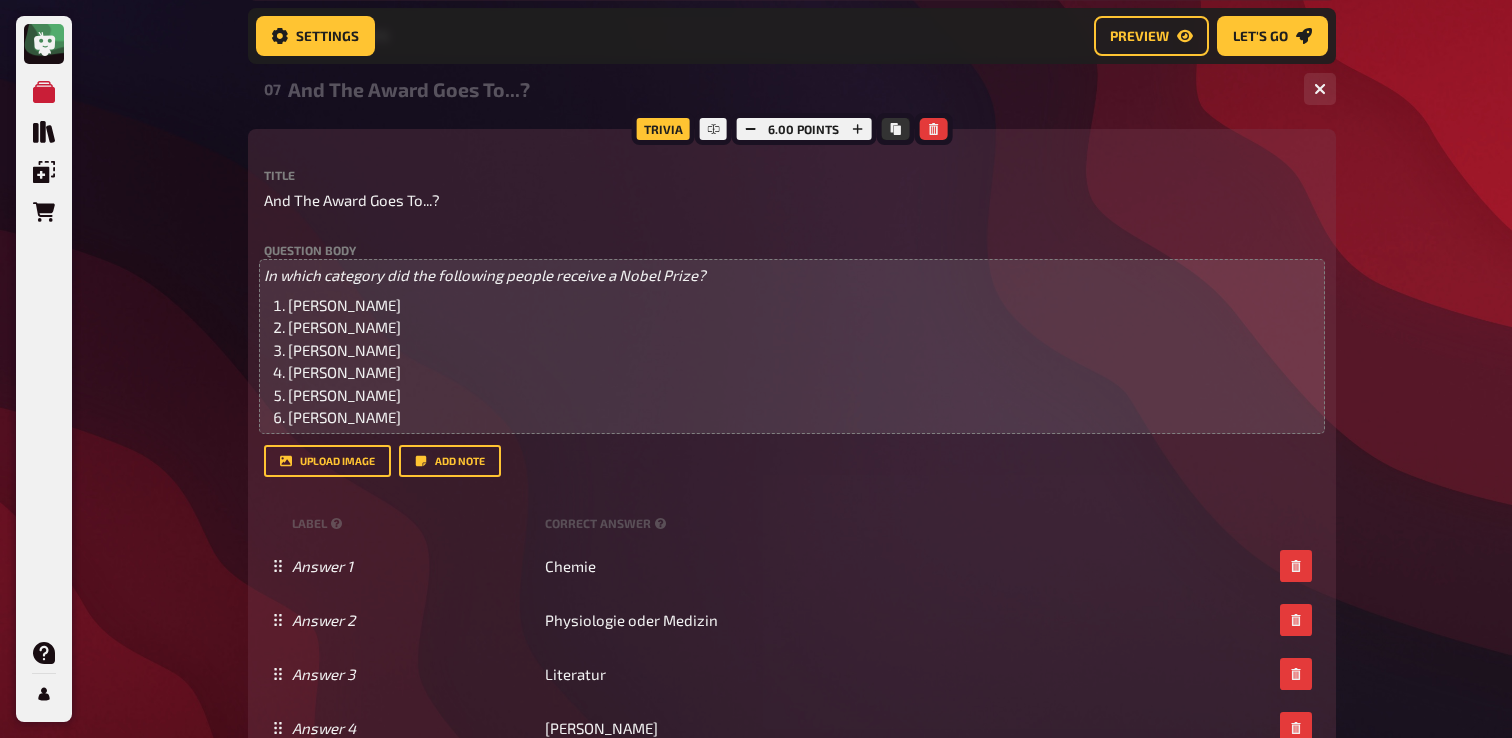 scroll, scrollTop: 0, scrollLeft: 0, axis: both 